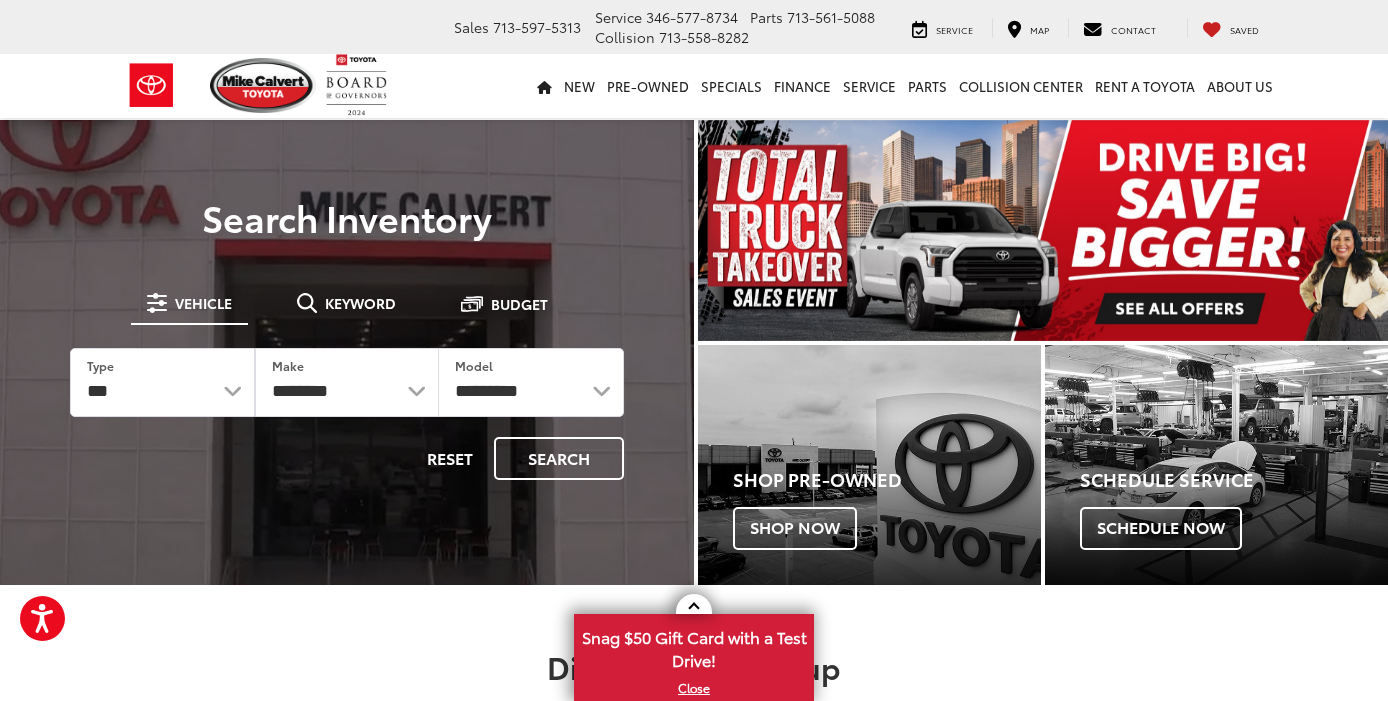 scroll, scrollTop: 0, scrollLeft: 0, axis: both 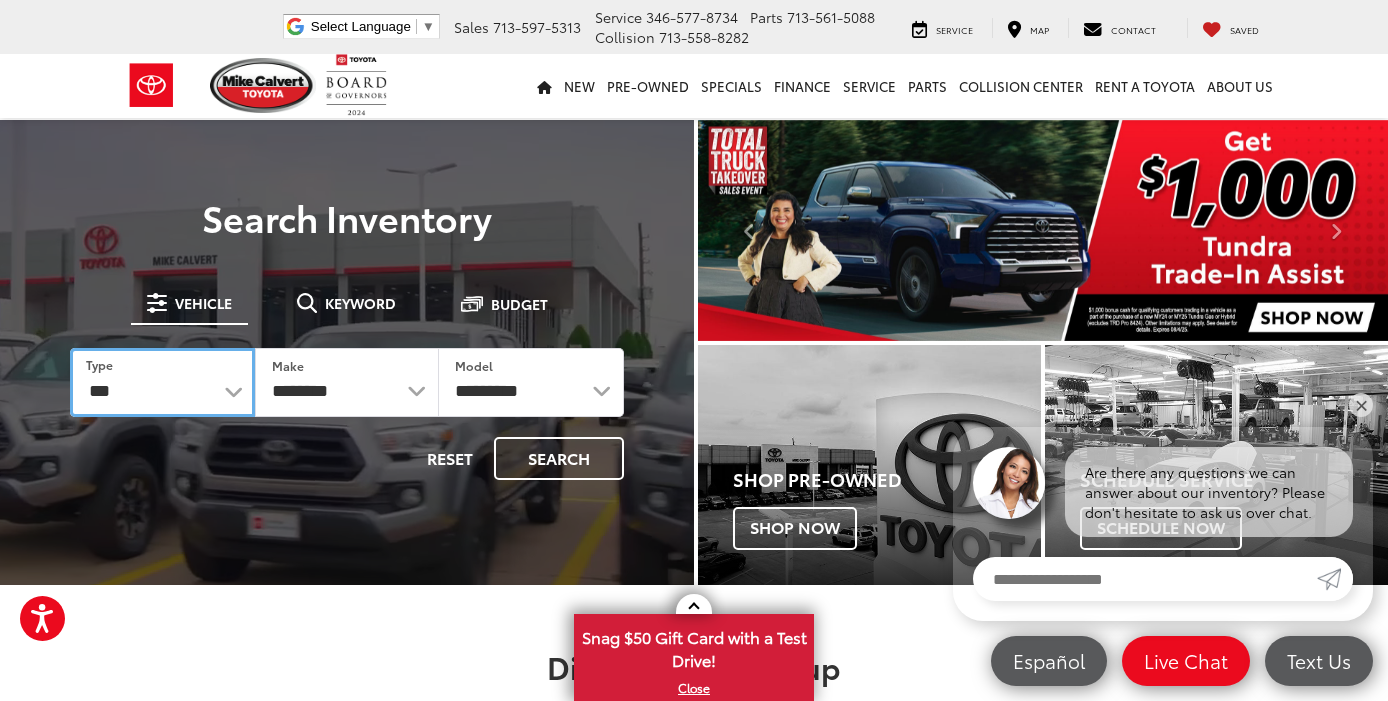select on "********" 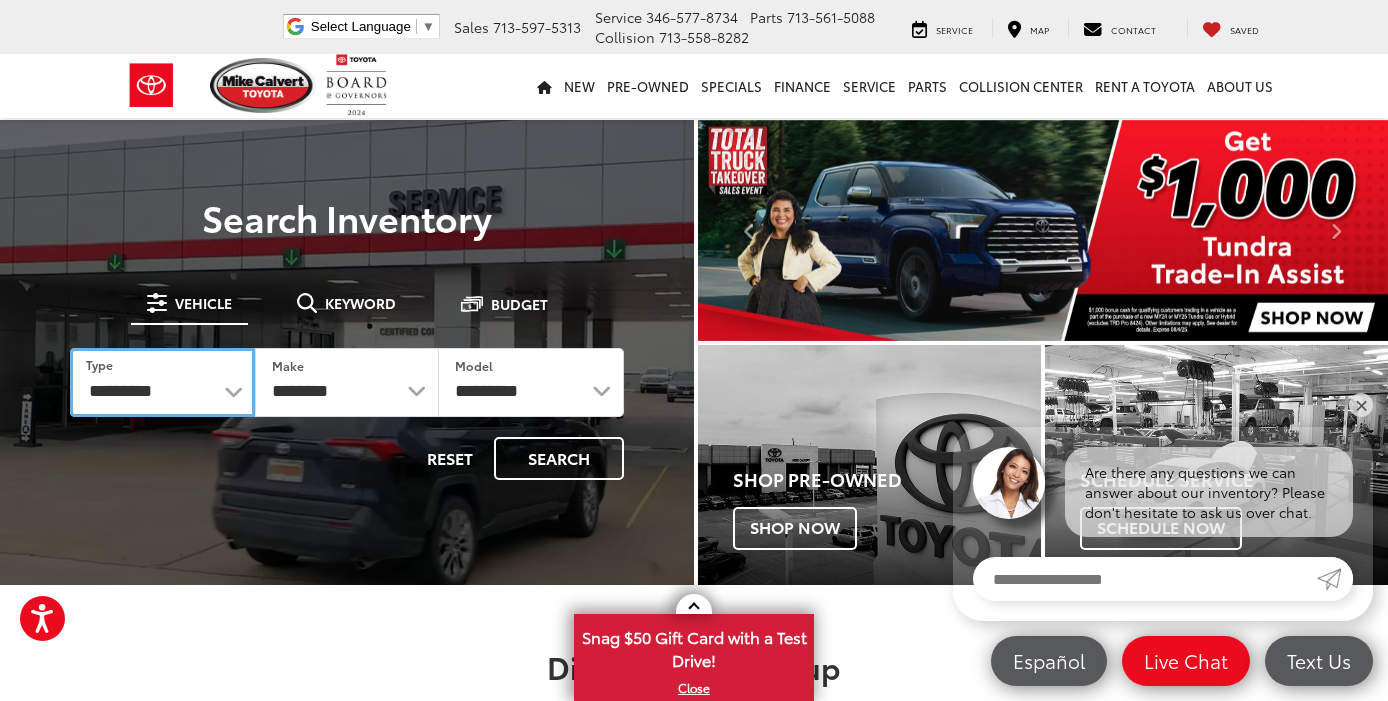 select on "******" 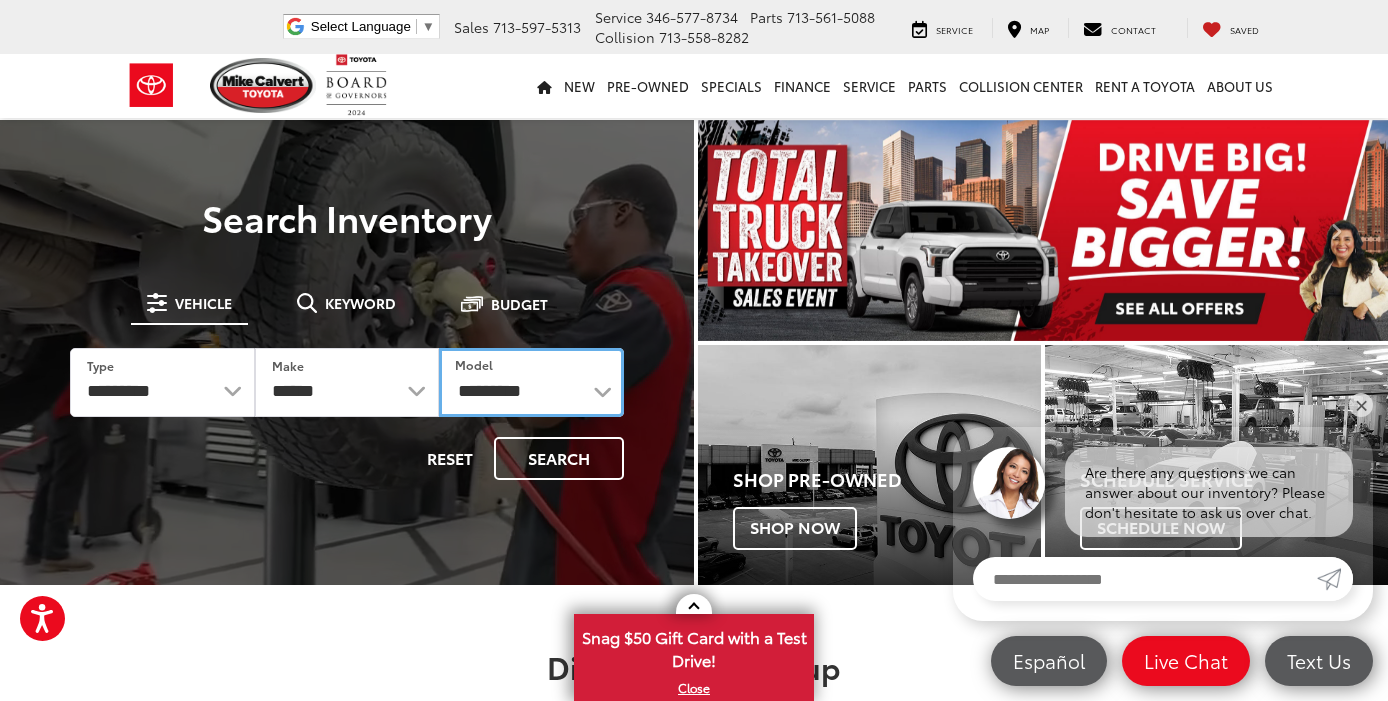 select on "**********" 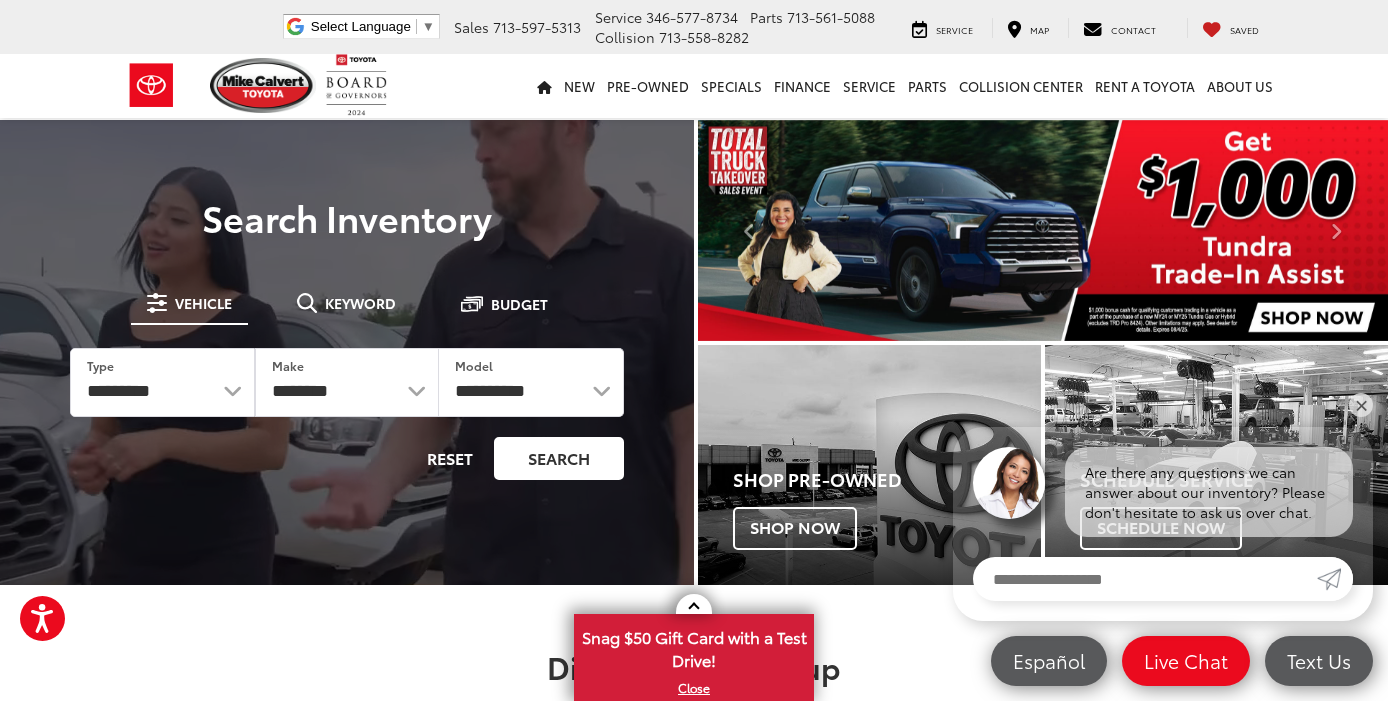 click on "Search" at bounding box center (559, 458) 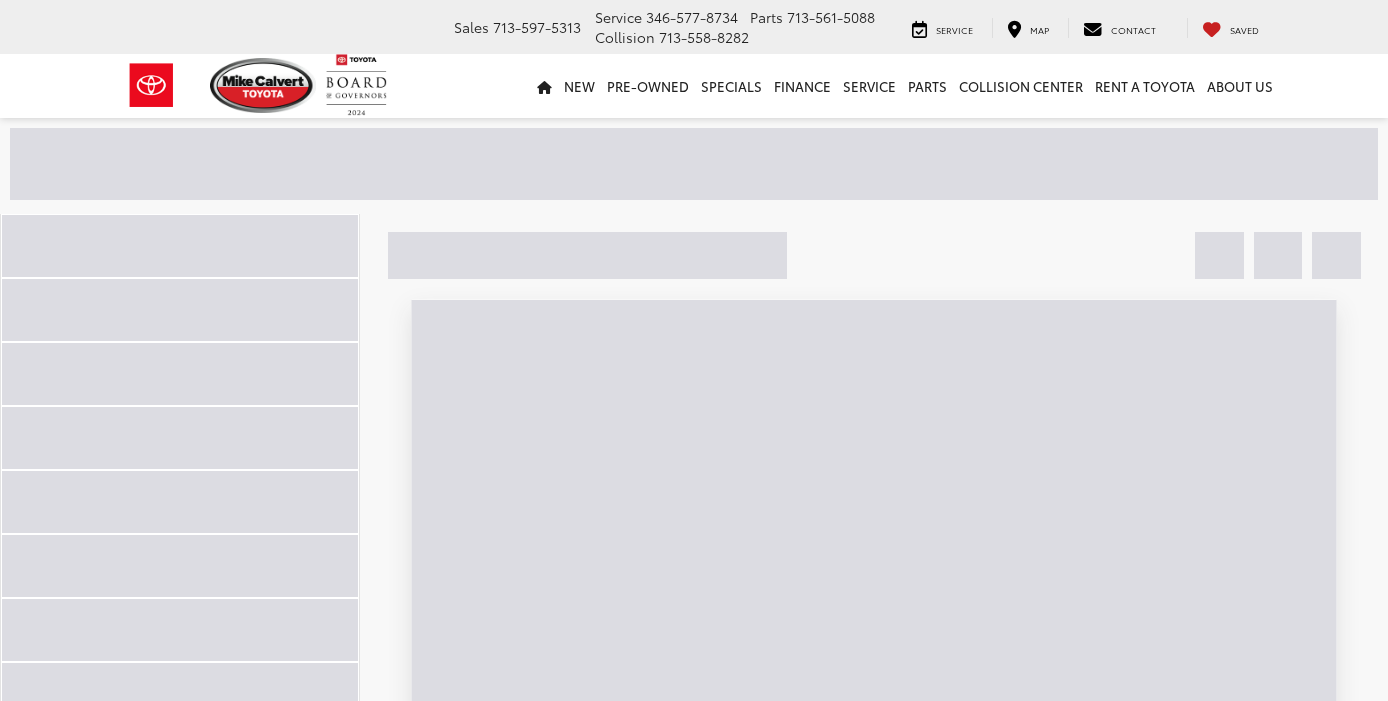 scroll, scrollTop: 0, scrollLeft: 0, axis: both 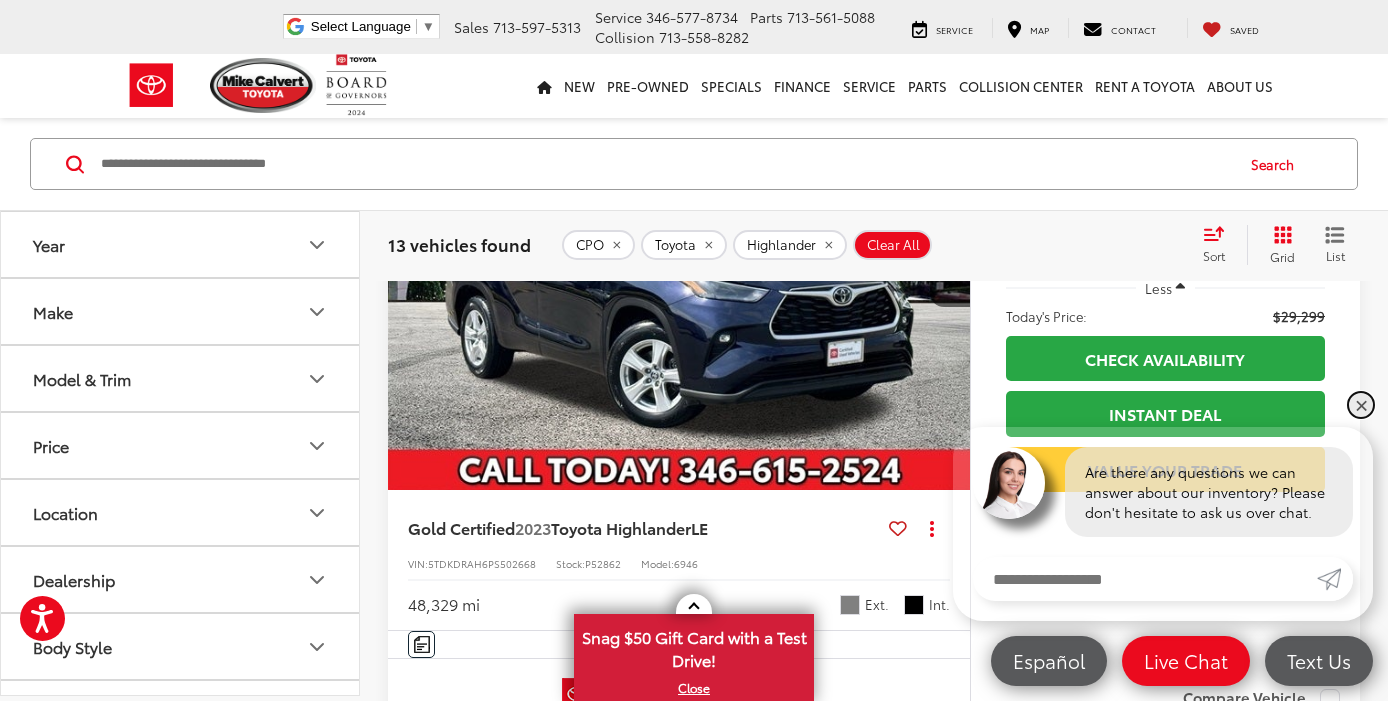 click on "✕" at bounding box center [1361, 405] 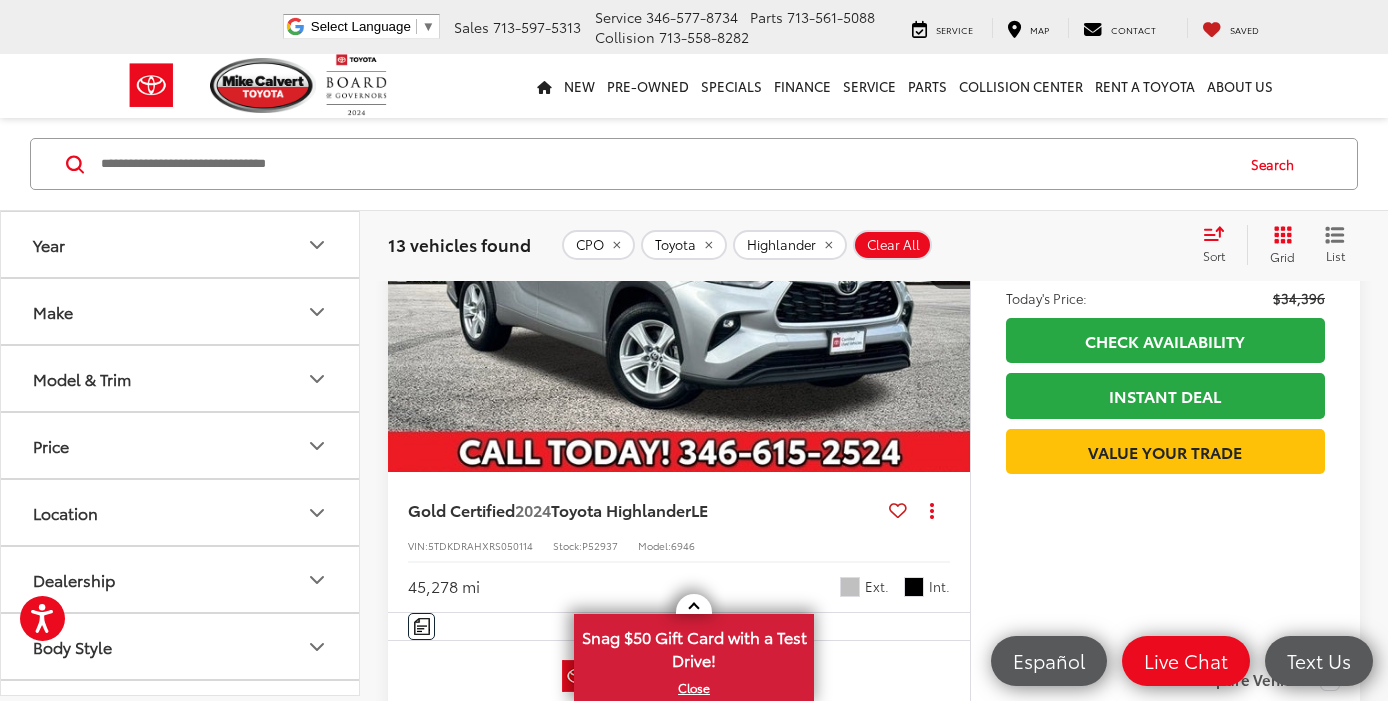 scroll, scrollTop: 964, scrollLeft: 0, axis: vertical 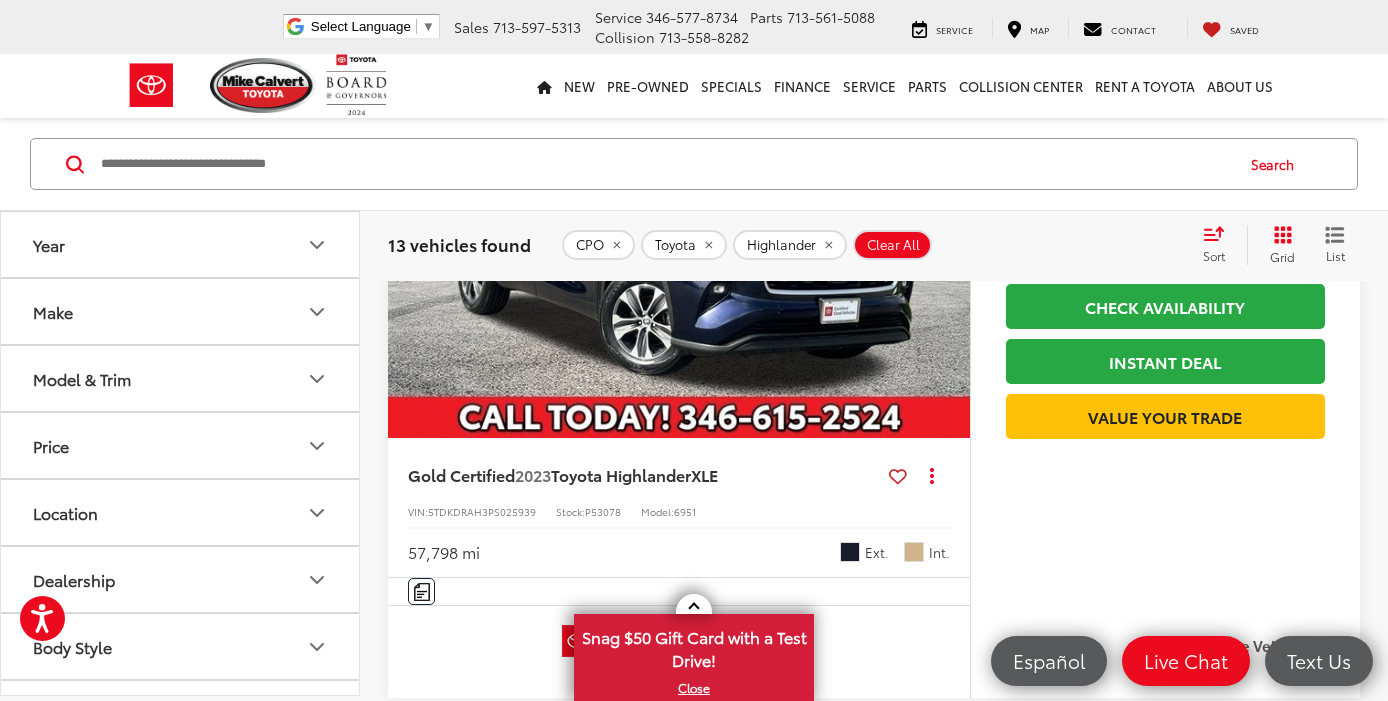 click on "Year" at bounding box center [181, 244] 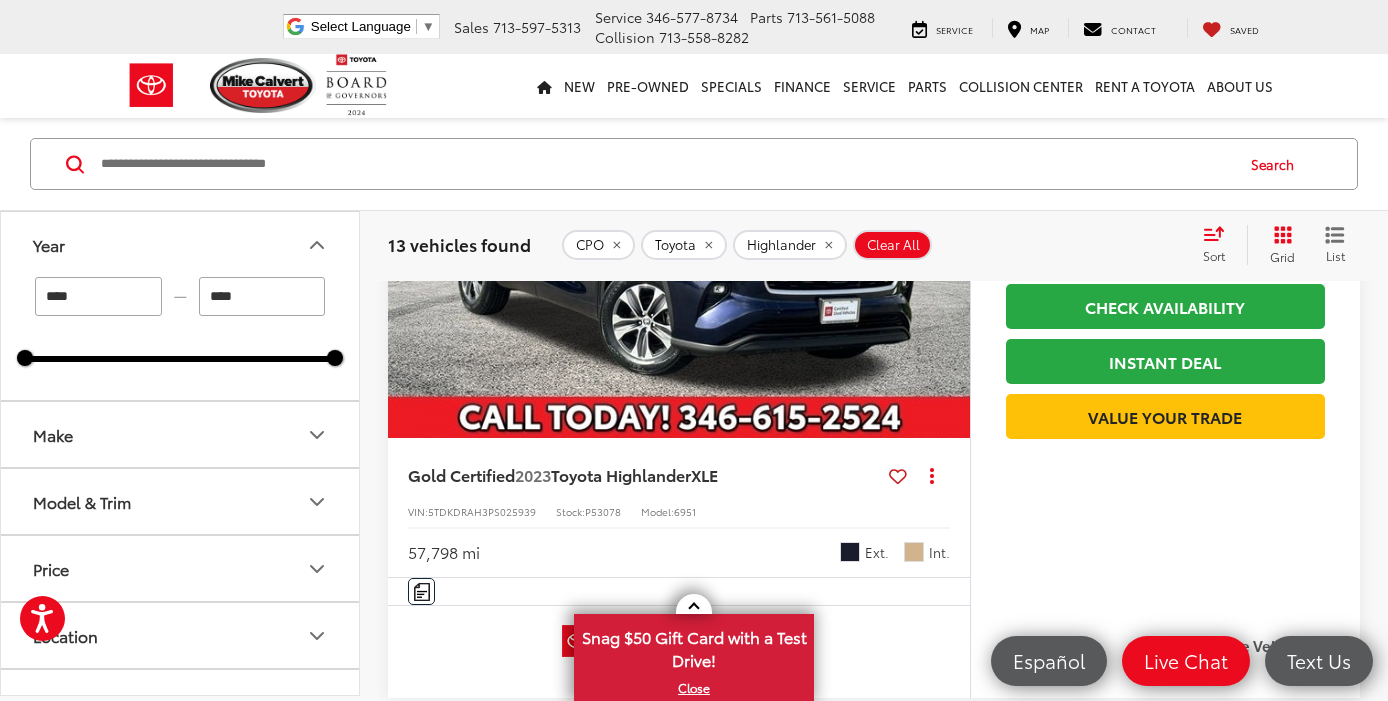 click at bounding box center [180, 359] 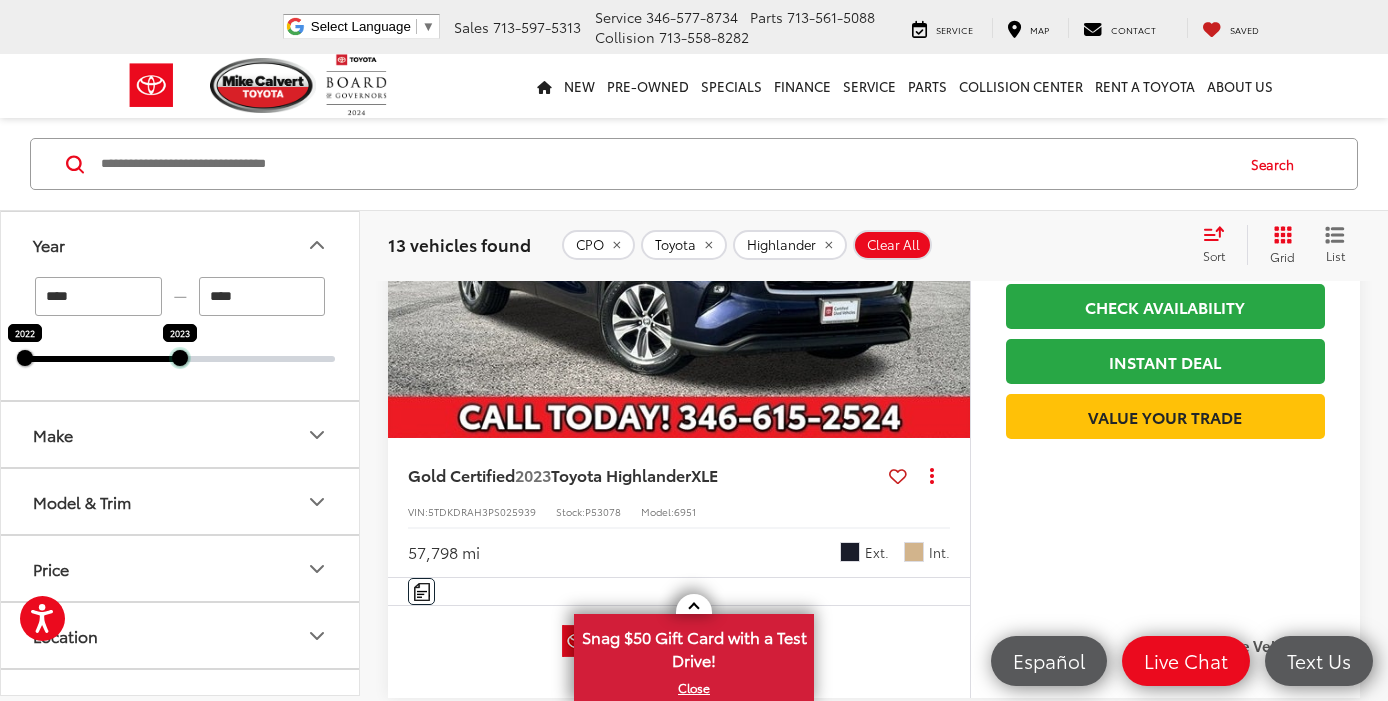 drag, startPoint x: 339, startPoint y: 360, endPoint x: 249, endPoint y: 360, distance: 90 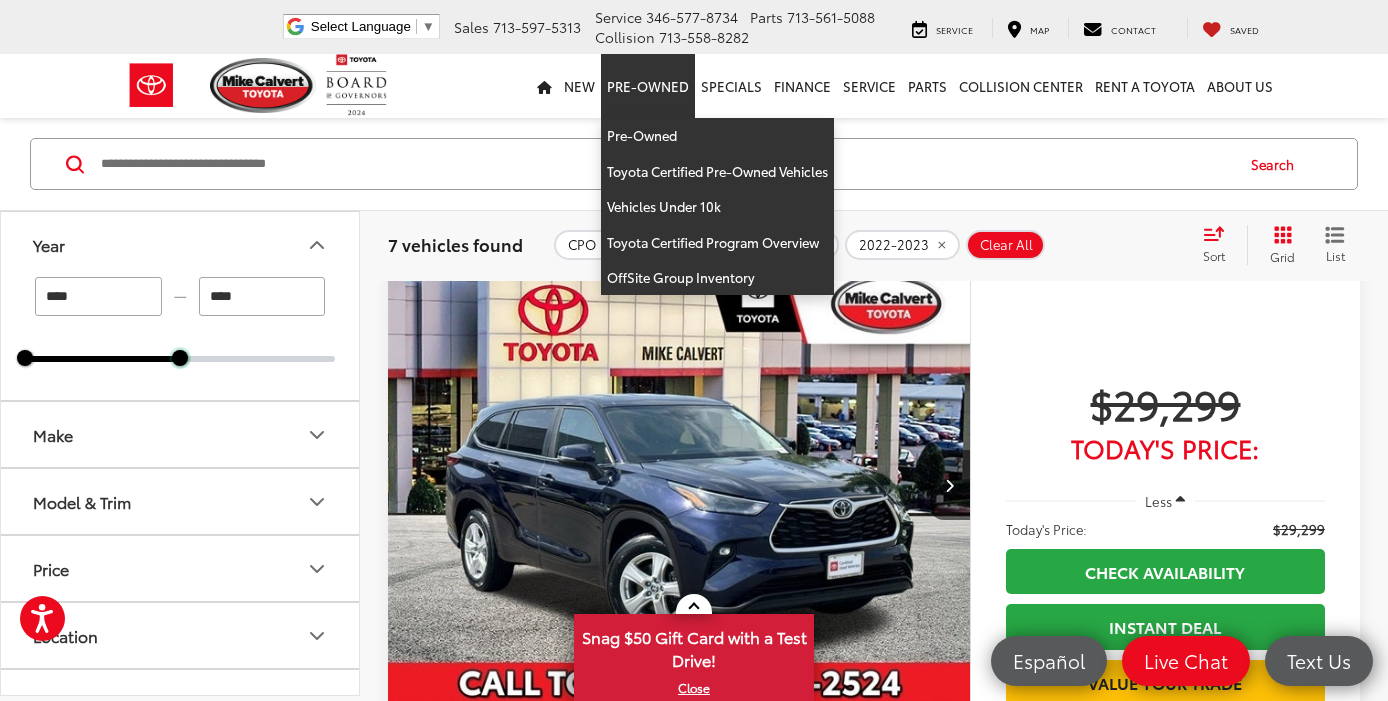 scroll, scrollTop: 0, scrollLeft: 0, axis: both 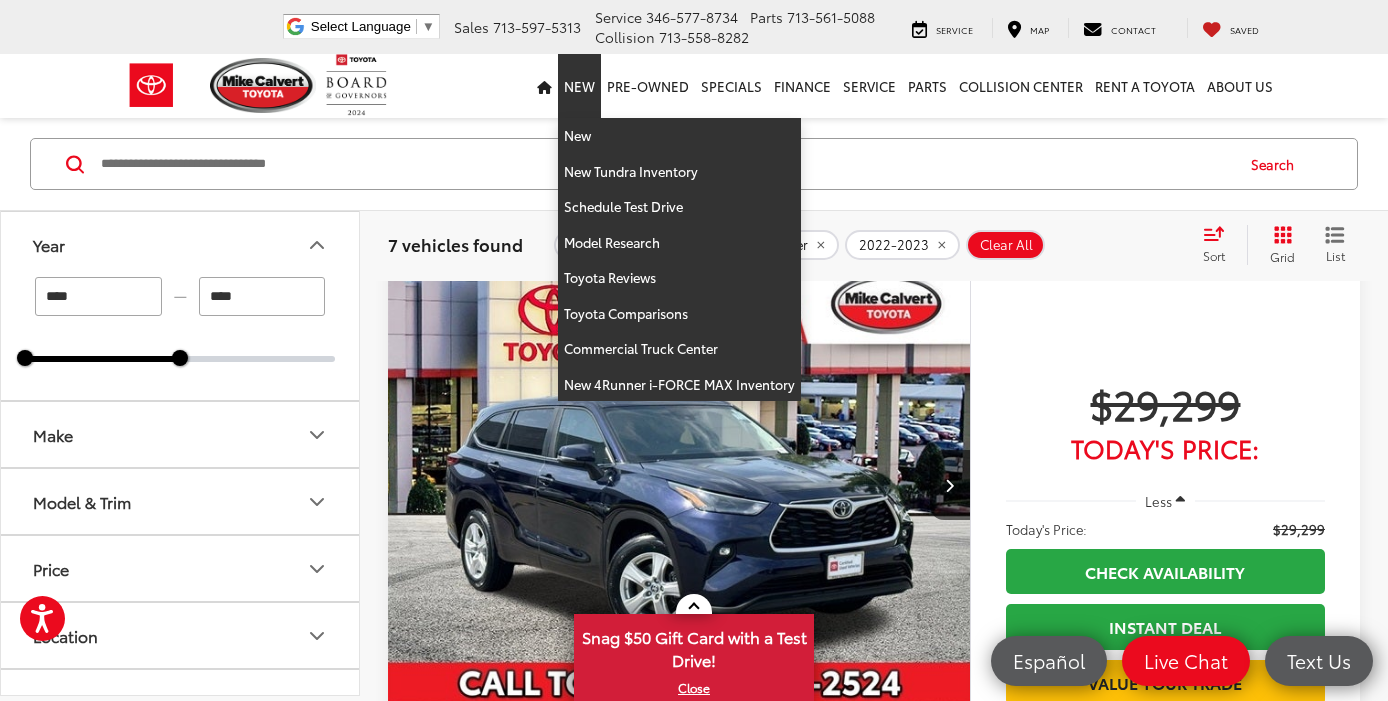click on "New" at bounding box center (579, 86) 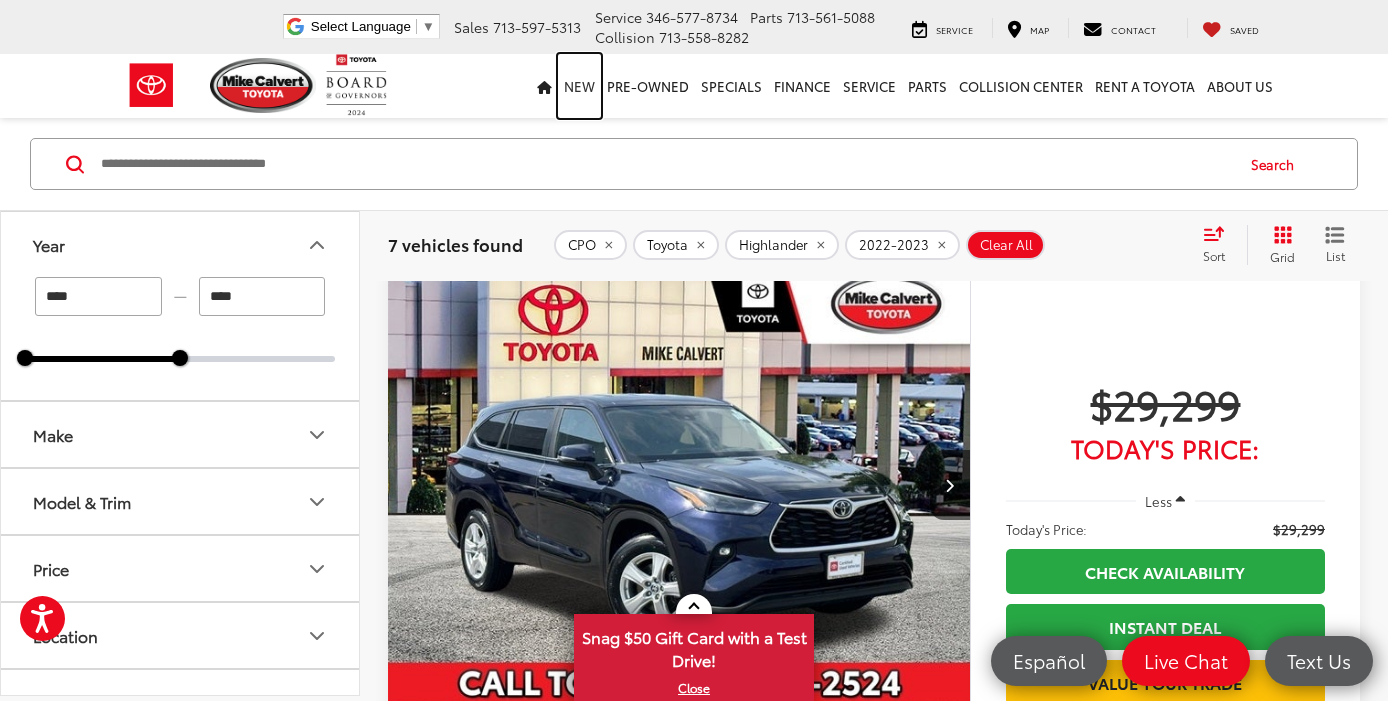 click on "New" at bounding box center [579, 86] 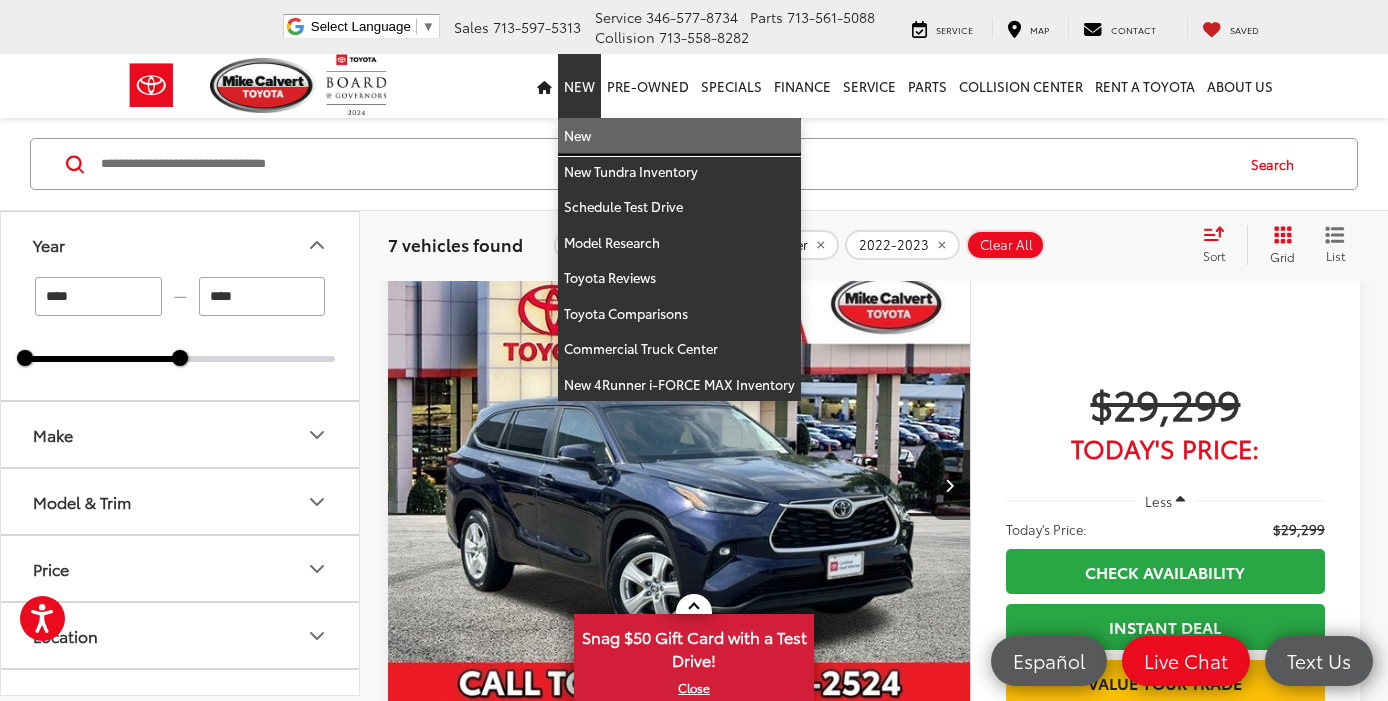 click on "New" at bounding box center (679, 136) 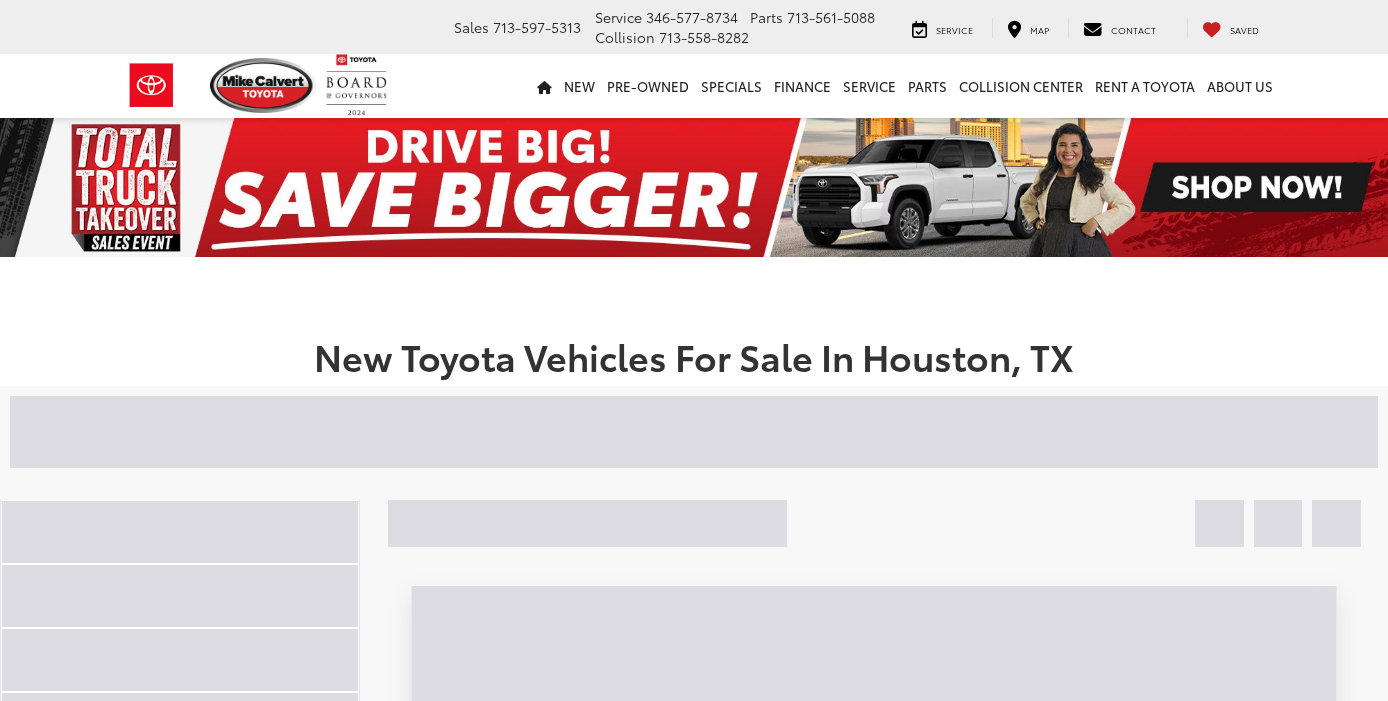 scroll, scrollTop: 0, scrollLeft: 0, axis: both 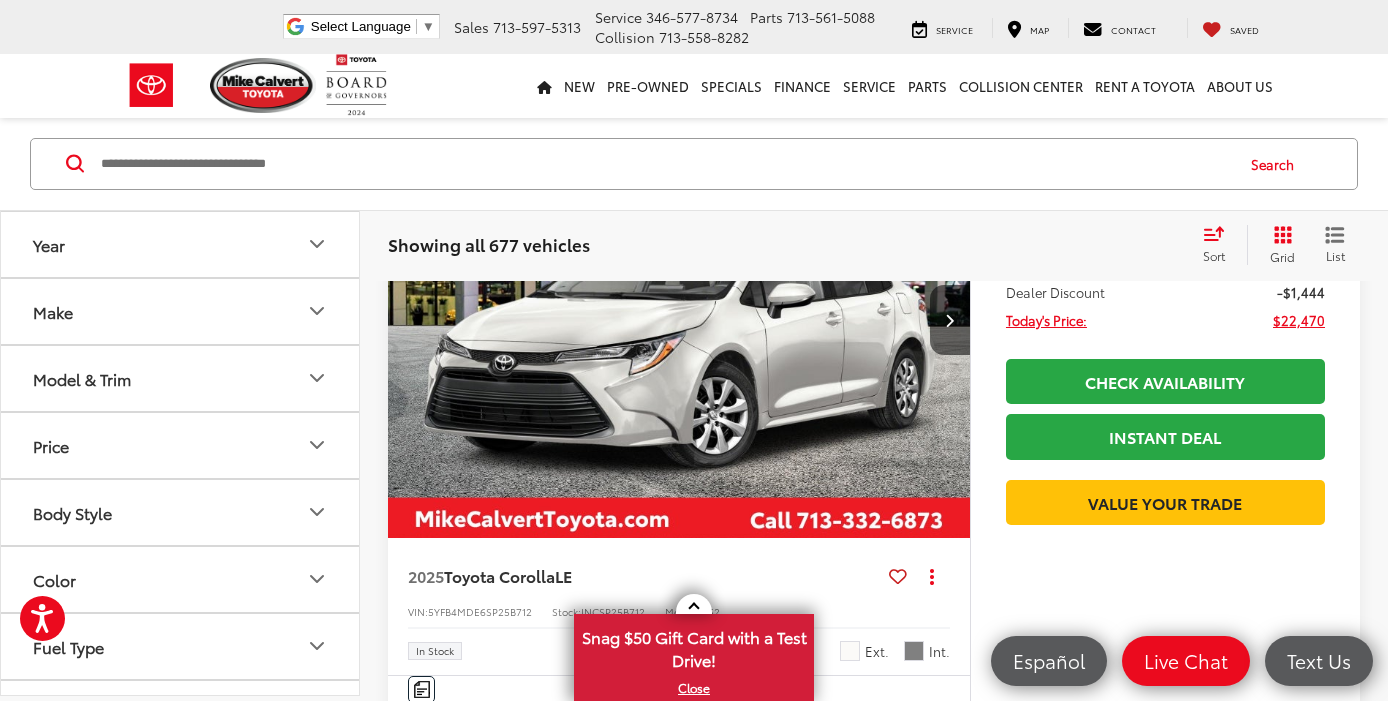click on "Year" at bounding box center [181, 244] 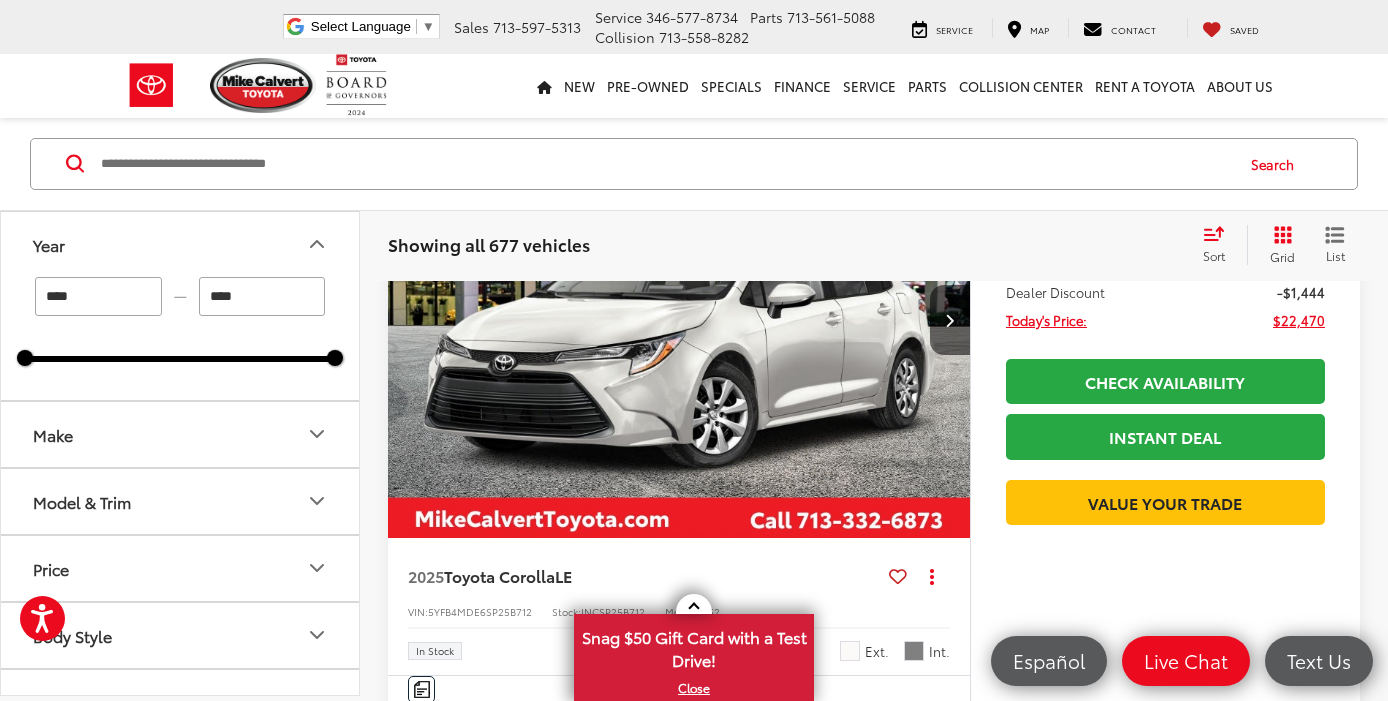 click on "Make" at bounding box center (181, 434) 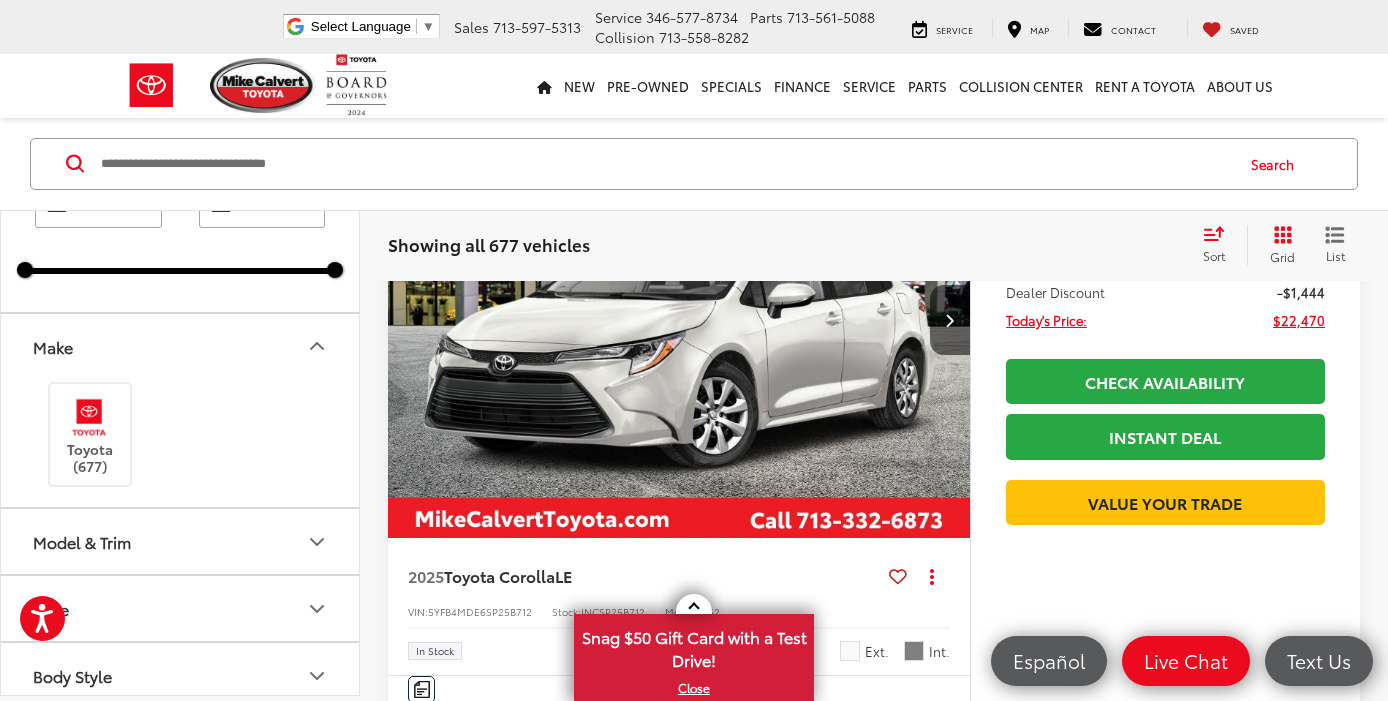 scroll, scrollTop: 91, scrollLeft: 0, axis: vertical 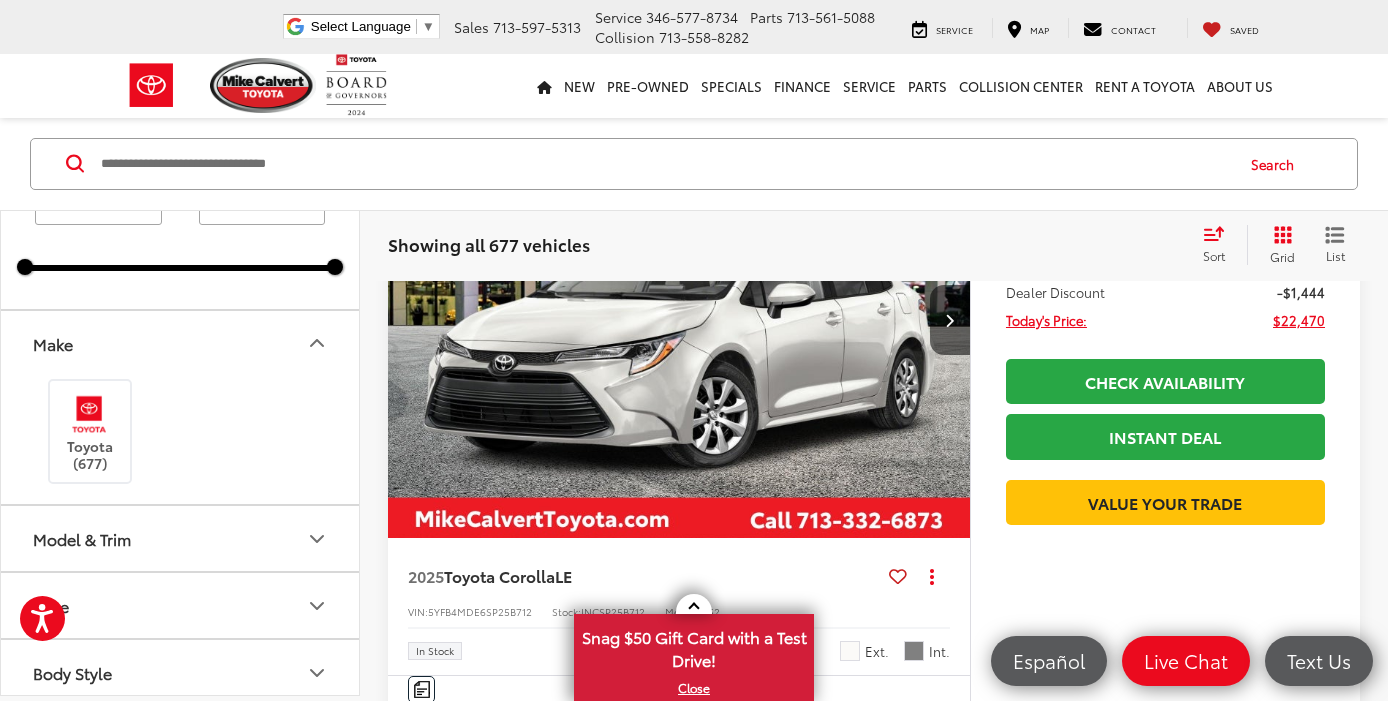 click on "Model & Trim" at bounding box center [181, 538] 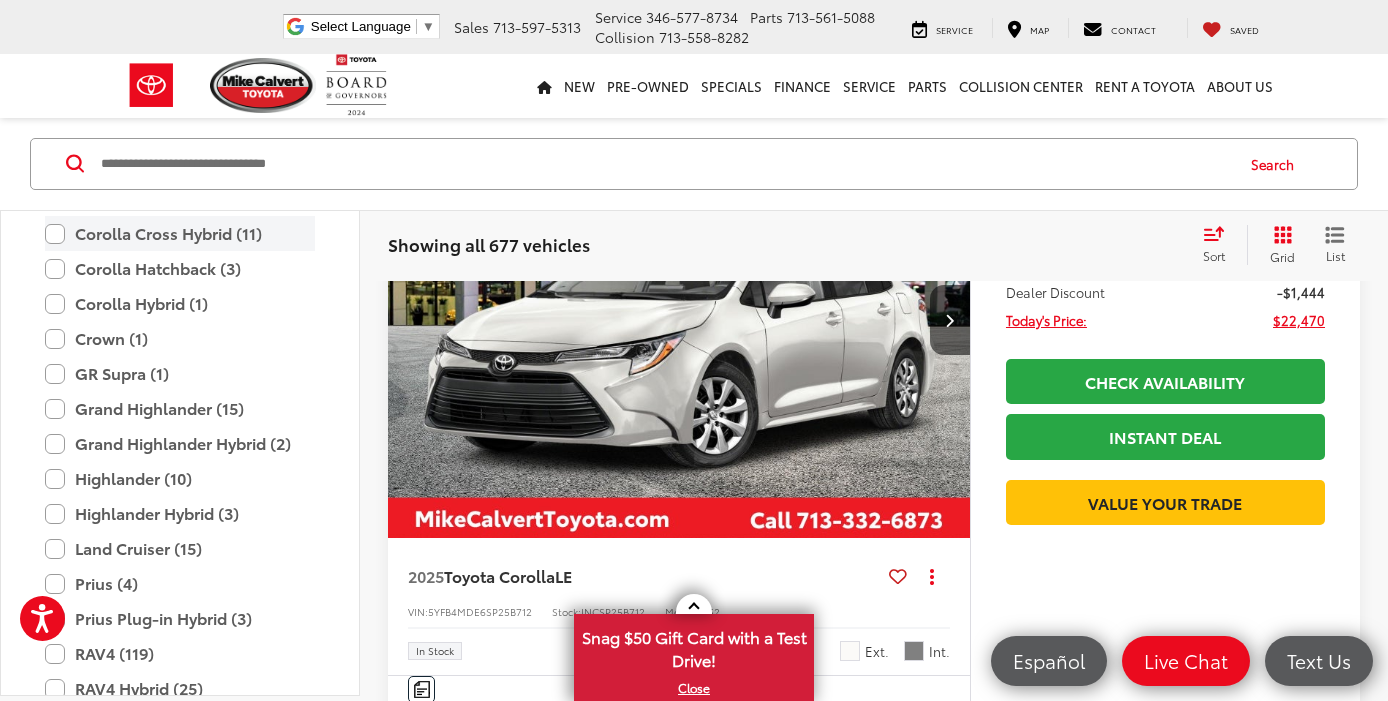 scroll, scrollTop: 679, scrollLeft: 0, axis: vertical 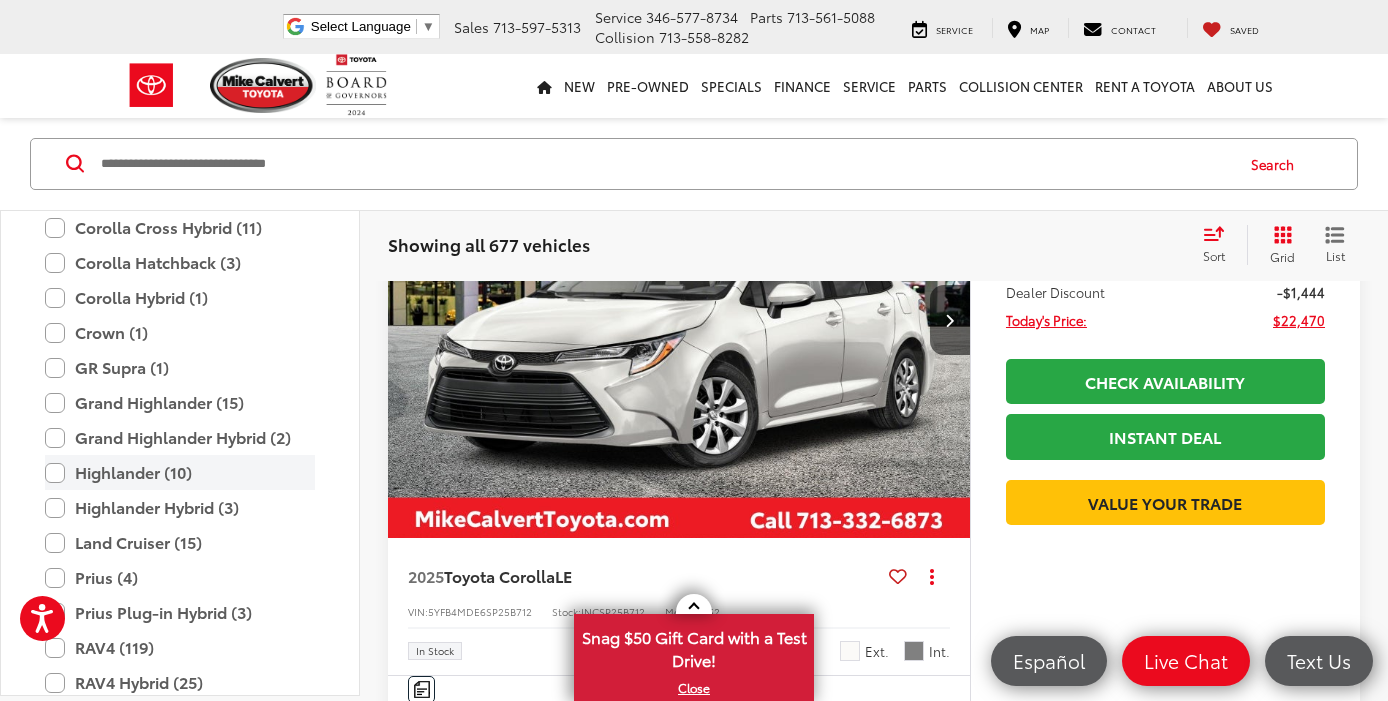 click on "Highlander (10)" at bounding box center (180, 472) 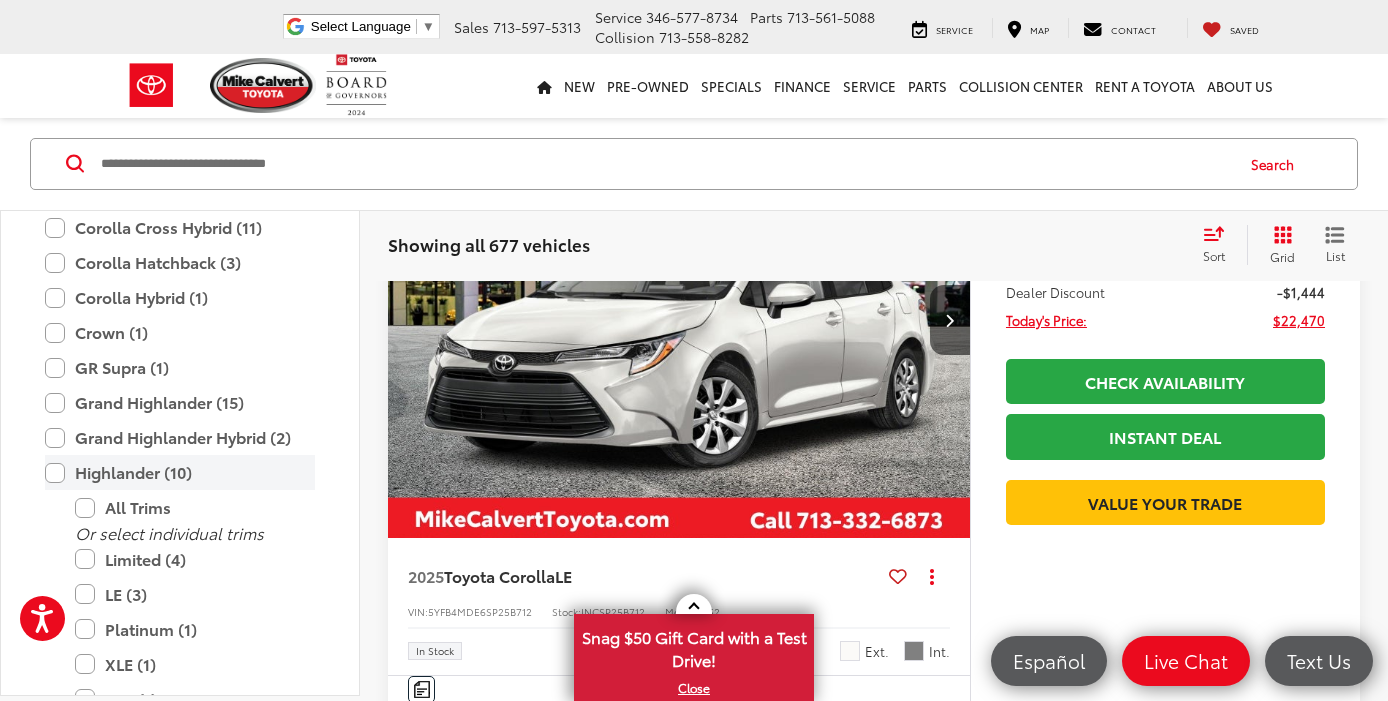 type on "****" 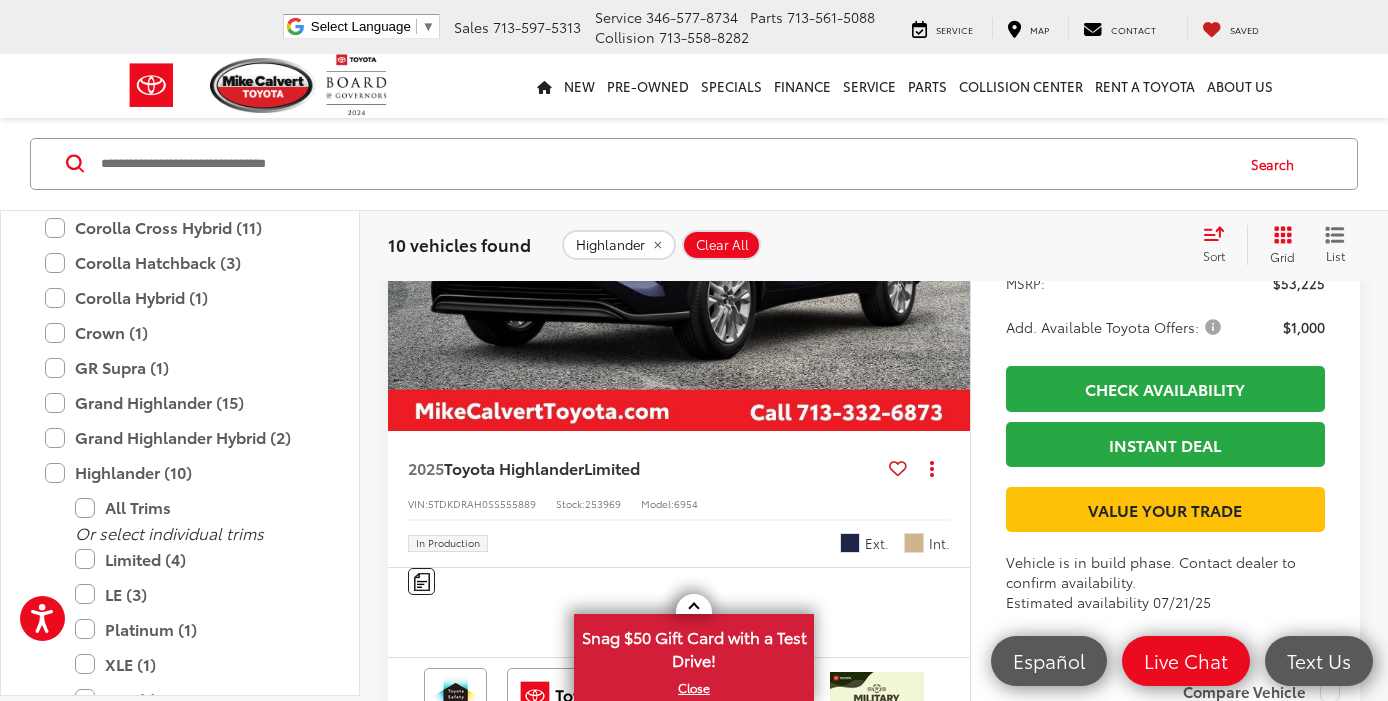 scroll, scrollTop: 6883, scrollLeft: 0, axis: vertical 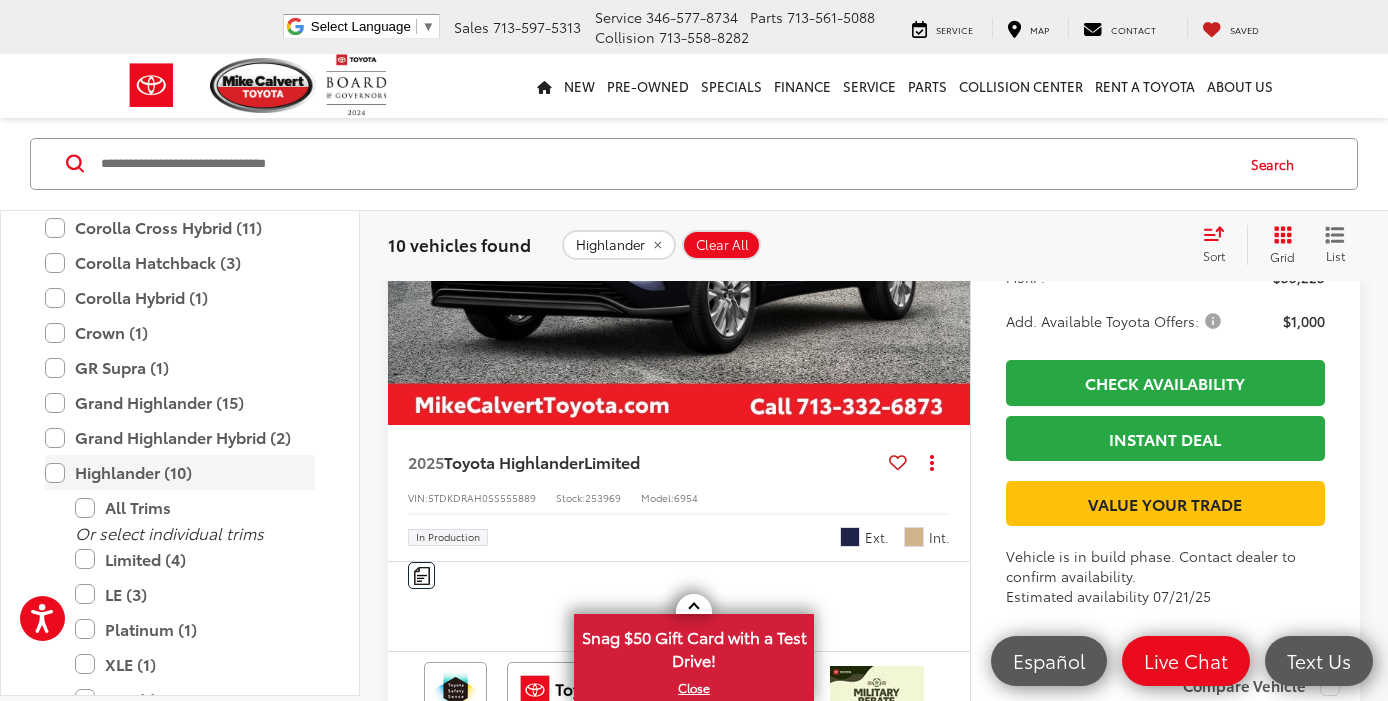 click on "Highlander (10)" at bounding box center [180, 472] 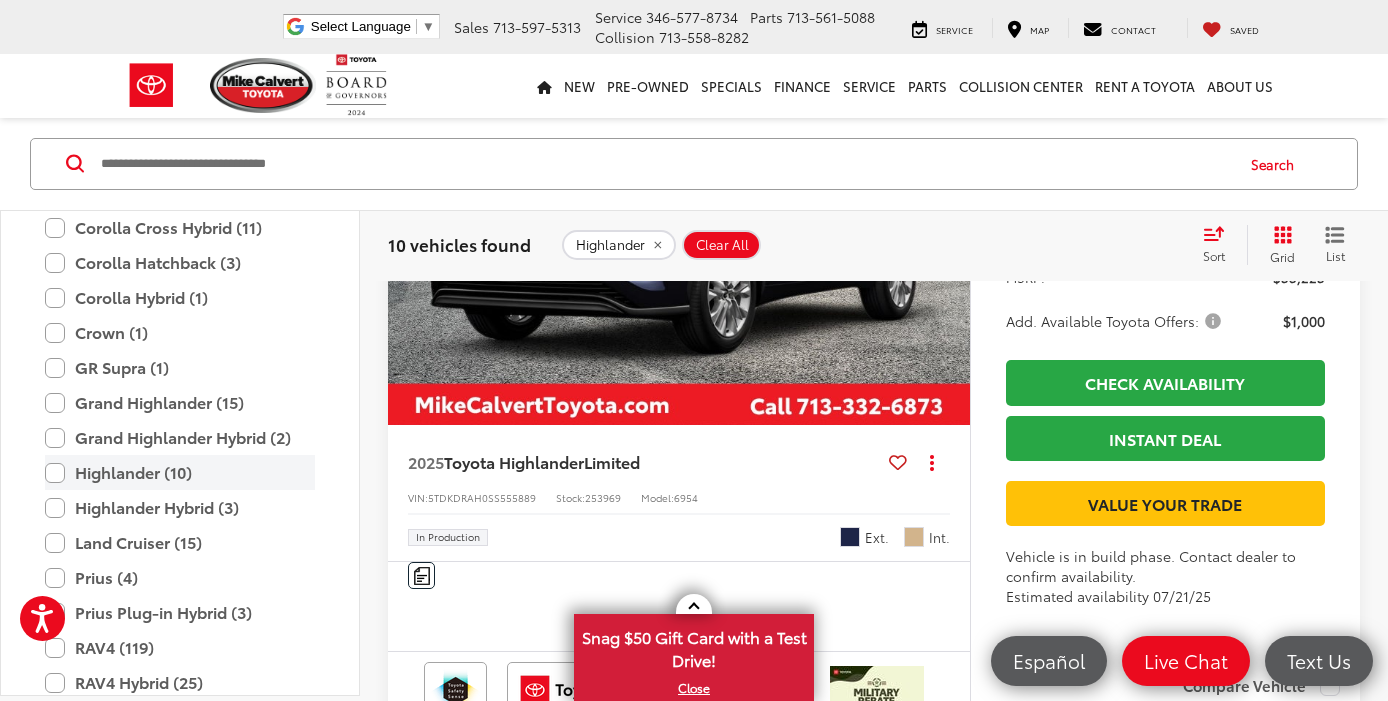 type on "****" 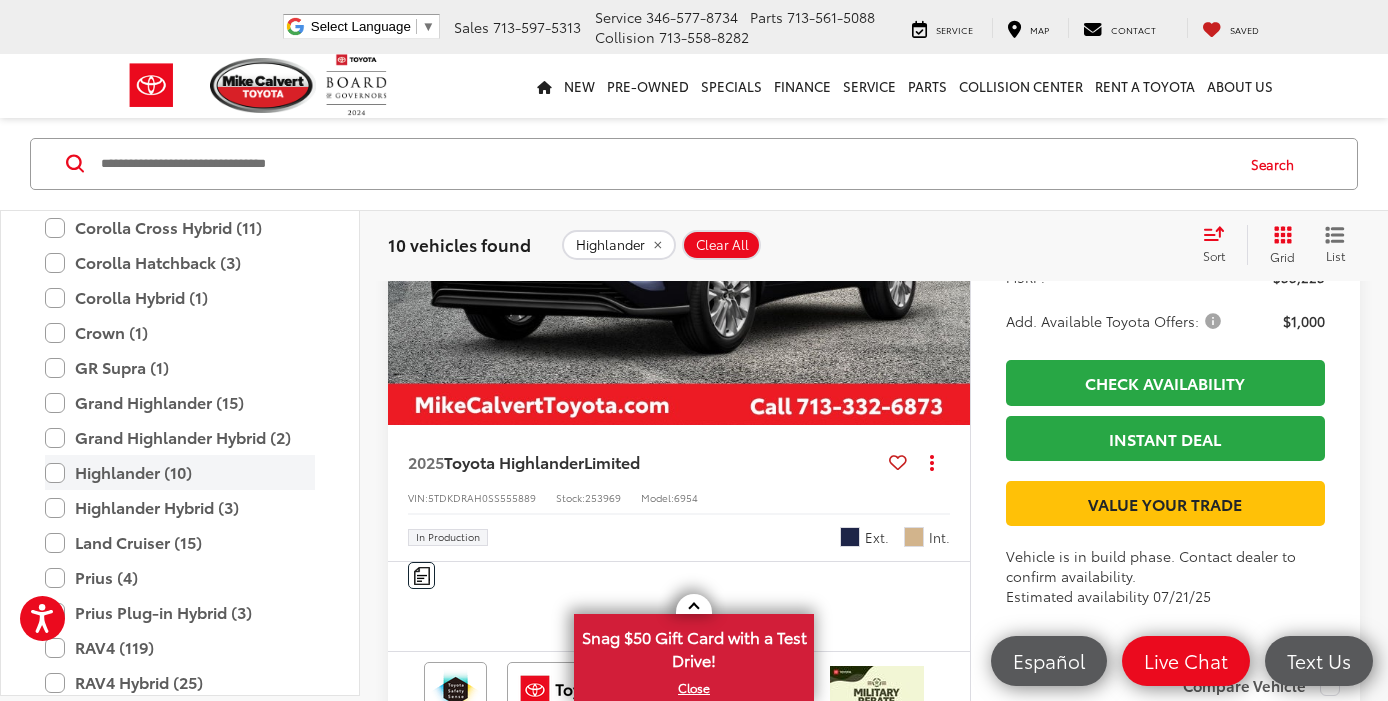 scroll, scrollTop: 267, scrollLeft: 0, axis: vertical 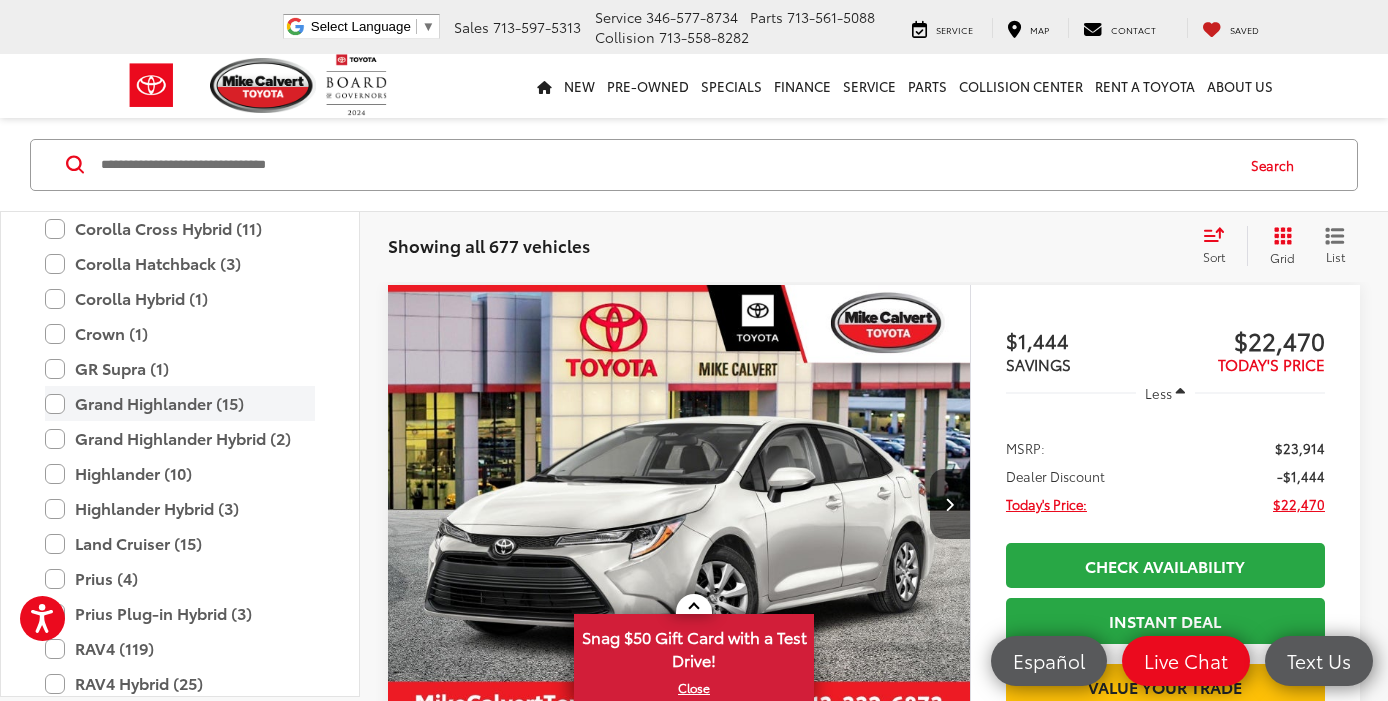 click on "Grand Highlander (15)" at bounding box center [180, 403] 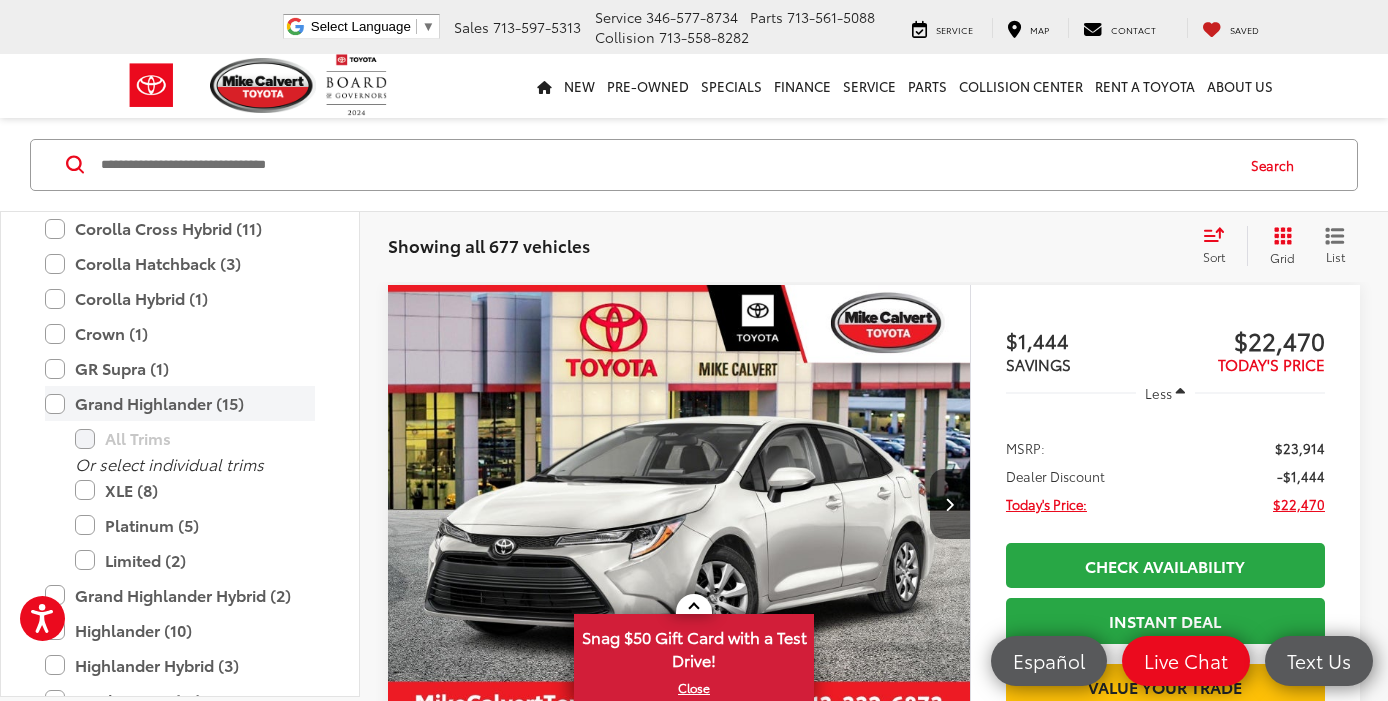 type on "****" 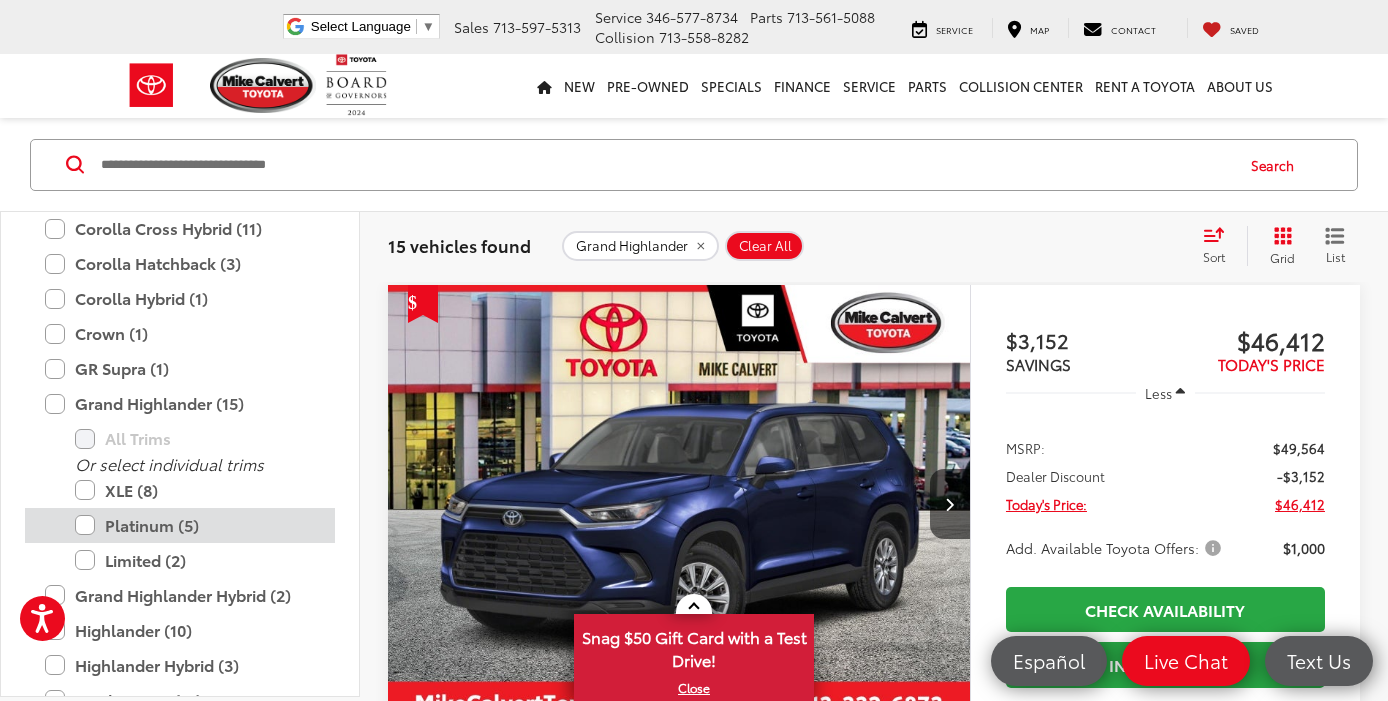 click on "Platinum (5)" at bounding box center (195, 525) 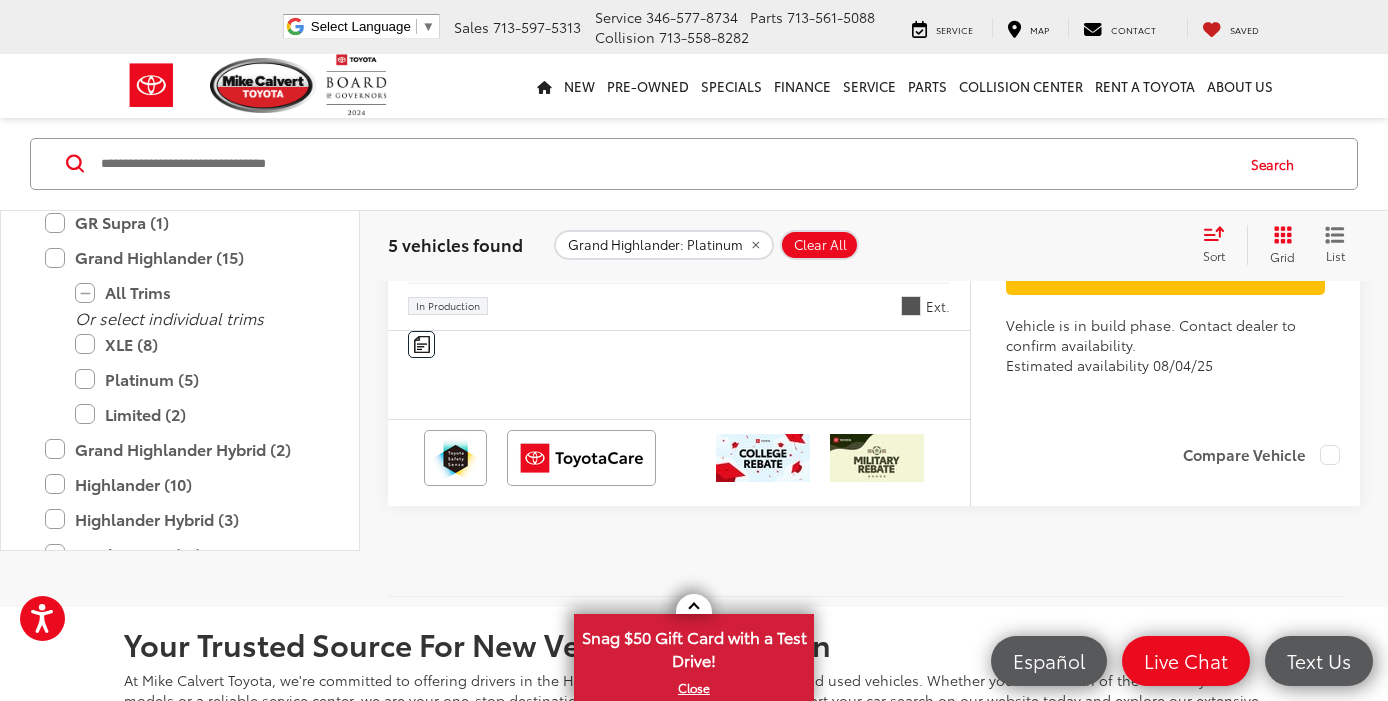 scroll, scrollTop: 3924, scrollLeft: 0, axis: vertical 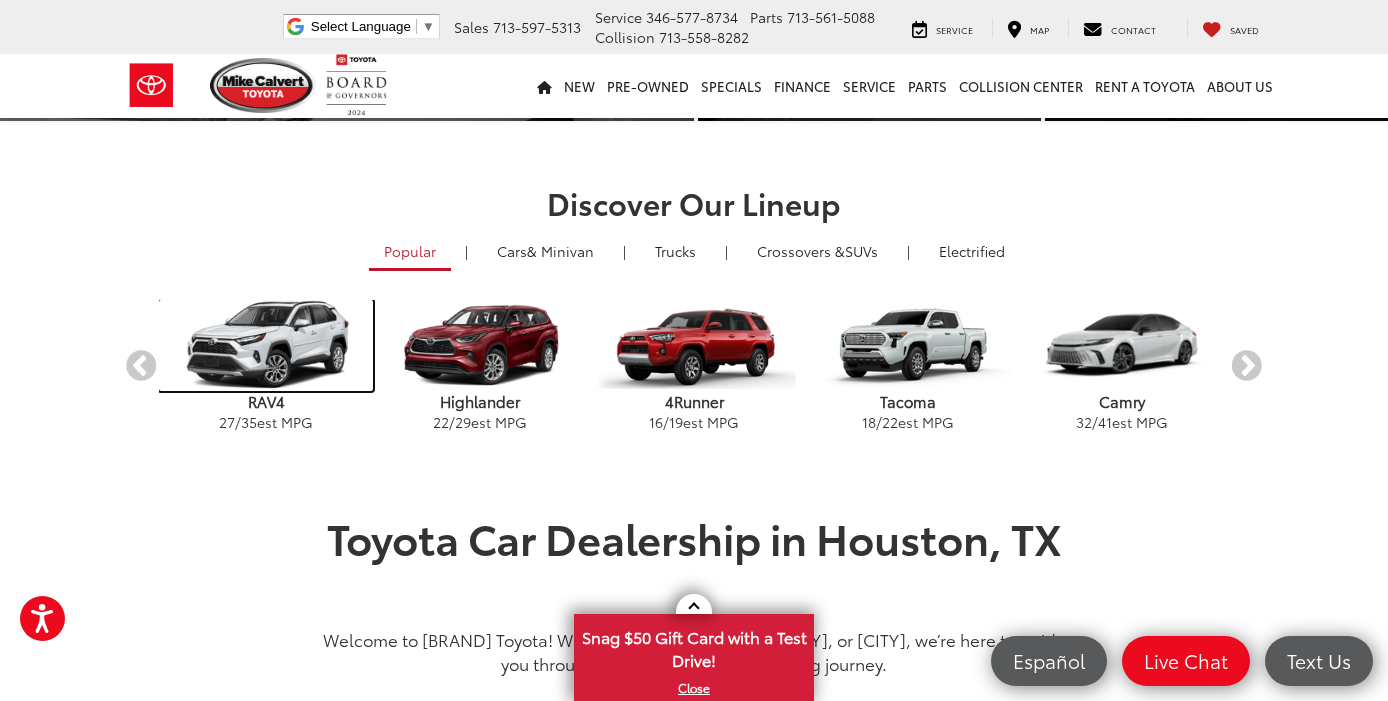 click at bounding box center (266, 345) 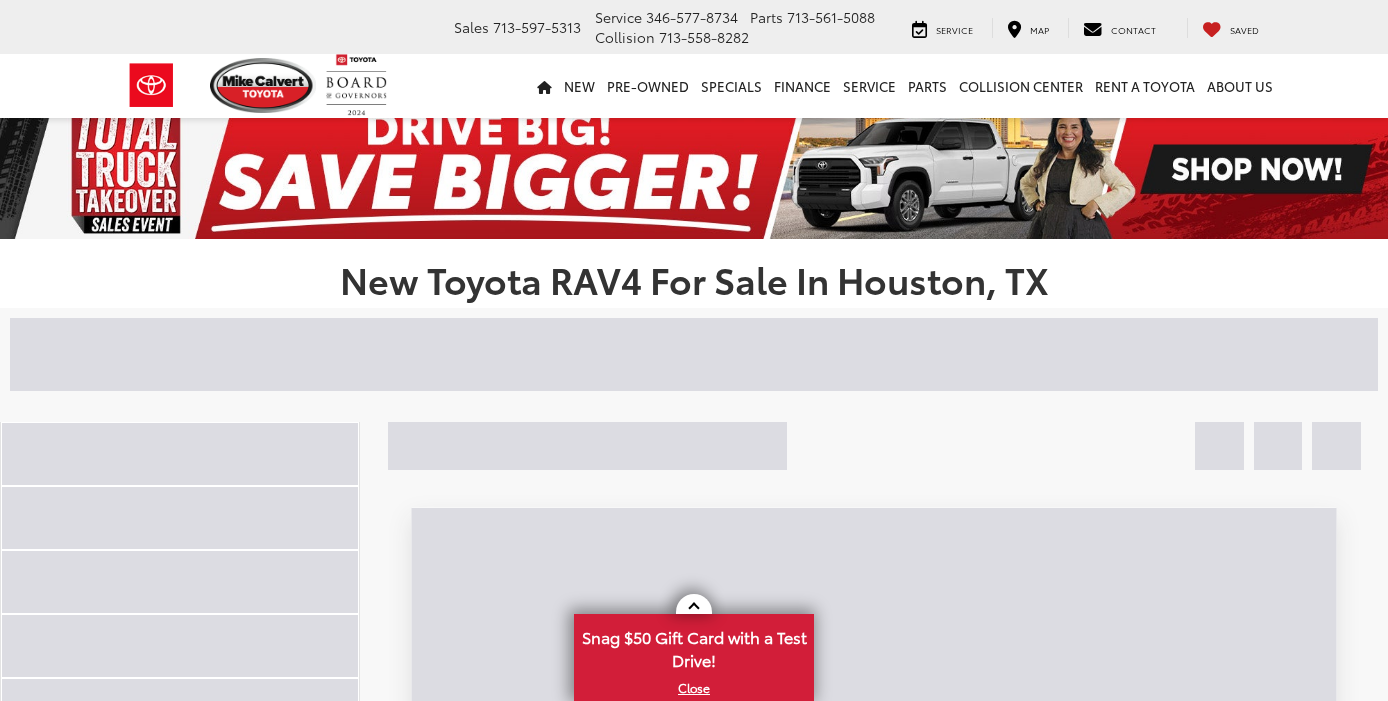 scroll, scrollTop: 0, scrollLeft: 0, axis: both 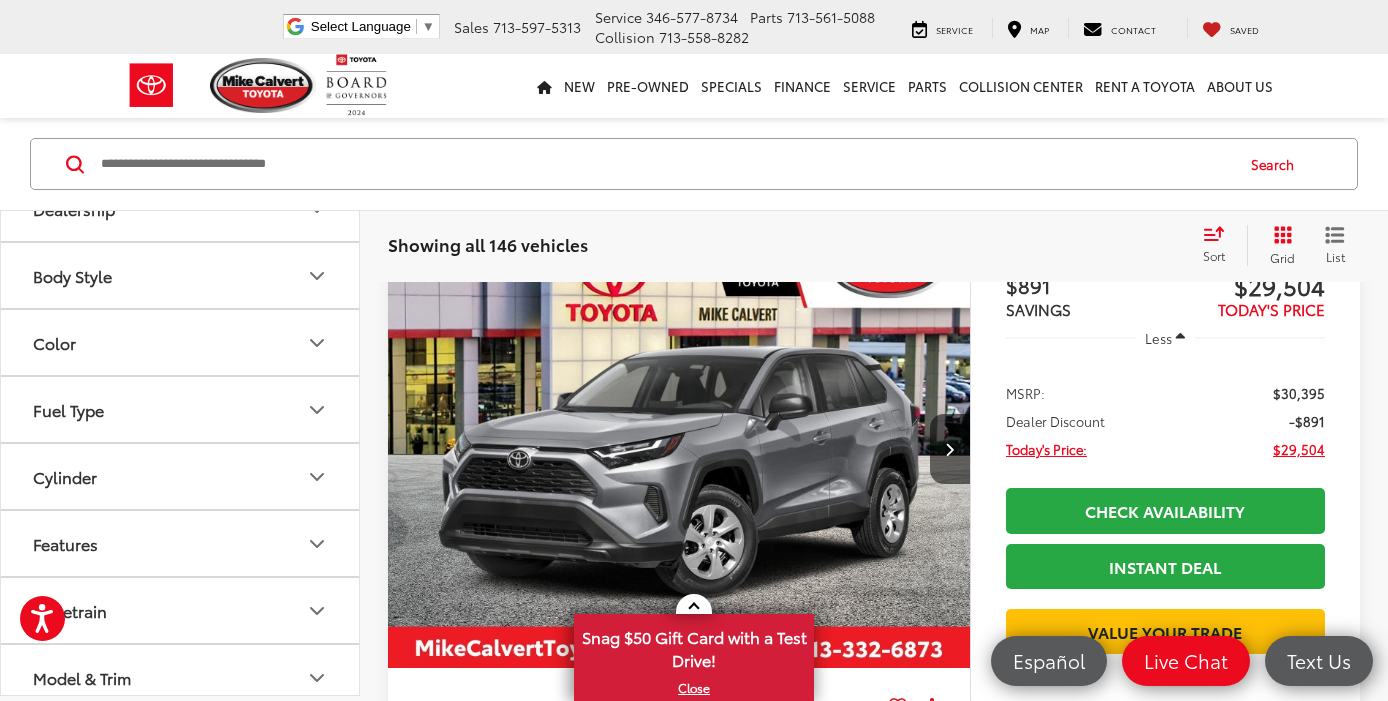 click on "Color" at bounding box center [181, 342] 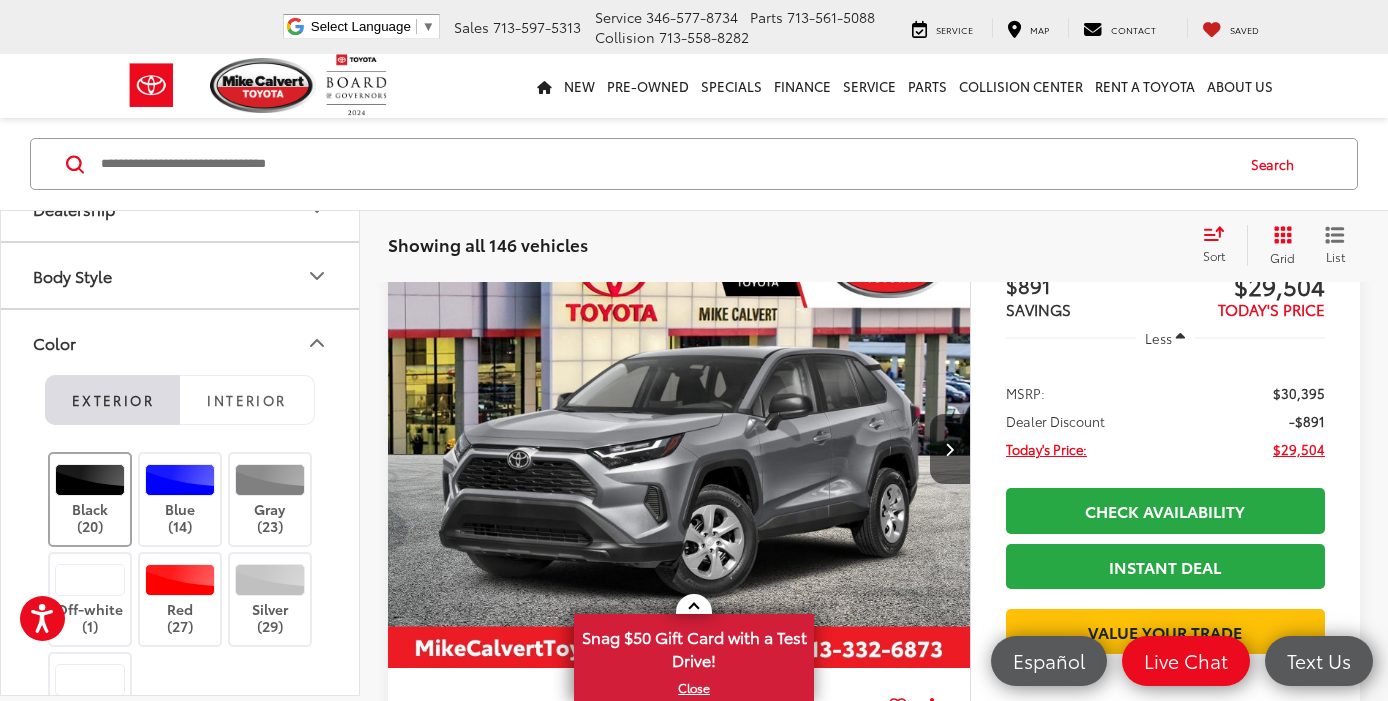 click at bounding box center (90, 480) 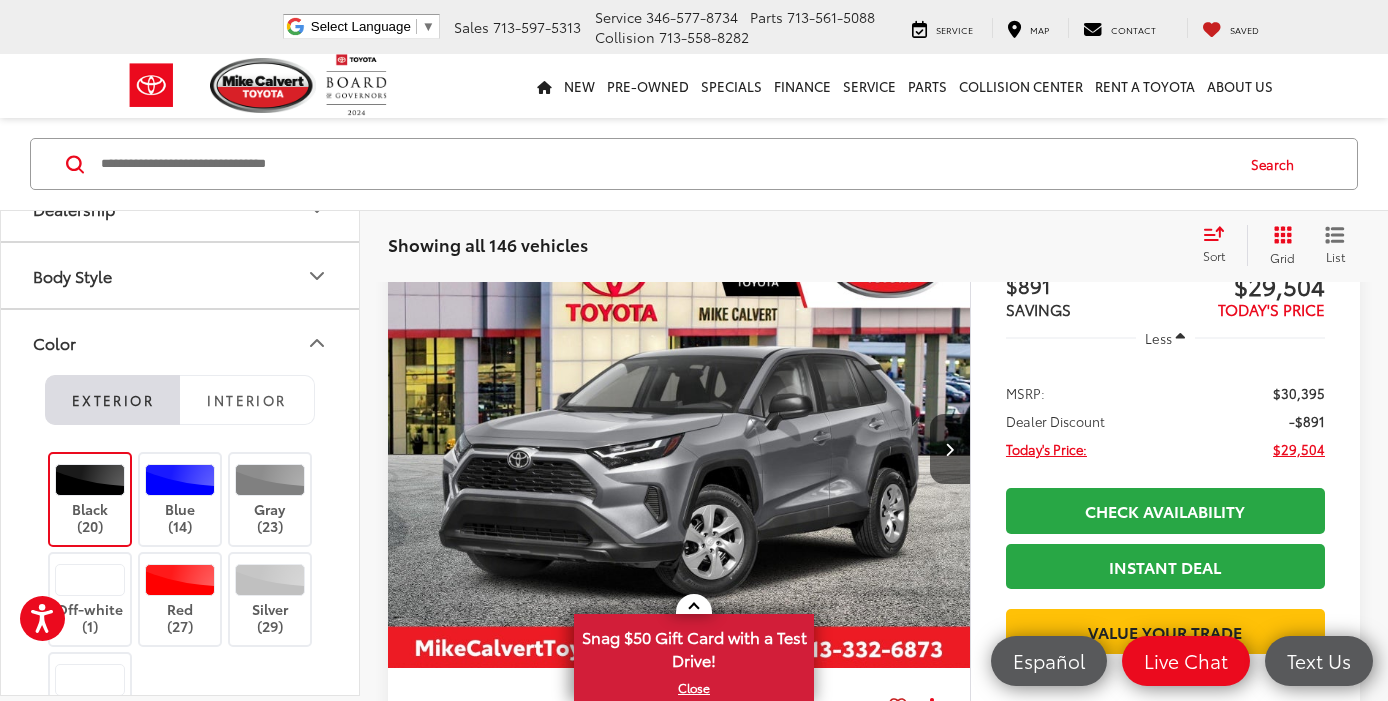 scroll, scrollTop: 190, scrollLeft: 0, axis: vertical 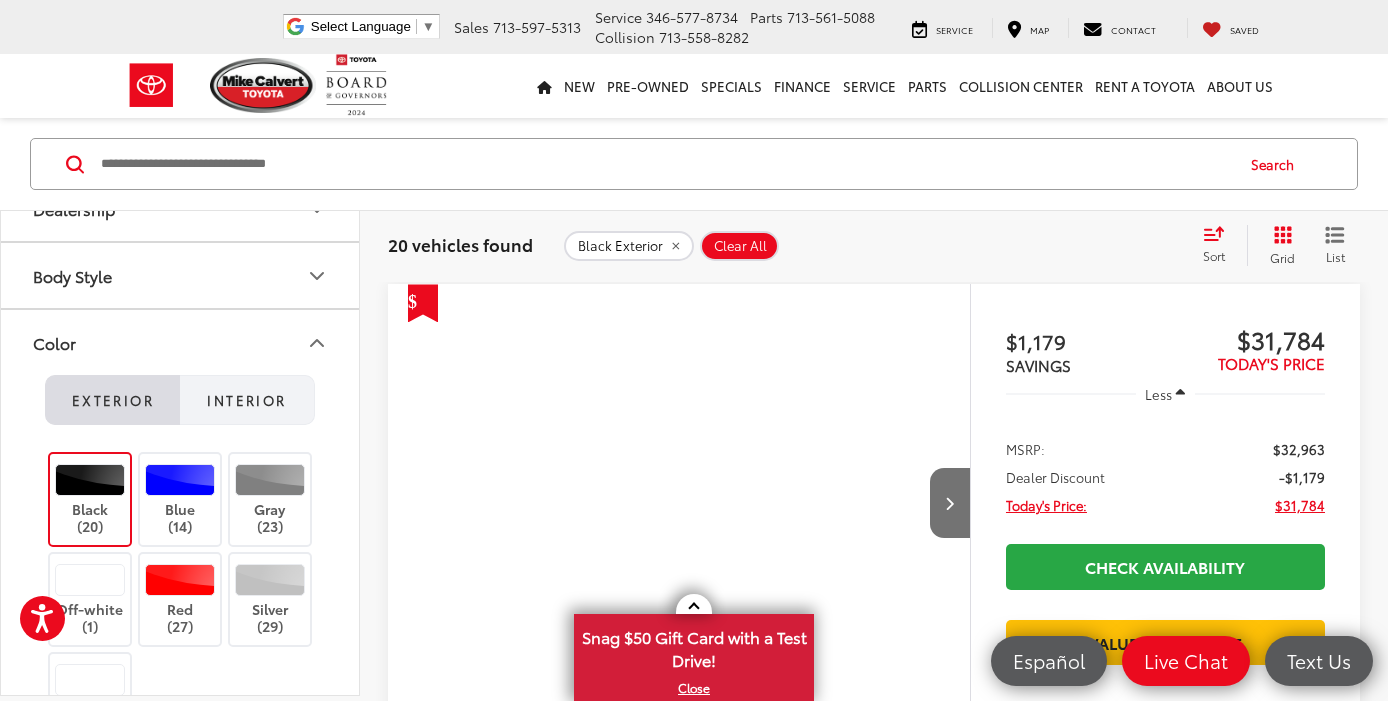 click on "Interior" at bounding box center [246, 400] 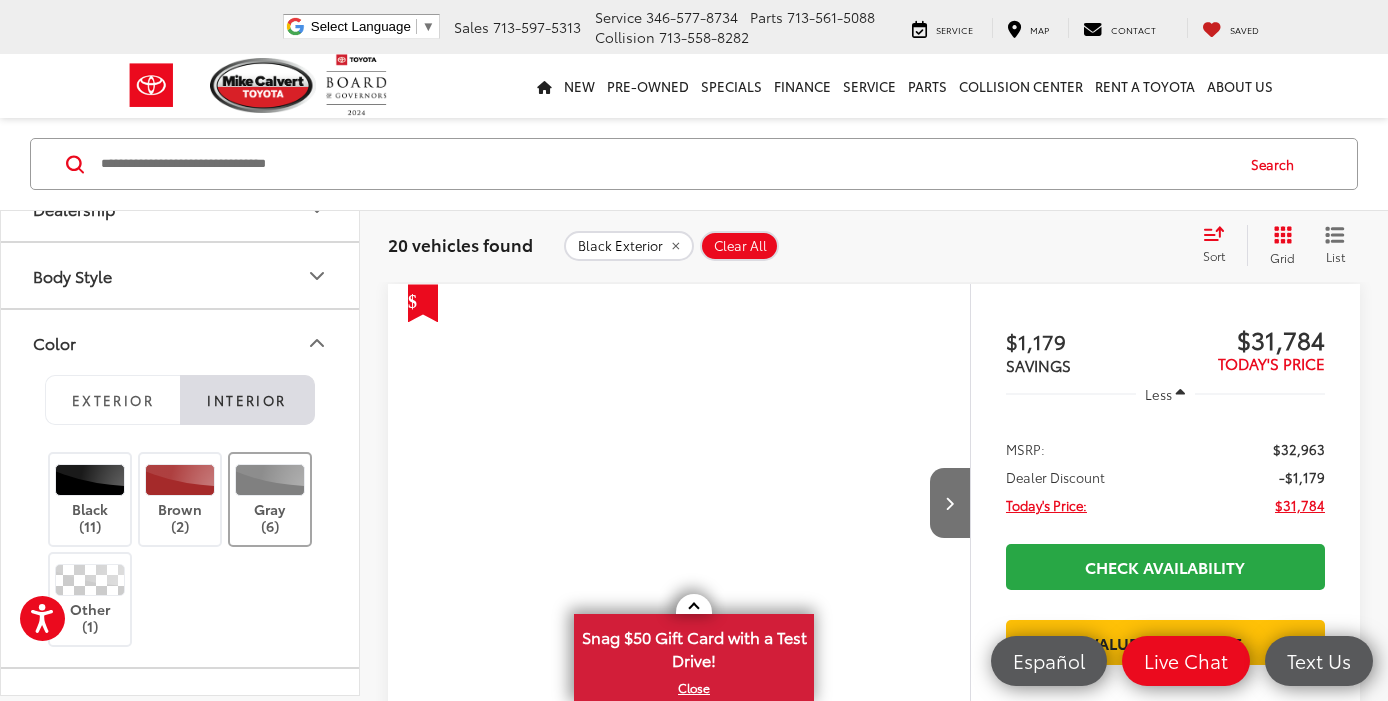scroll, scrollTop: 509, scrollLeft: 0, axis: vertical 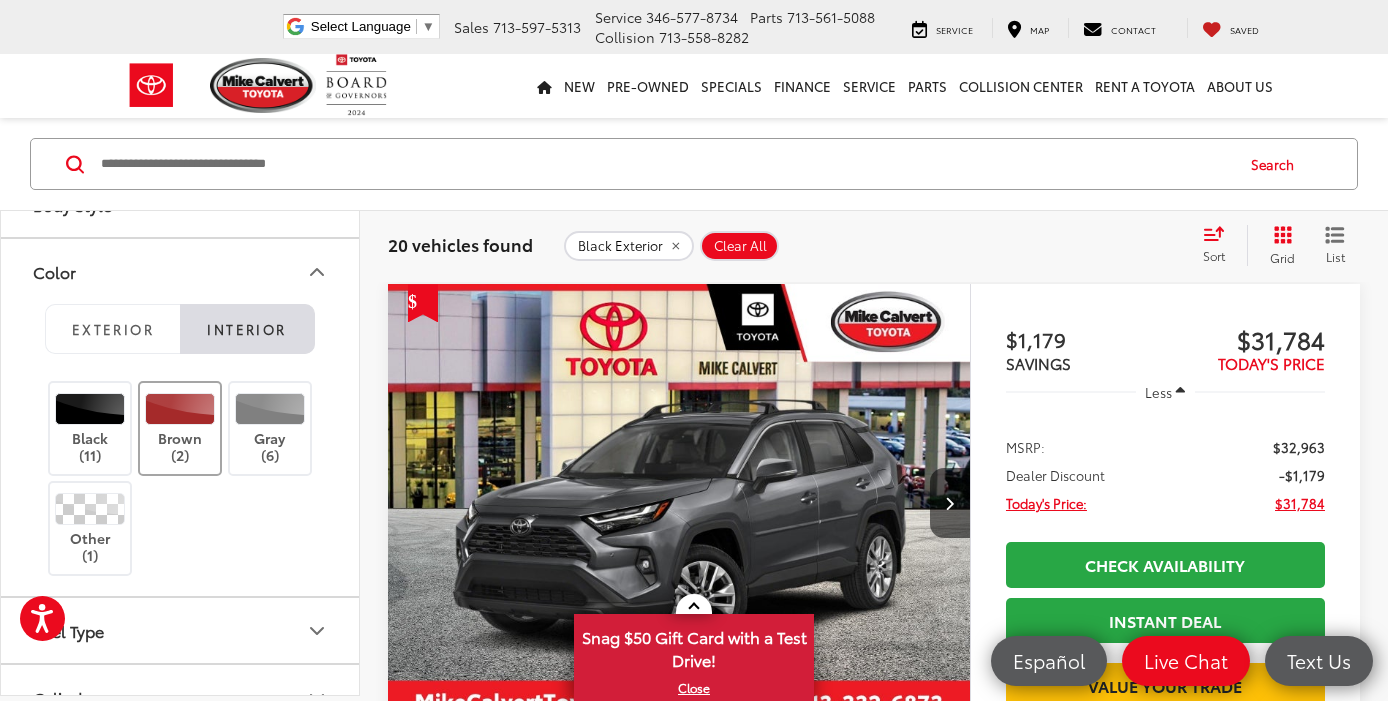 click at bounding box center (180, 409) 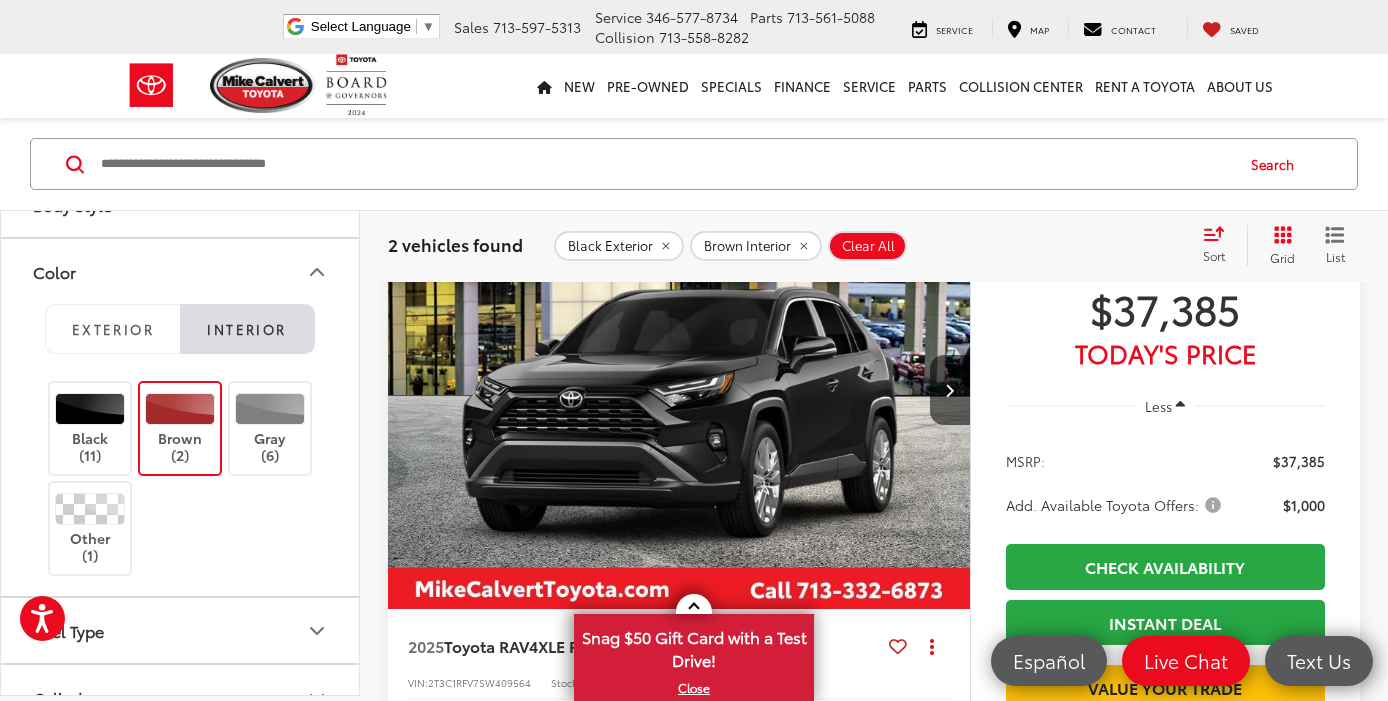 scroll, scrollTop: 294, scrollLeft: 0, axis: vertical 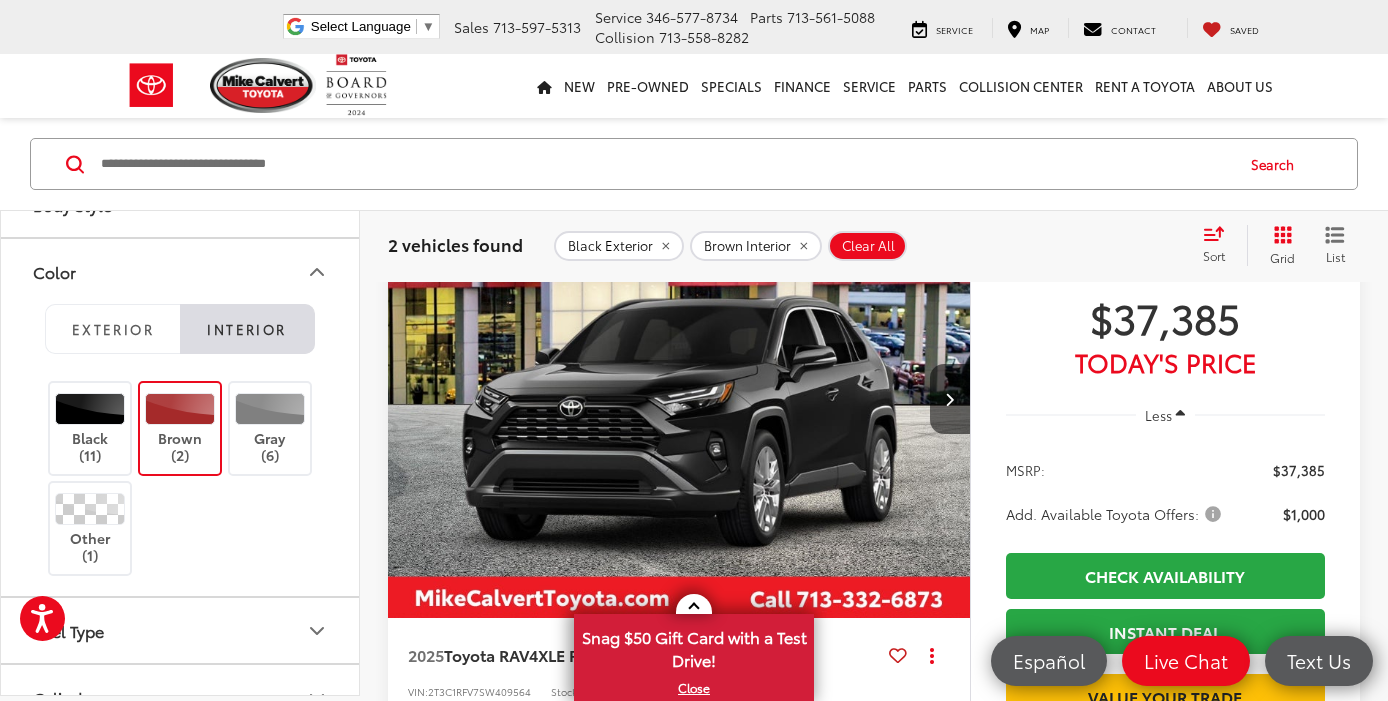 click at bounding box center [679, 399] 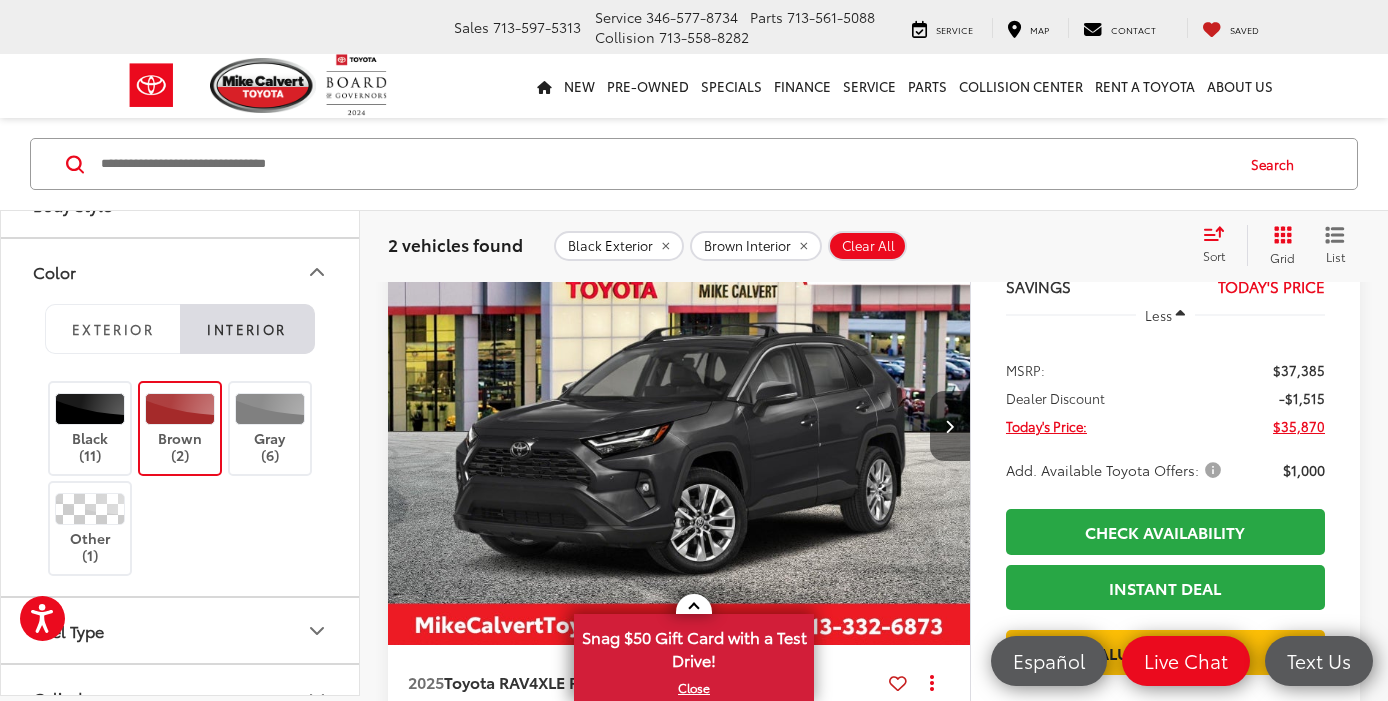 scroll, scrollTop: 1053, scrollLeft: 0, axis: vertical 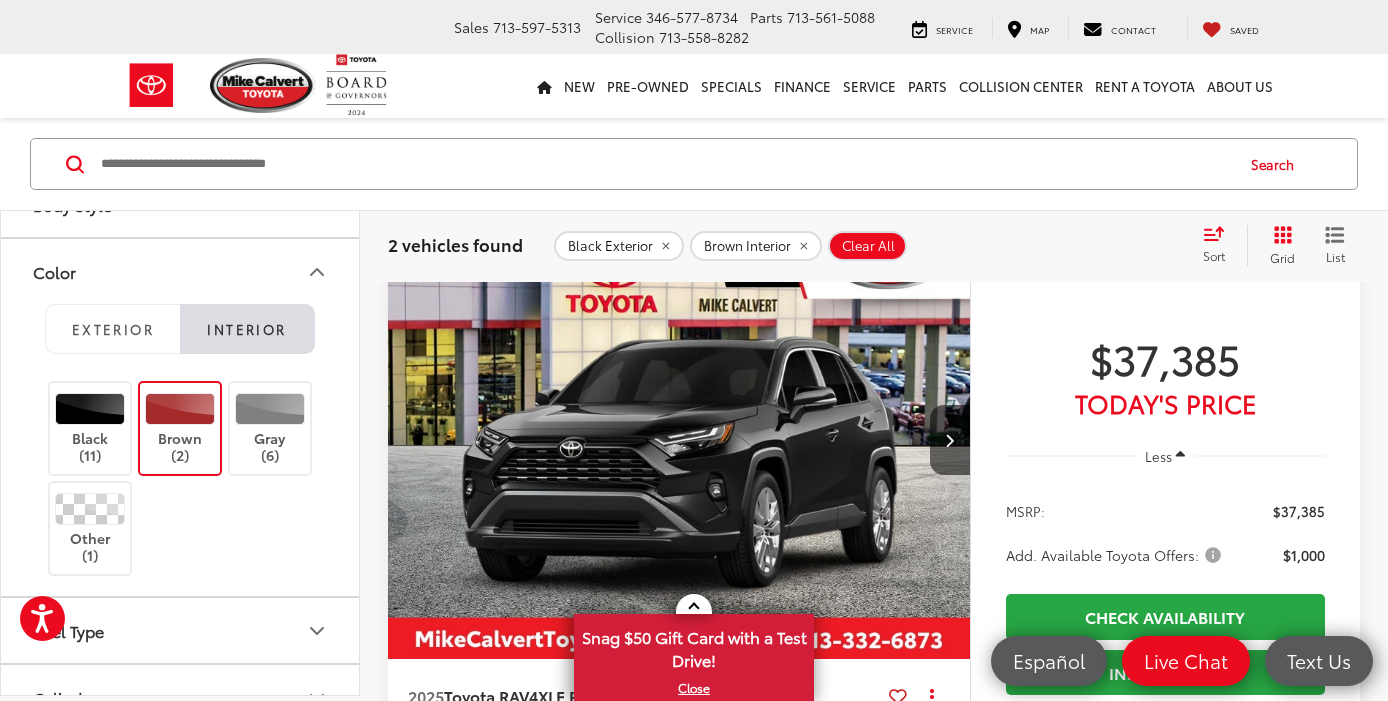 click at bounding box center (679, 440) 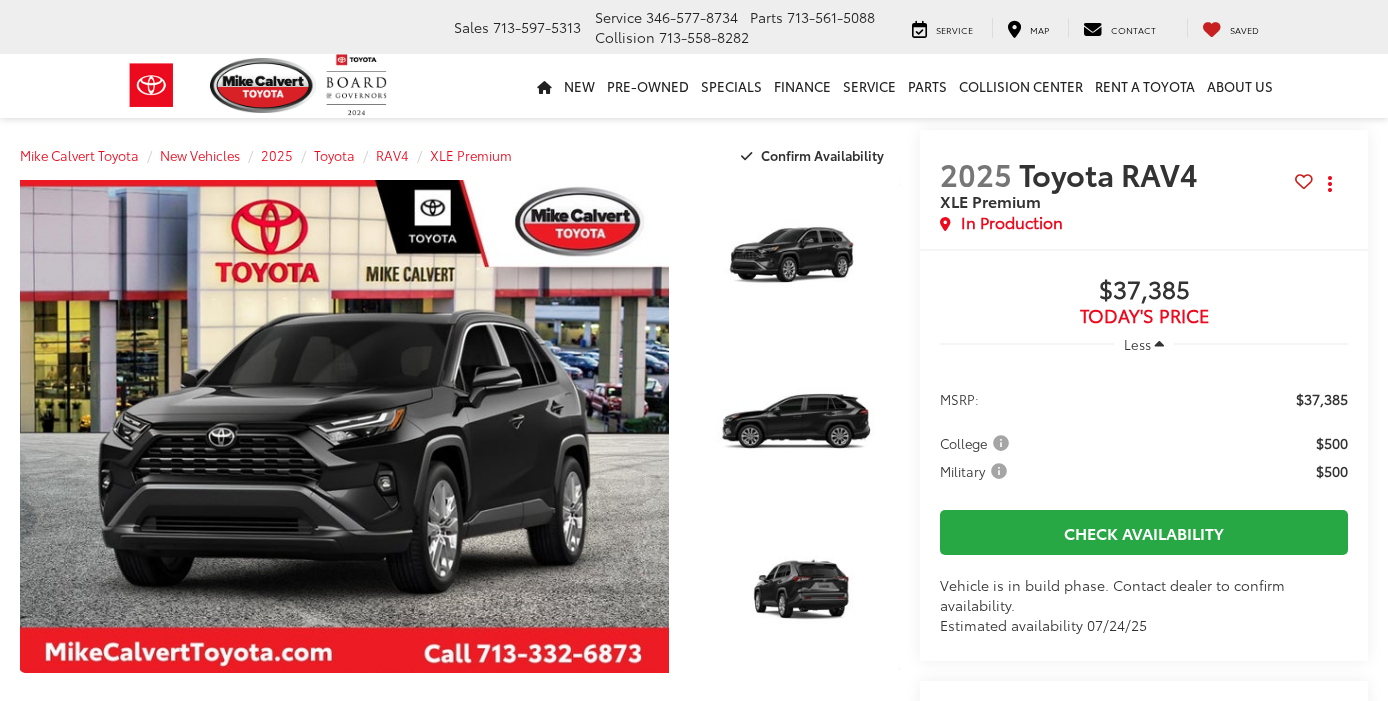 scroll, scrollTop: 0, scrollLeft: 0, axis: both 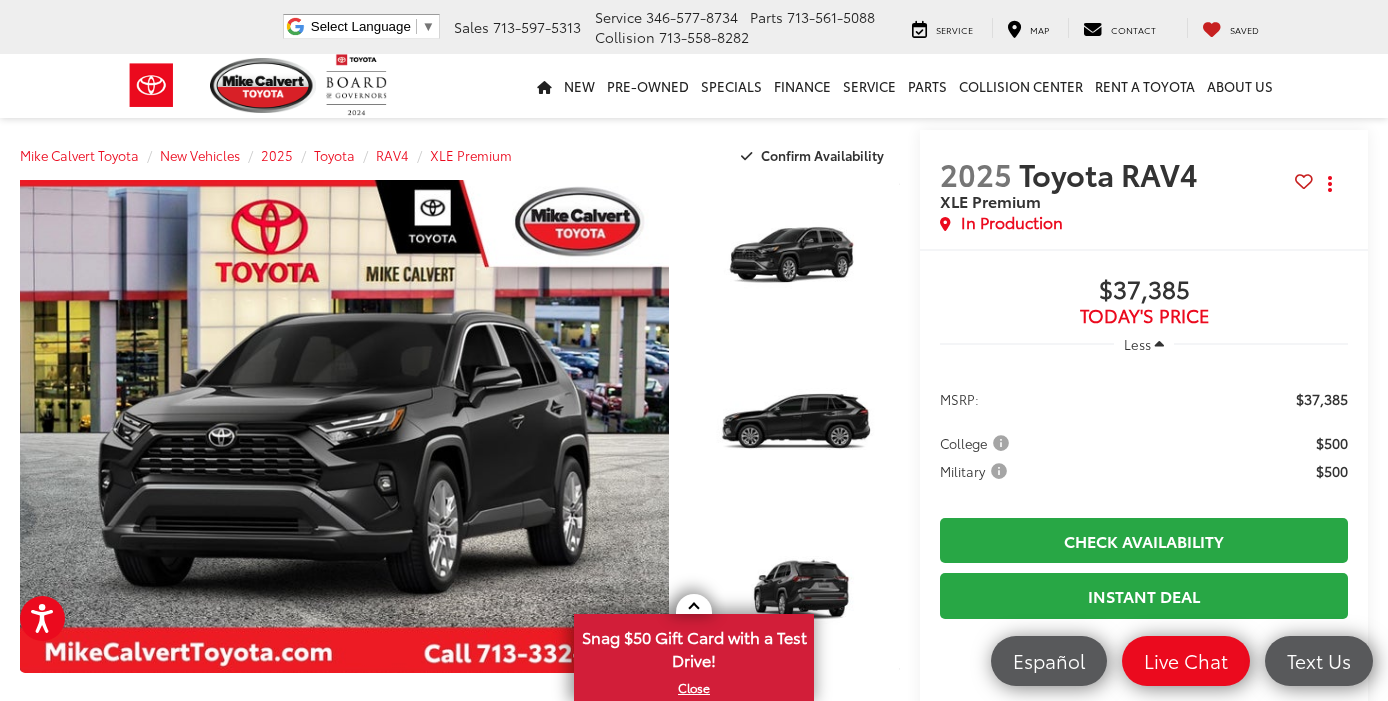 click at bounding box center [344, 426] 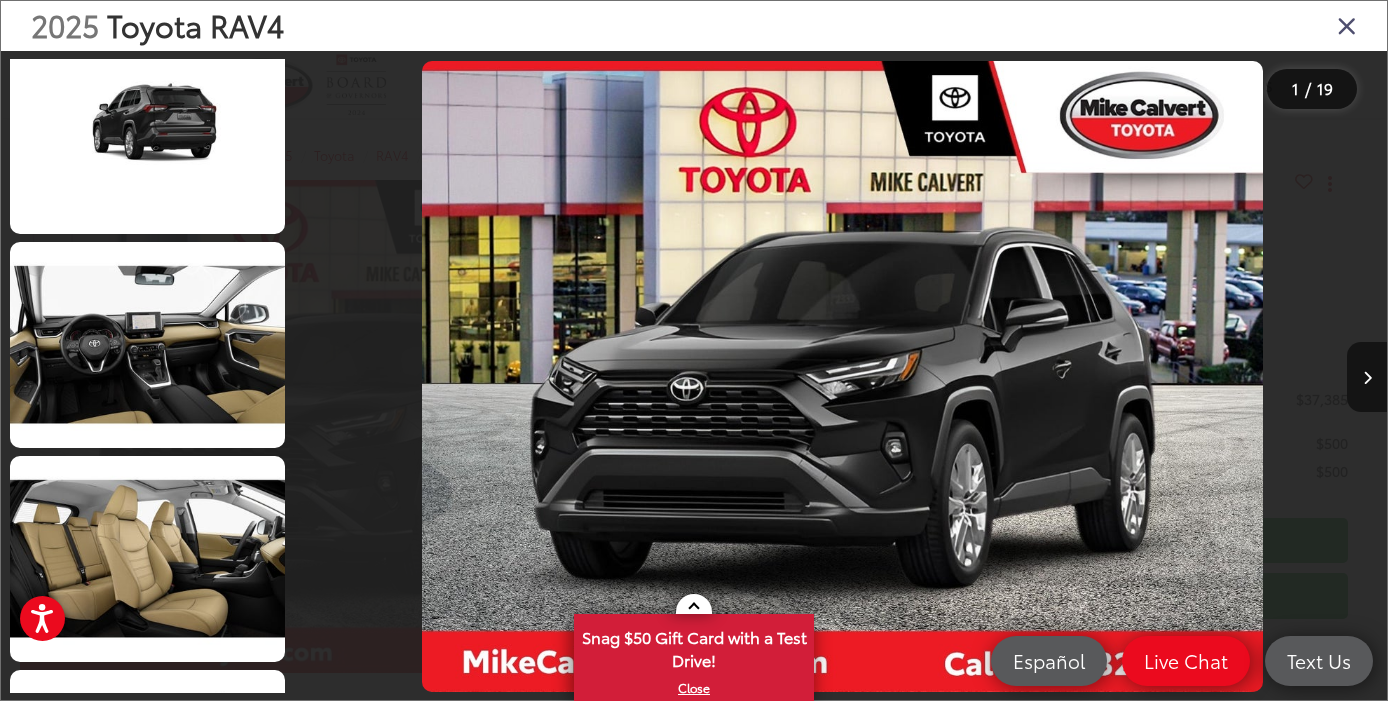 scroll, scrollTop: 704, scrollLeft: 0, axis: vertical 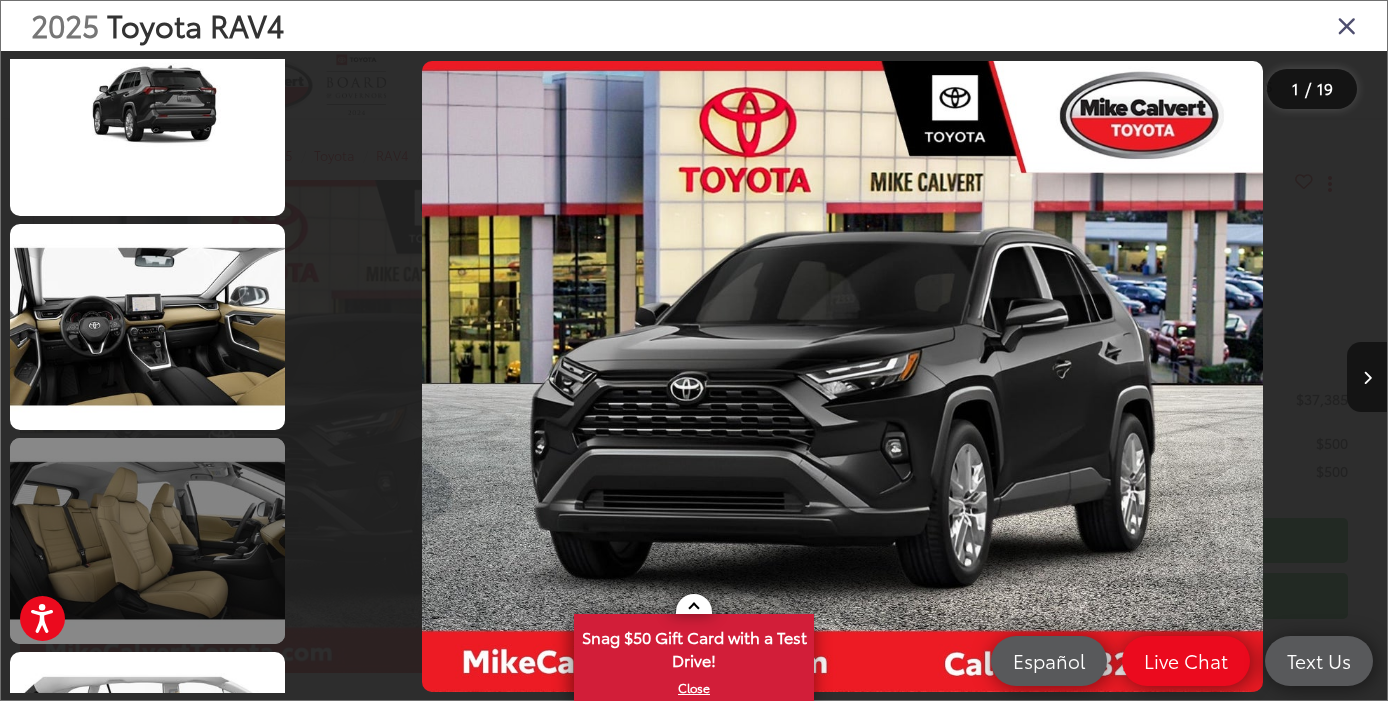 click at bounding box center (147, 541) 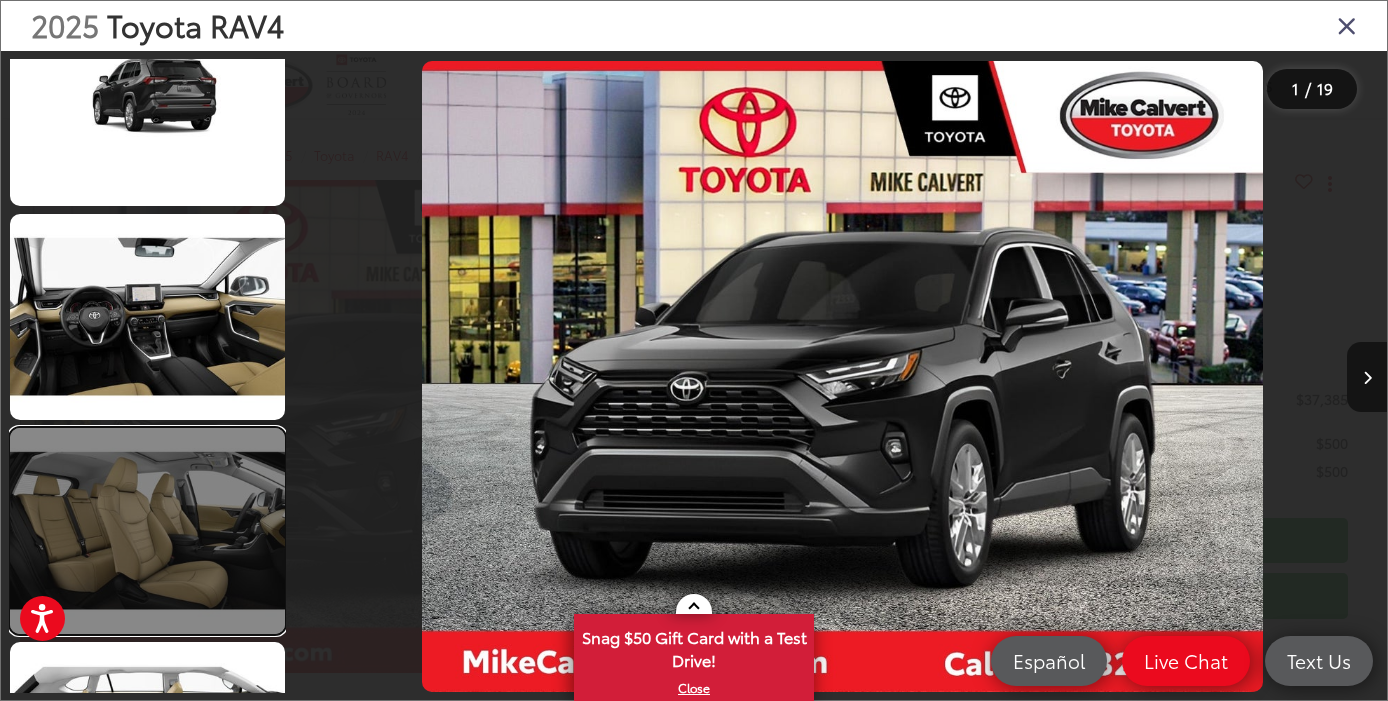 scroll, scrollTop: 0, scrollLeft: 5444, axis: horizontal 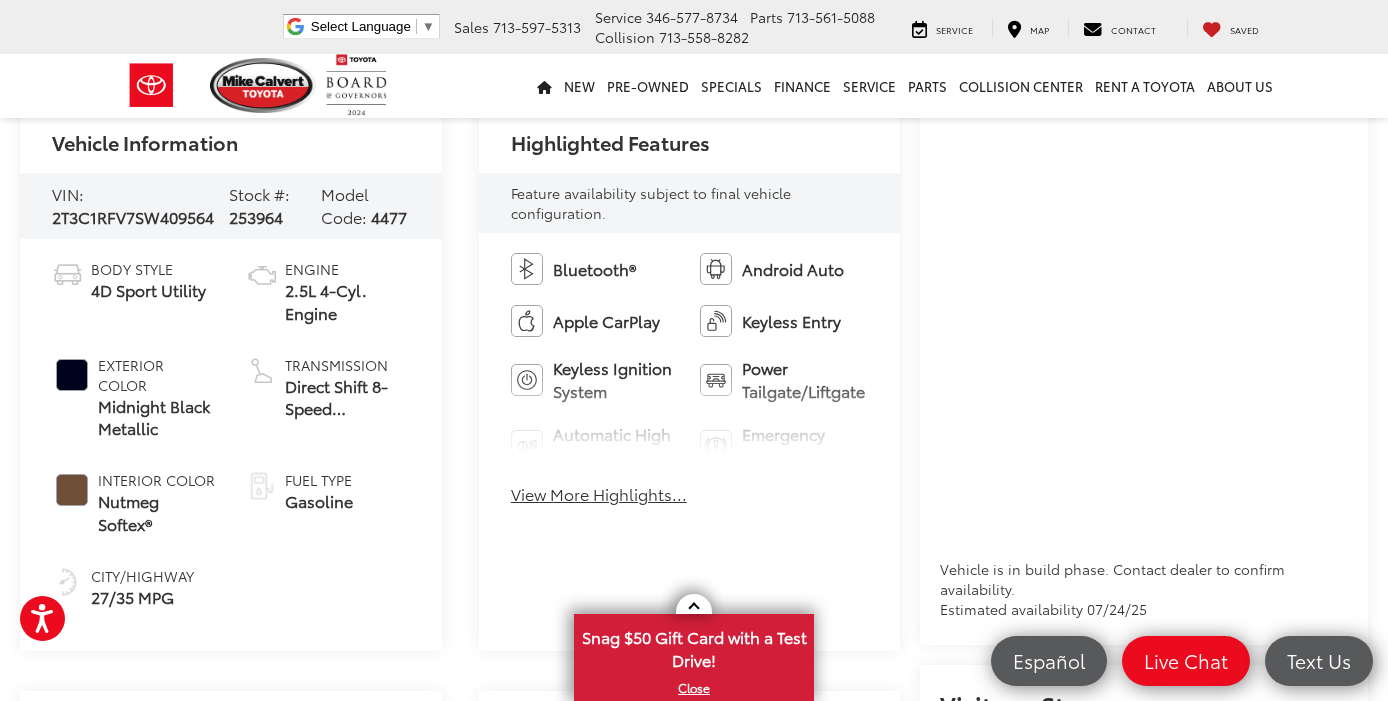 click on "View More Highlights..." at bounding box center (599, 494) 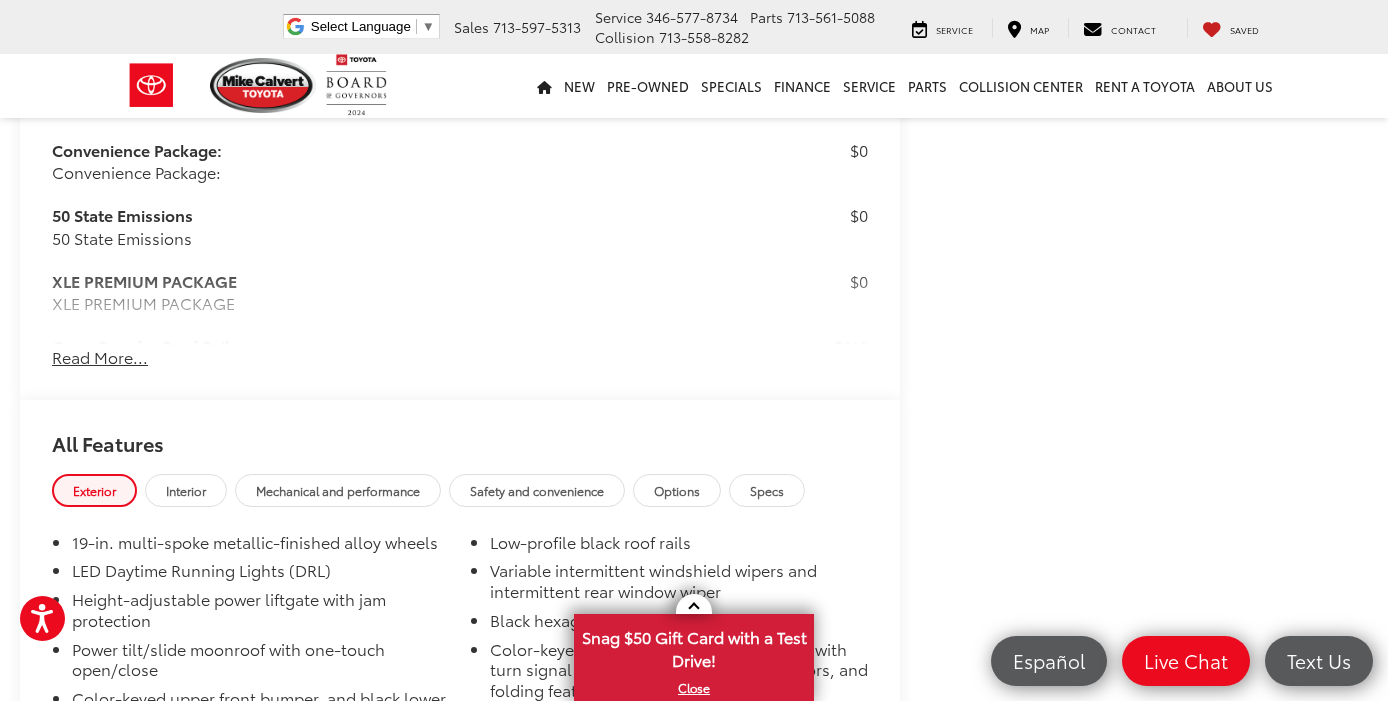 scroll, scrollTop: 1752, scrollLeft: 0, axis: vertical 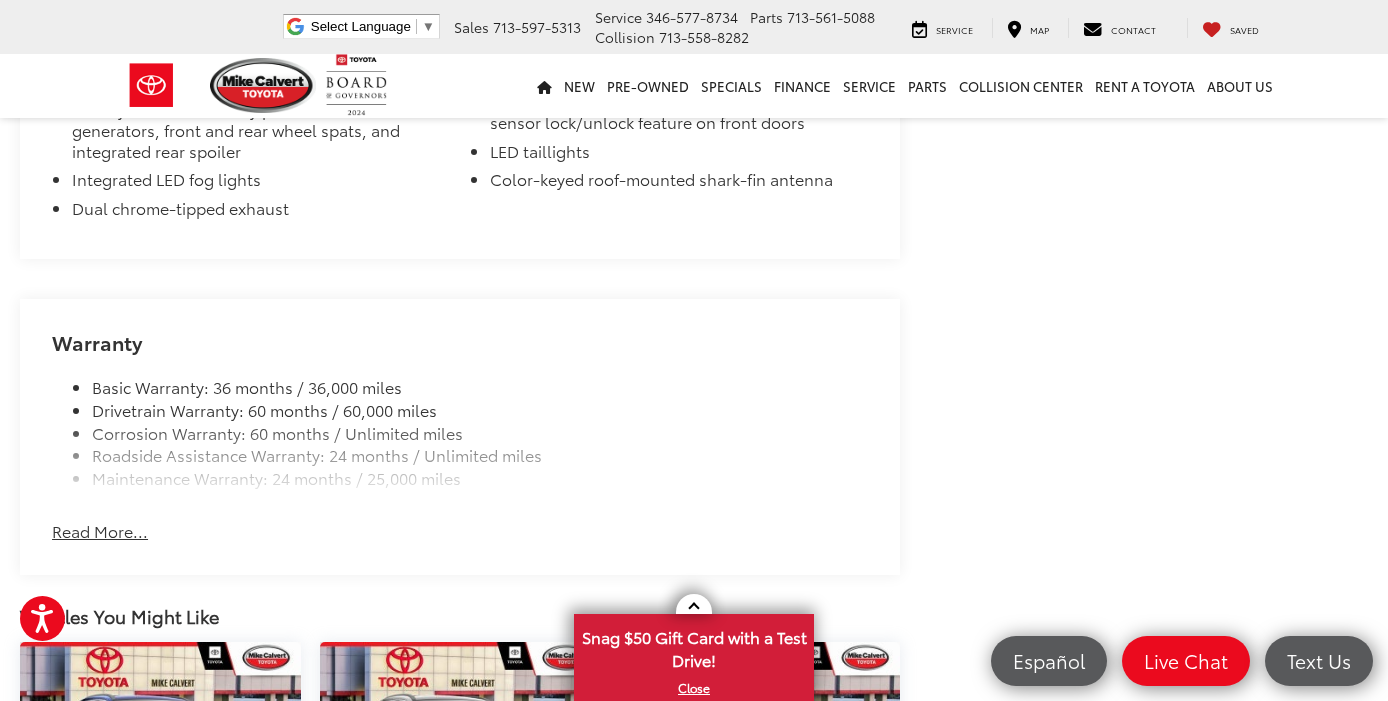 click on "Read More..." at bounding box center (100, 531) 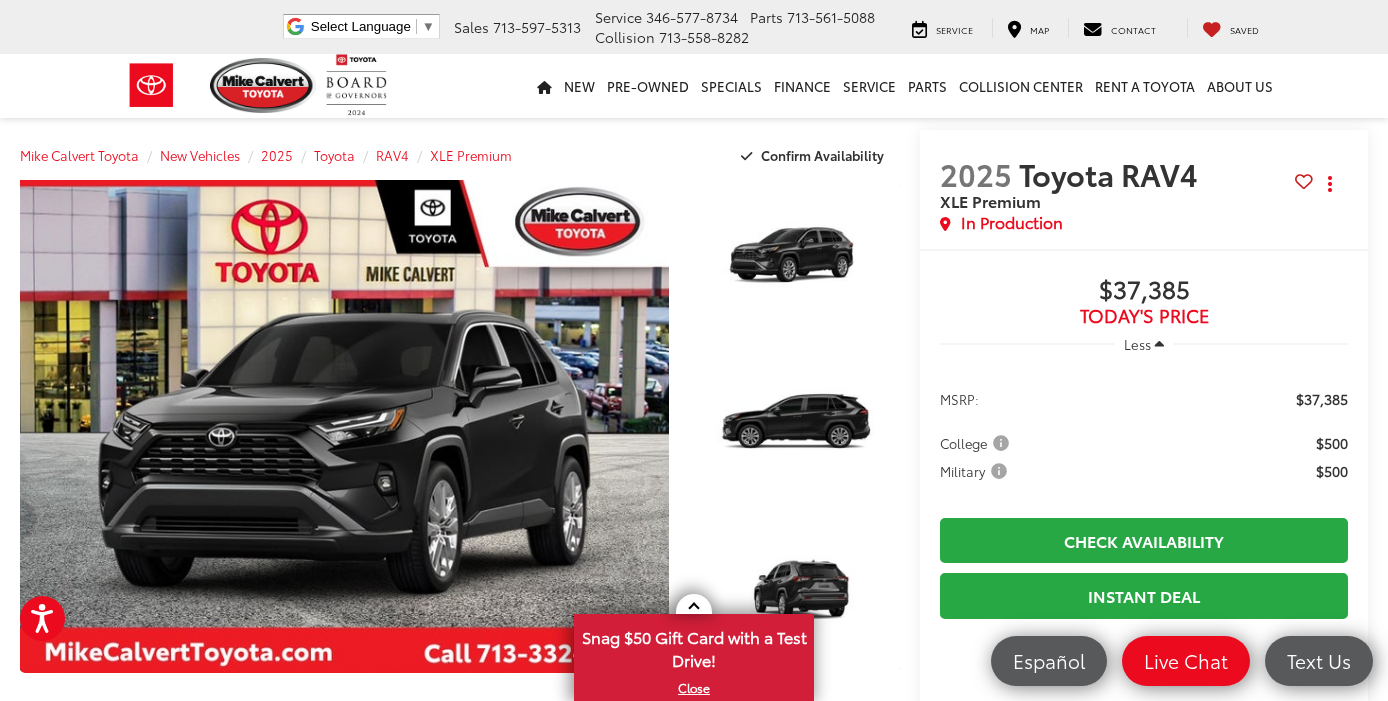 scroll, scrollTop: 0, scrollLeft: 0, axis: both 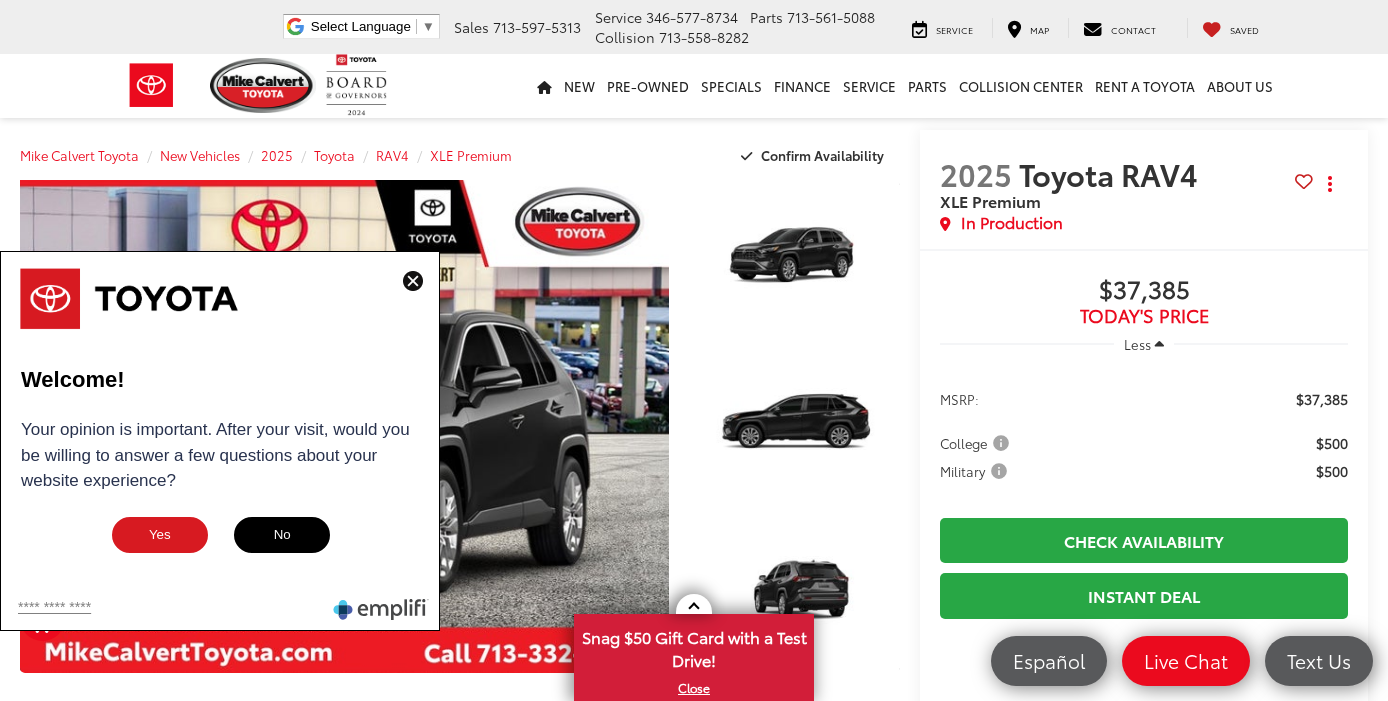 click at bounding box center [413, 281] 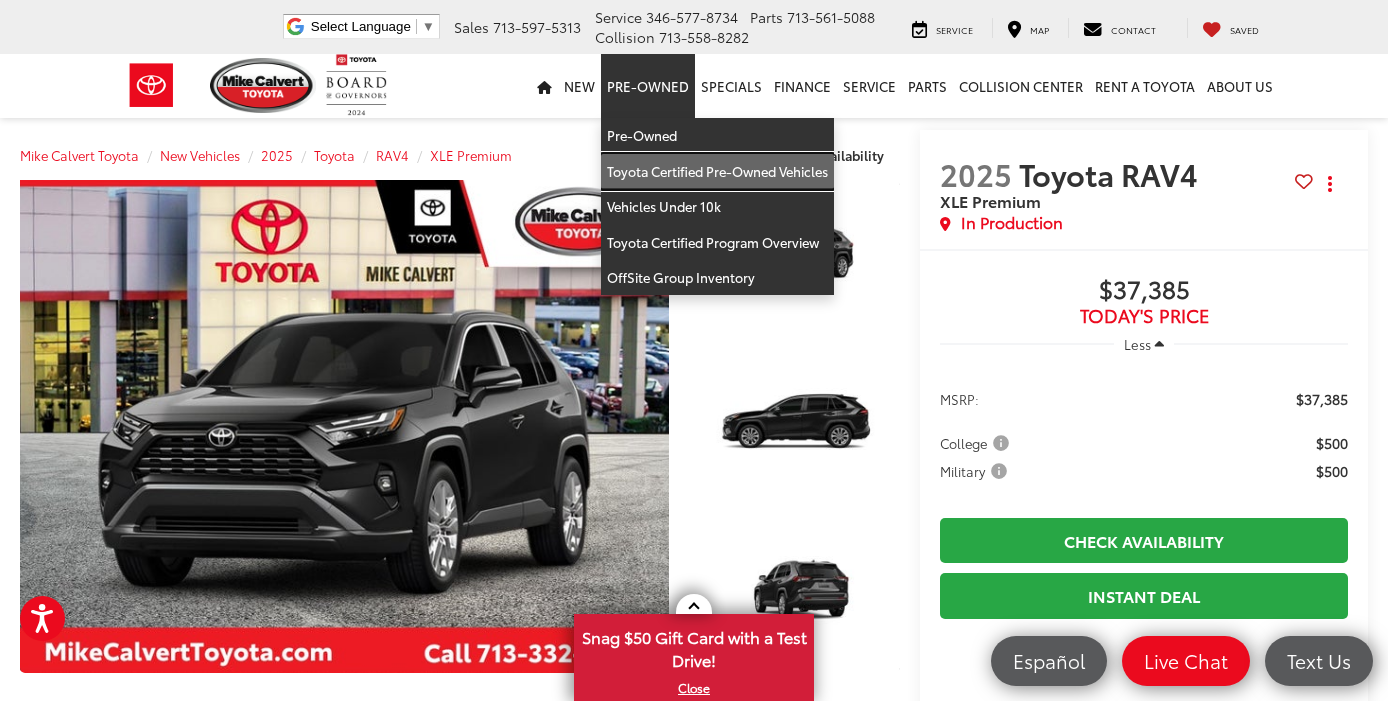 click on "Toyota Certified Pre-Owned Vehicles" at bounding box center [717, 172] 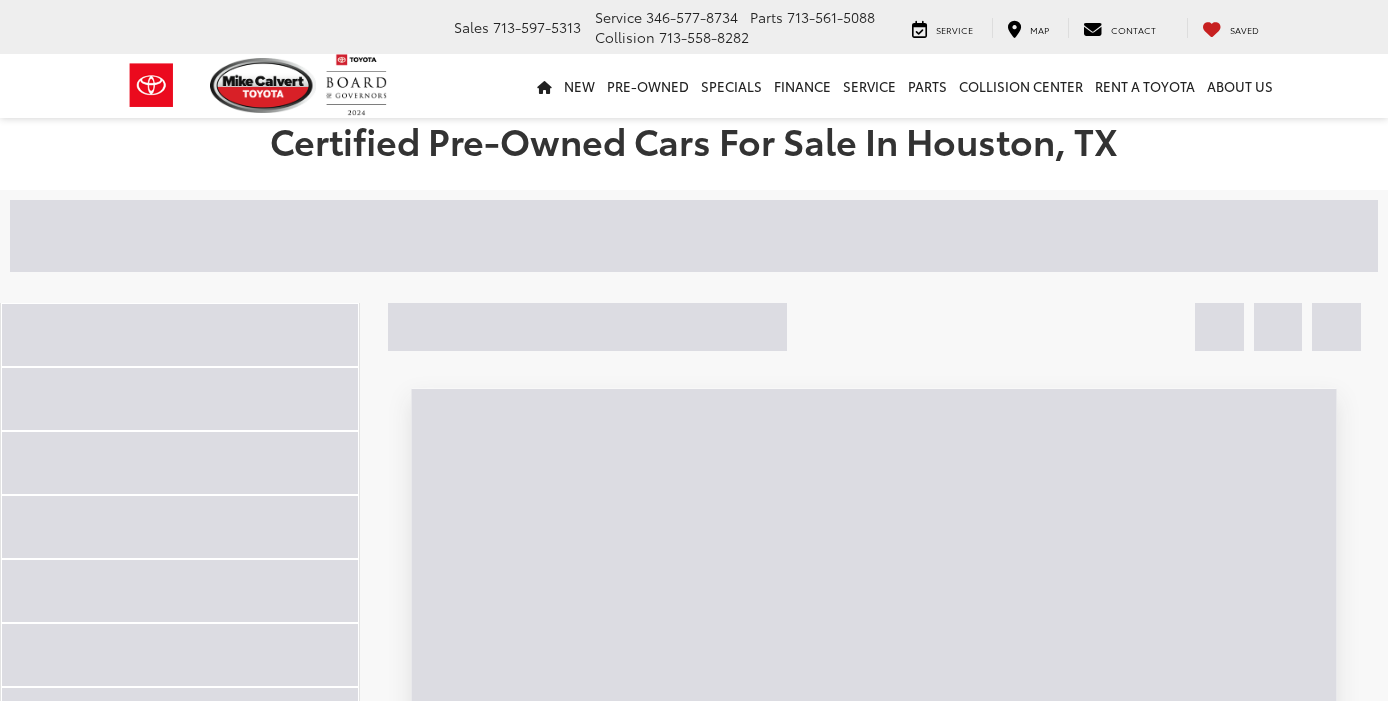 scroll, scrollTop: 0, scrollLeft: 0, axis: both 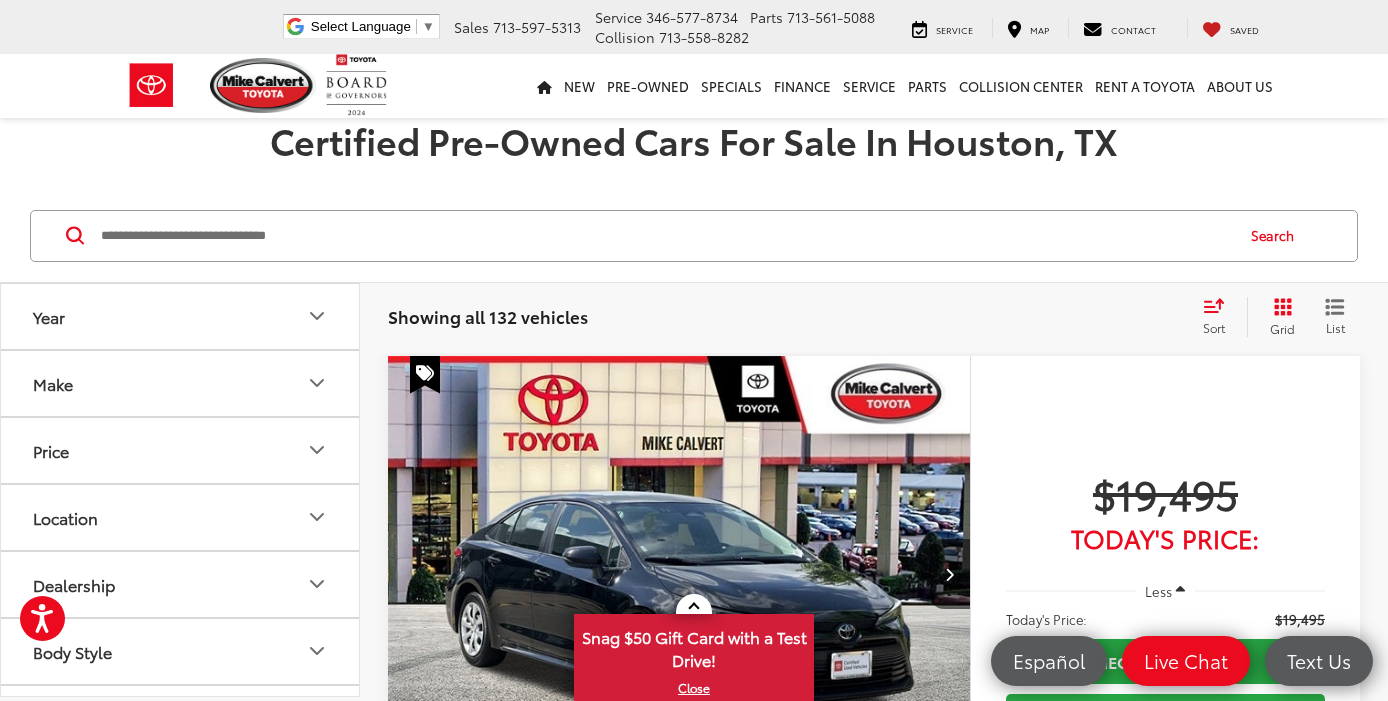 click on "Make" at bounding box center [181, 383] 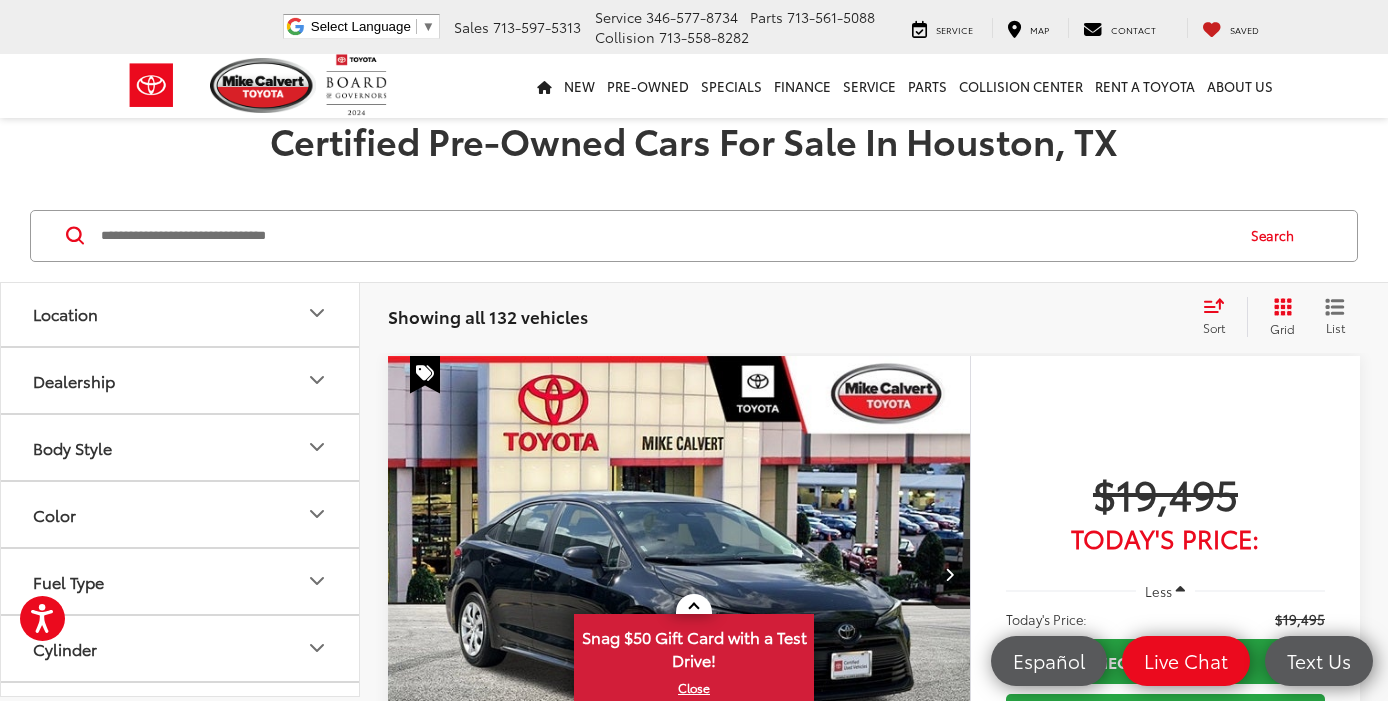 scroll, scrollTop: 301, scrollLeft: 0, axis: vertical 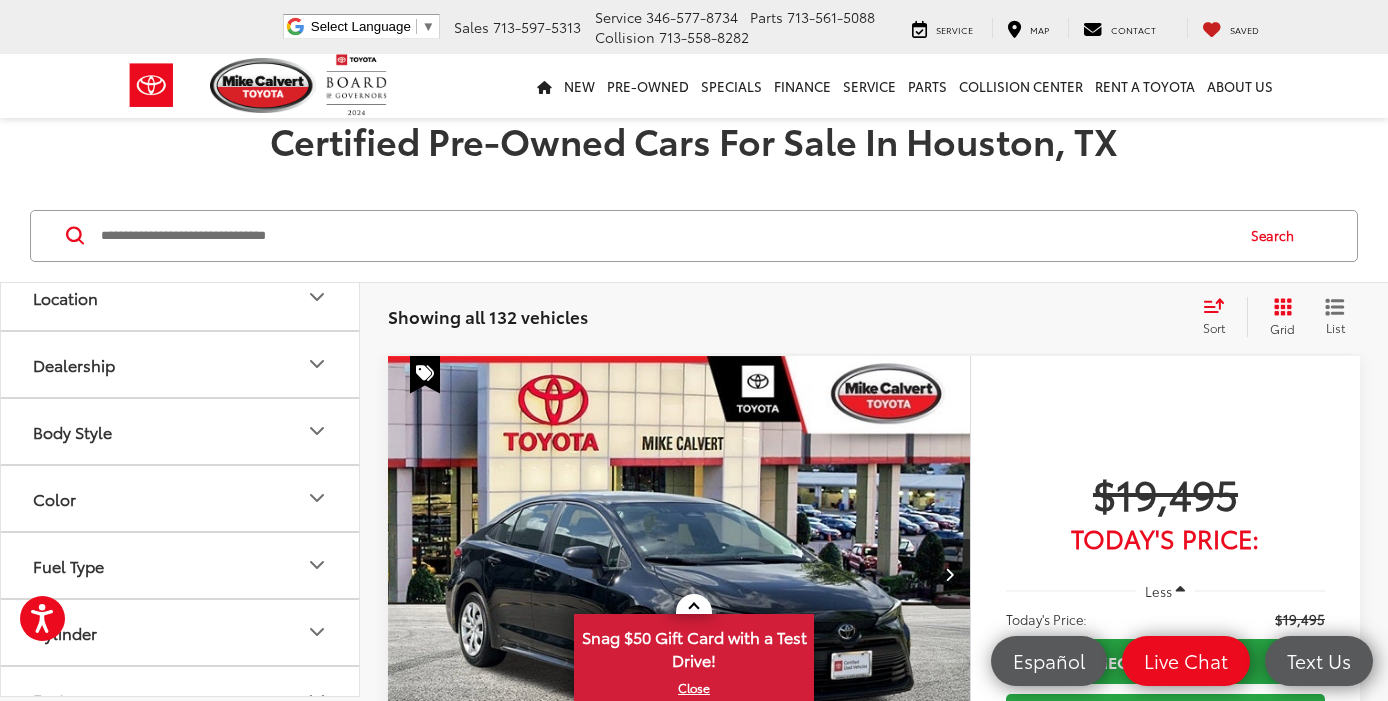 click on "Body Style" at bounding box center [181, 431] 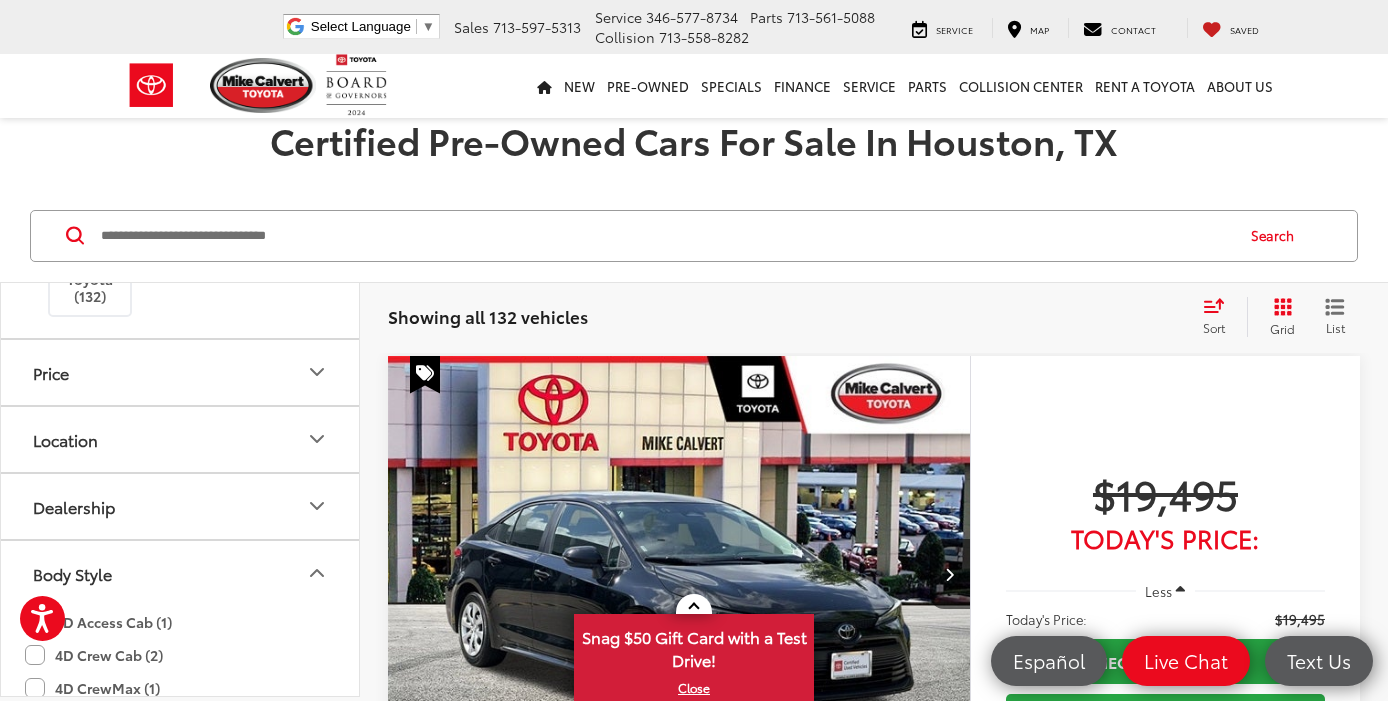 scroll, scrollTop: 163, scrollLeft: 0, axis: vertical 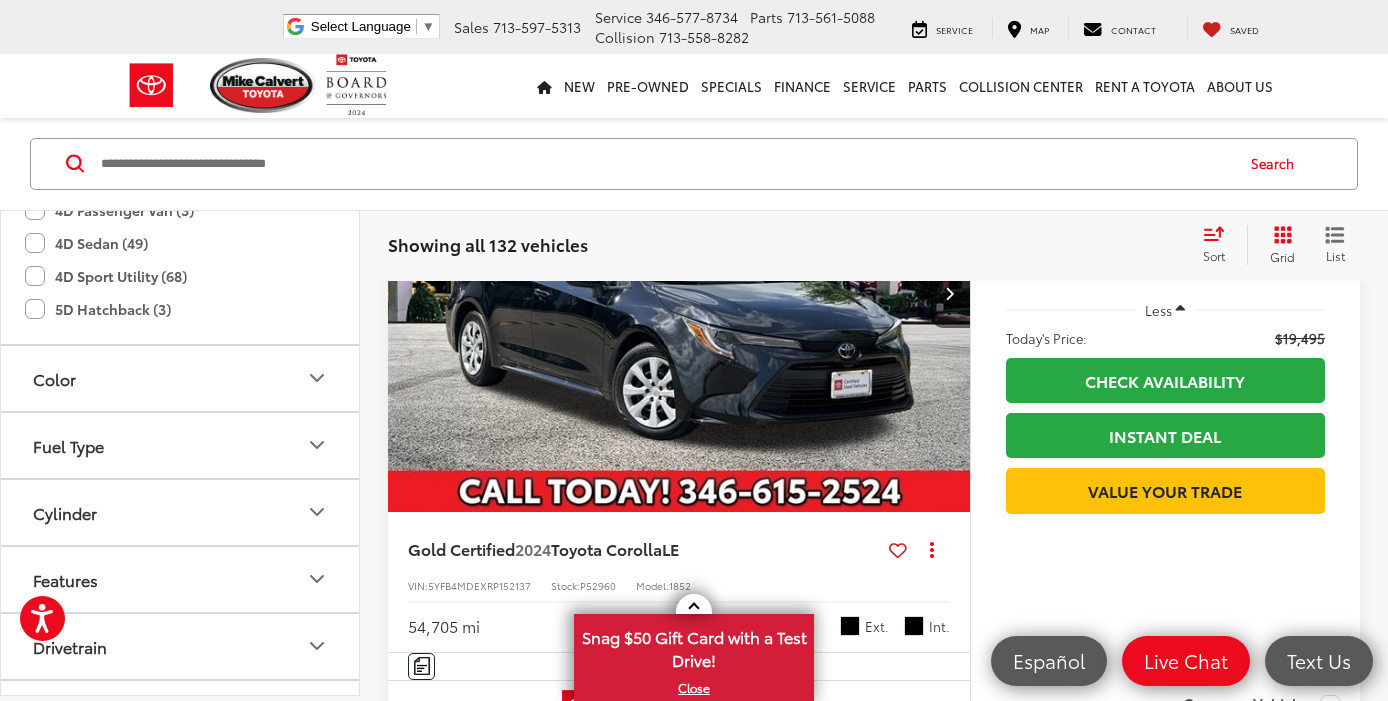 click on "Color" at bounding box center [181, 378] 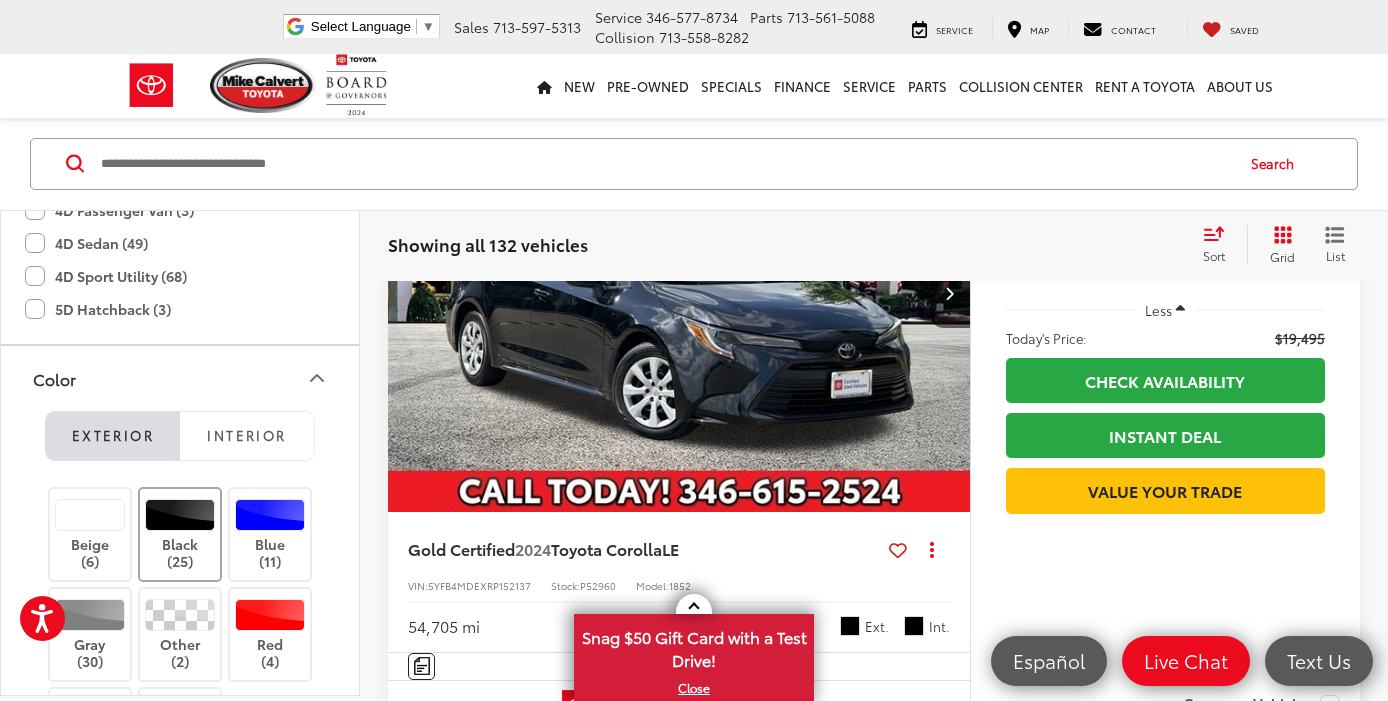 click at bounding box center (180, 516) 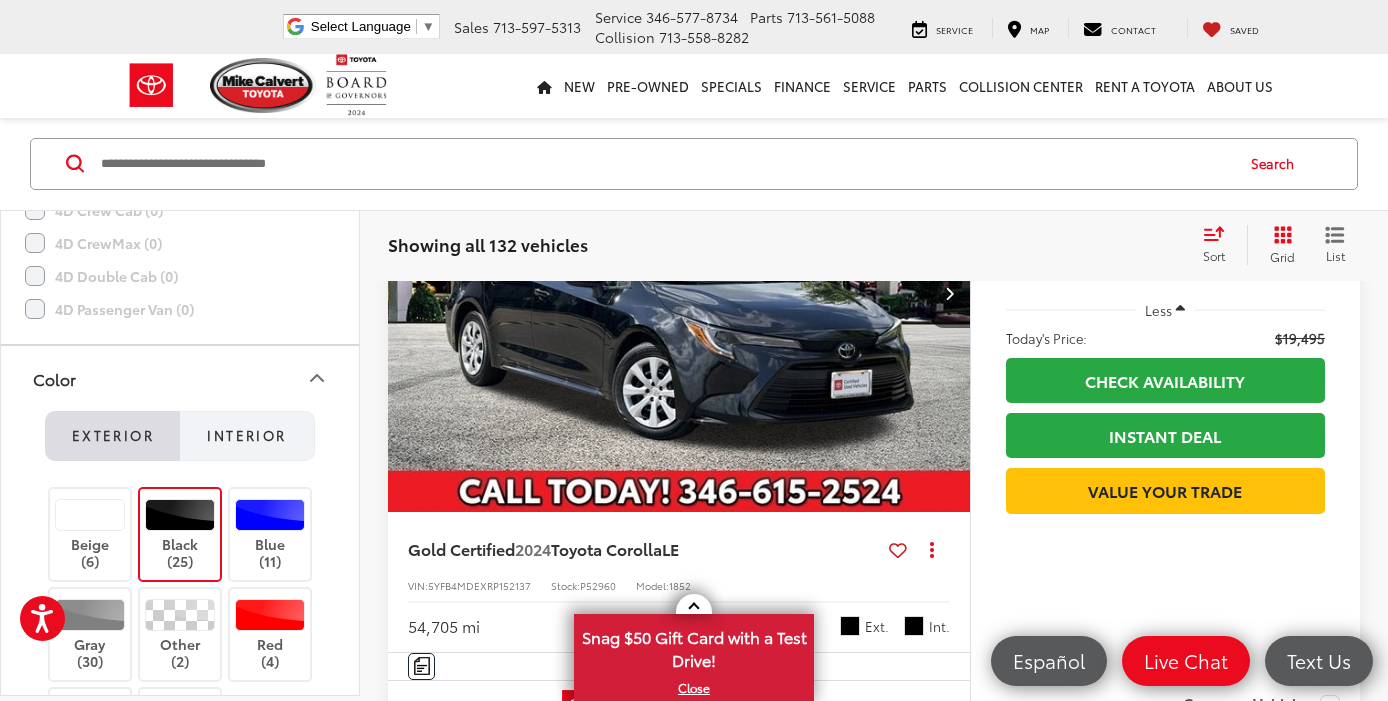 scroll, scrollTop: 71, scrollLeft: 0, axis: vertical 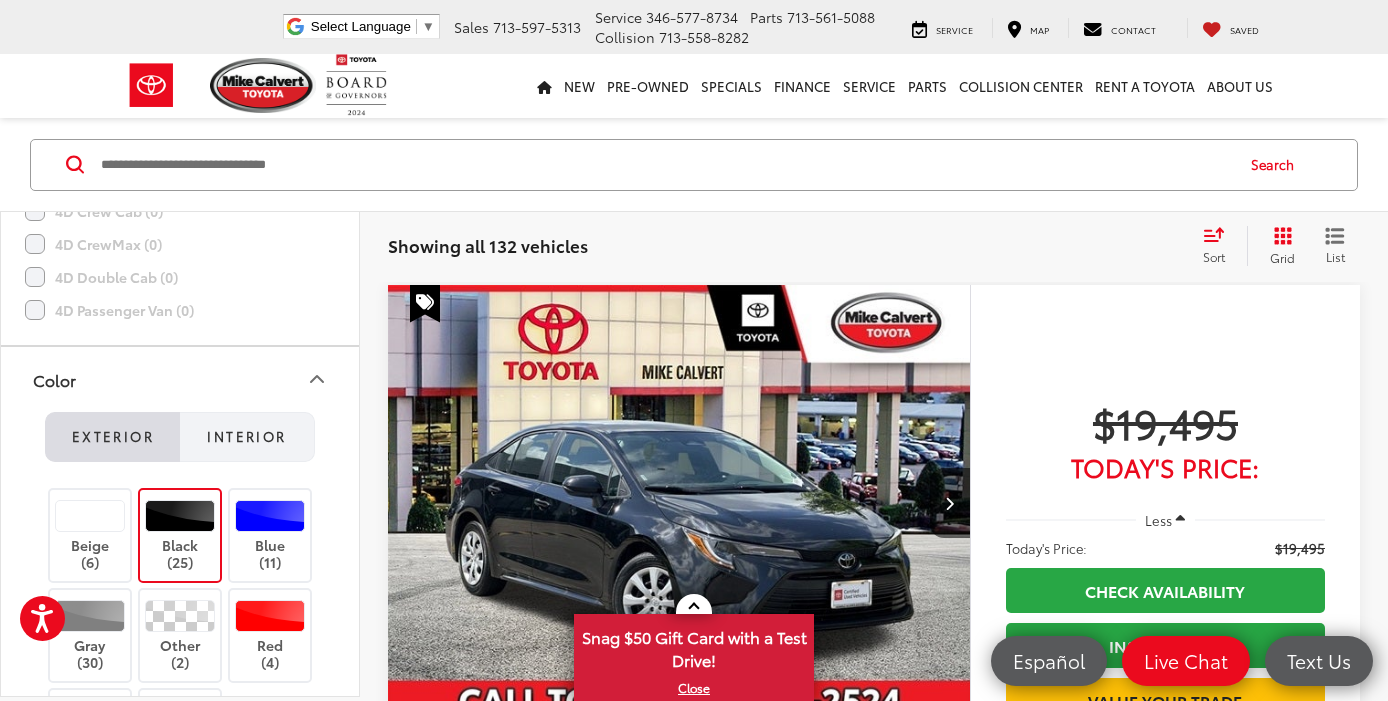 click on "Interior" at bounding box center (246, 436) 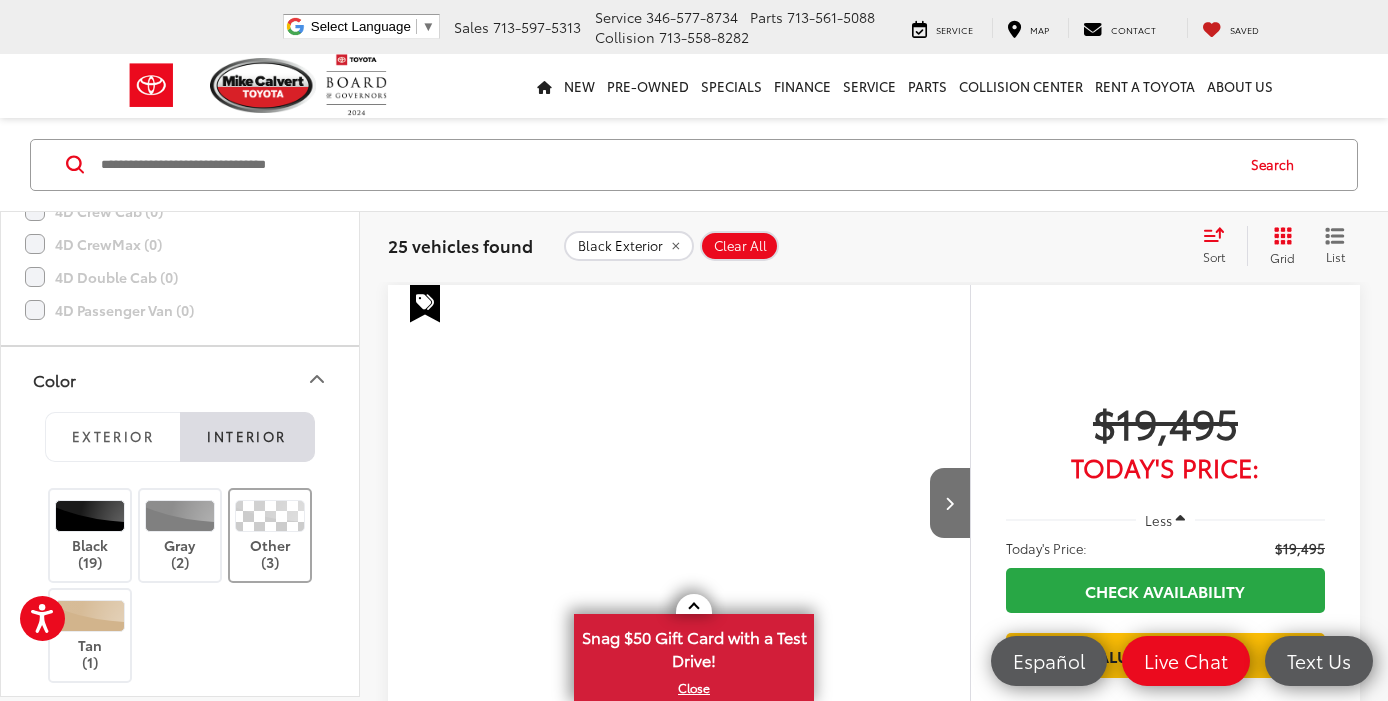click at bounding box center (270, 516) 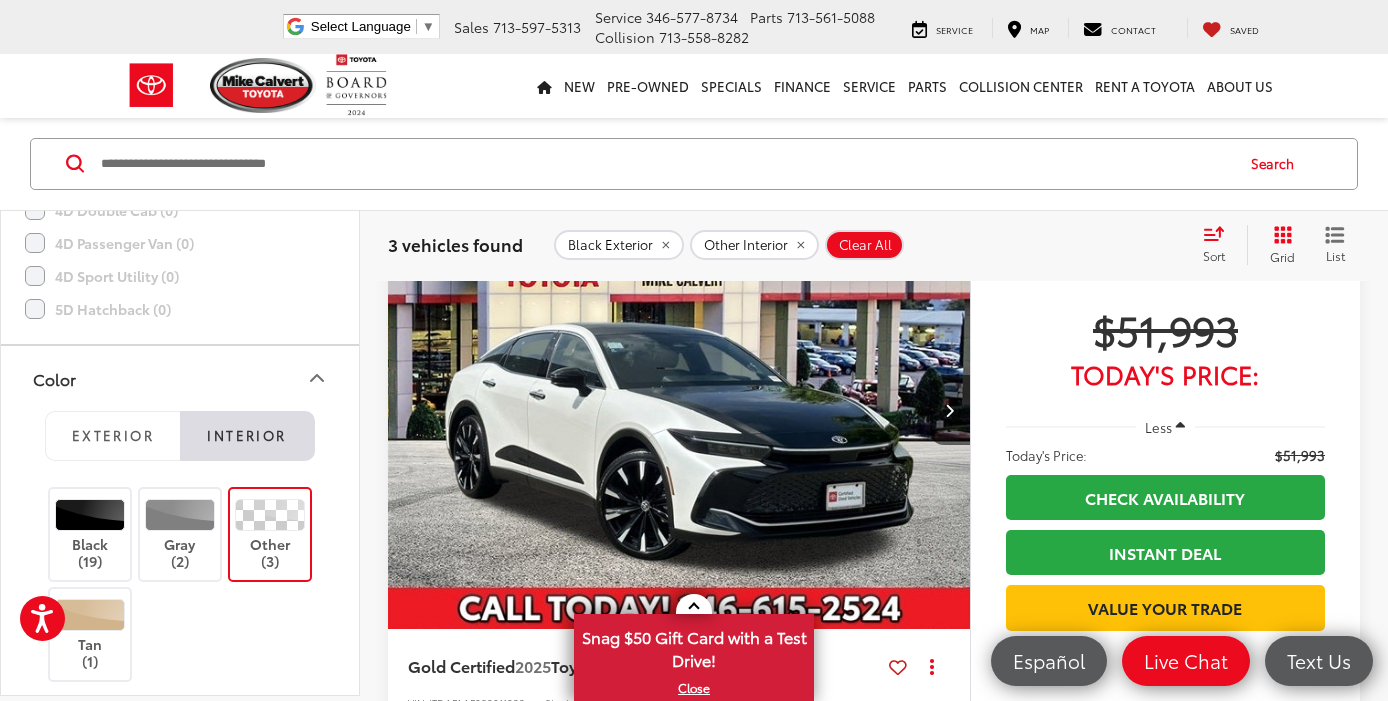 scroll, scrollTop: 1643, scrollLeft: 0, axis: vertical 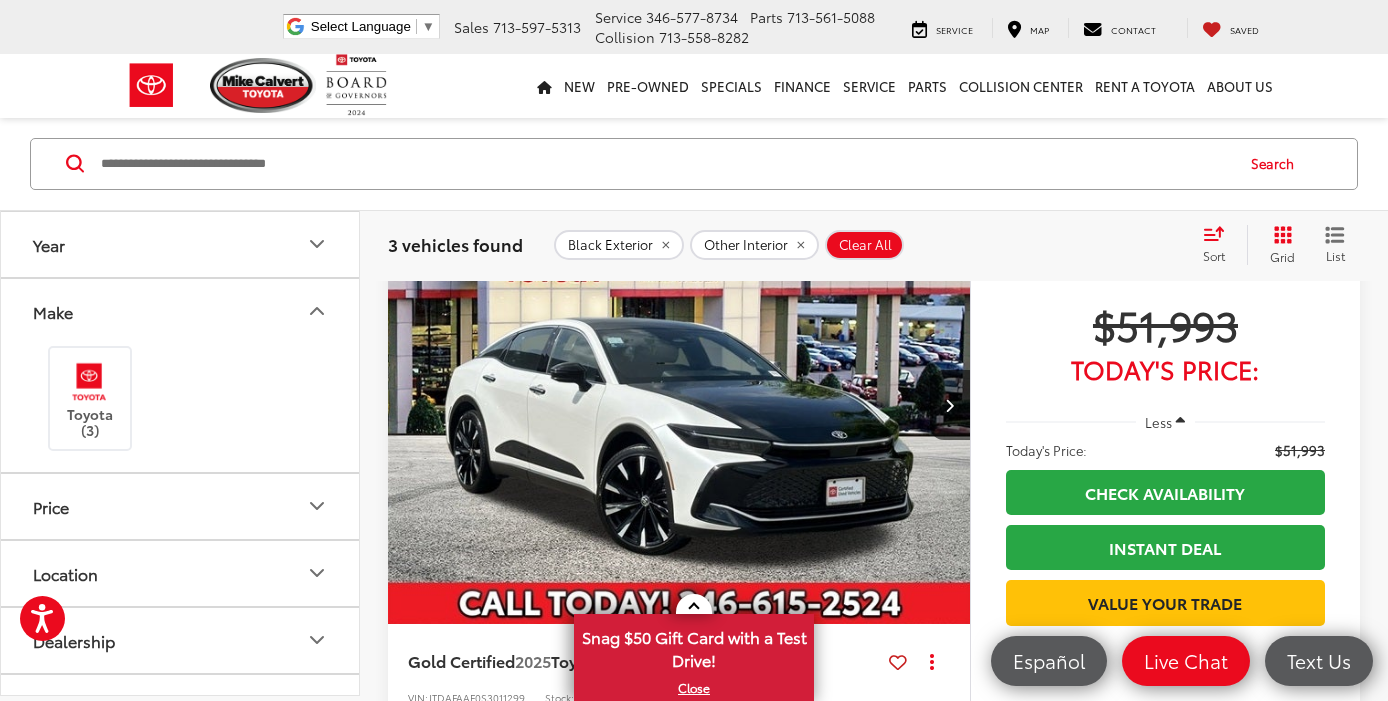 click 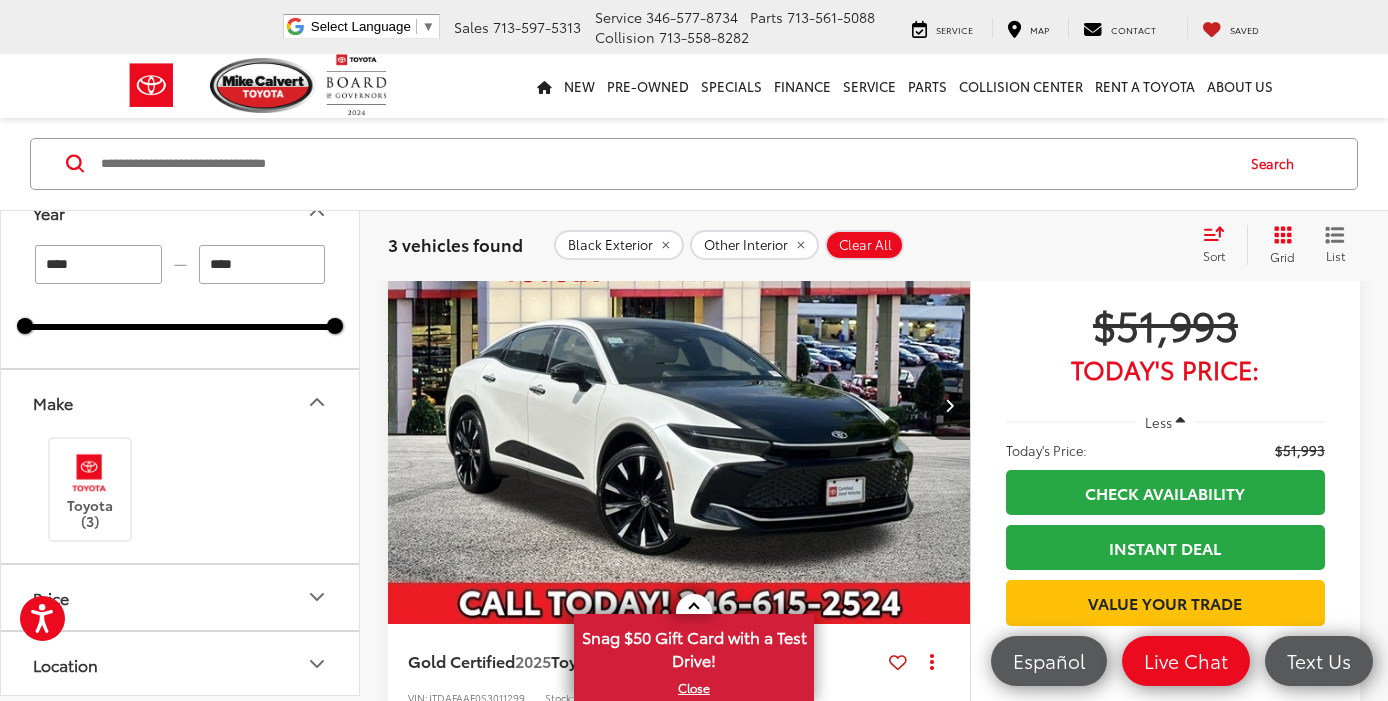 scroll, scrollTop: 38, scrollLeft: 0, axis: vertical 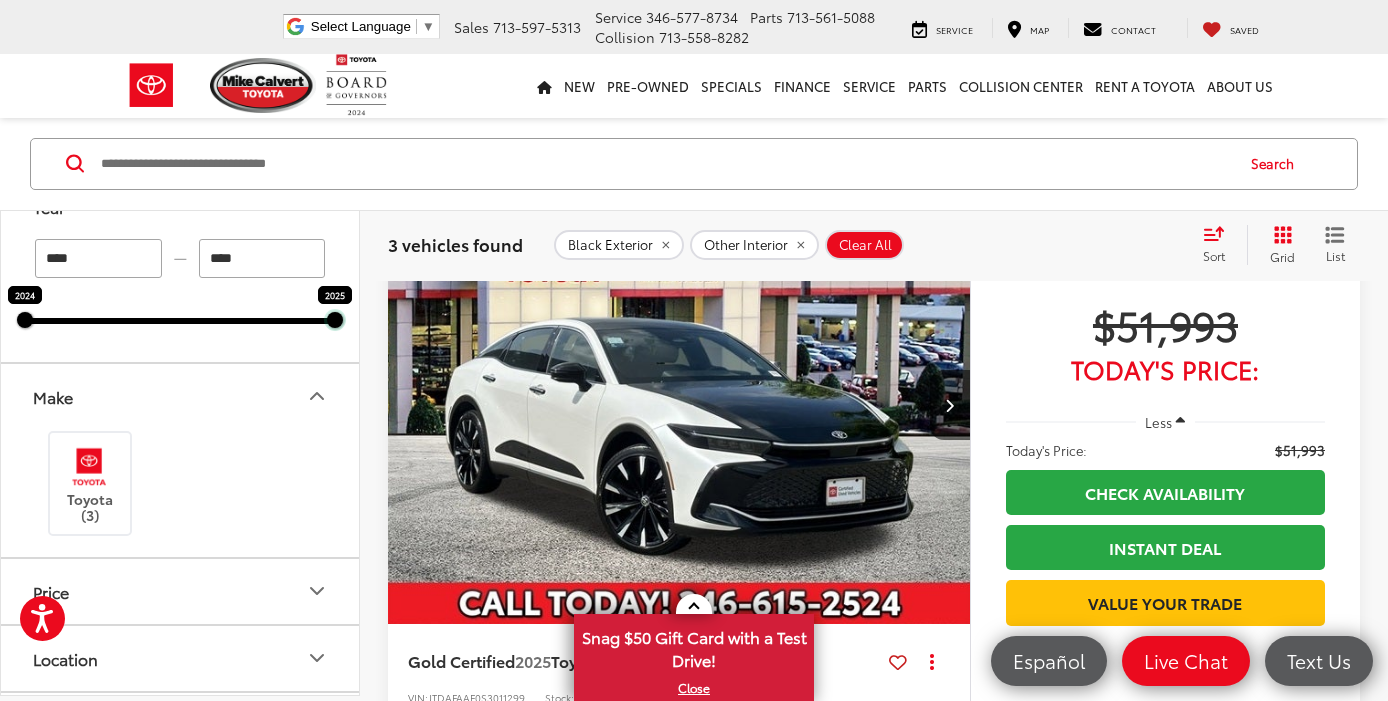 drag, startPoint x: 337, startPoint y: 326, endPoint x: 312, endPoint y: 325, distance: 25.019993 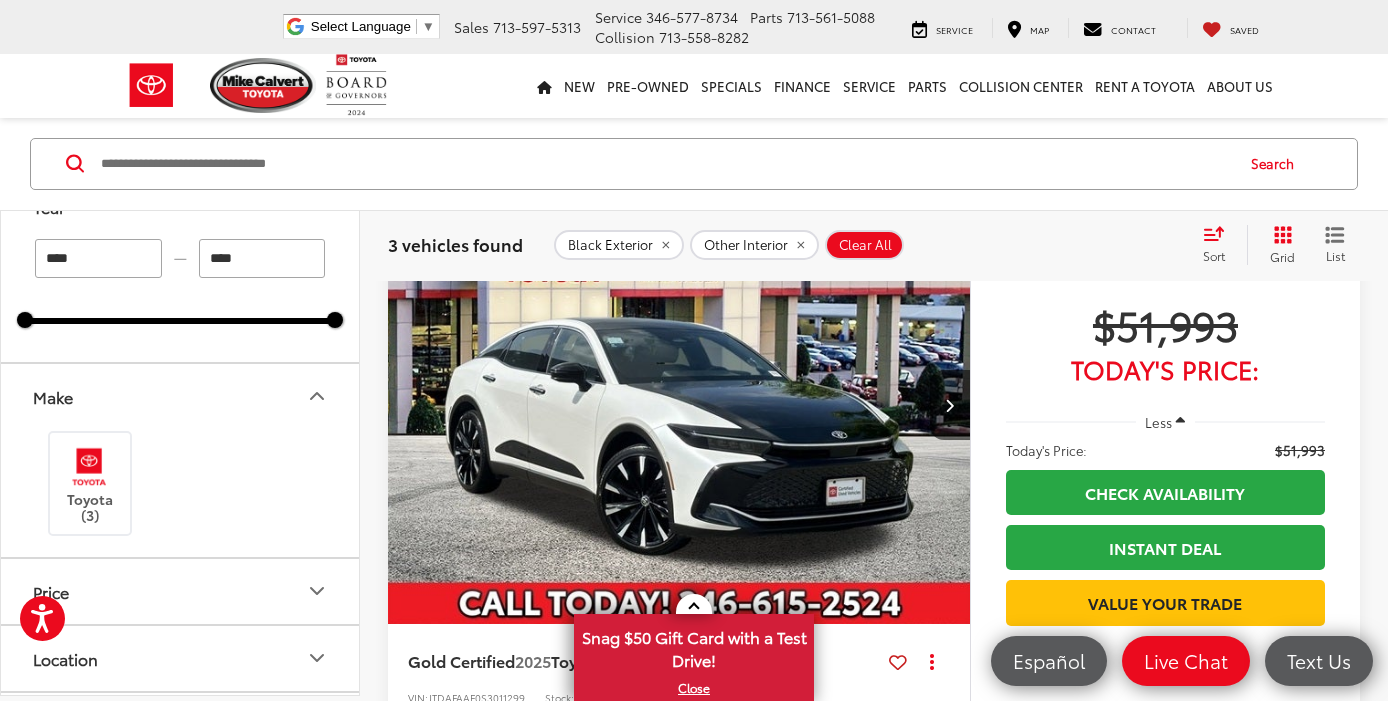 click at bounding box center (180, 321) 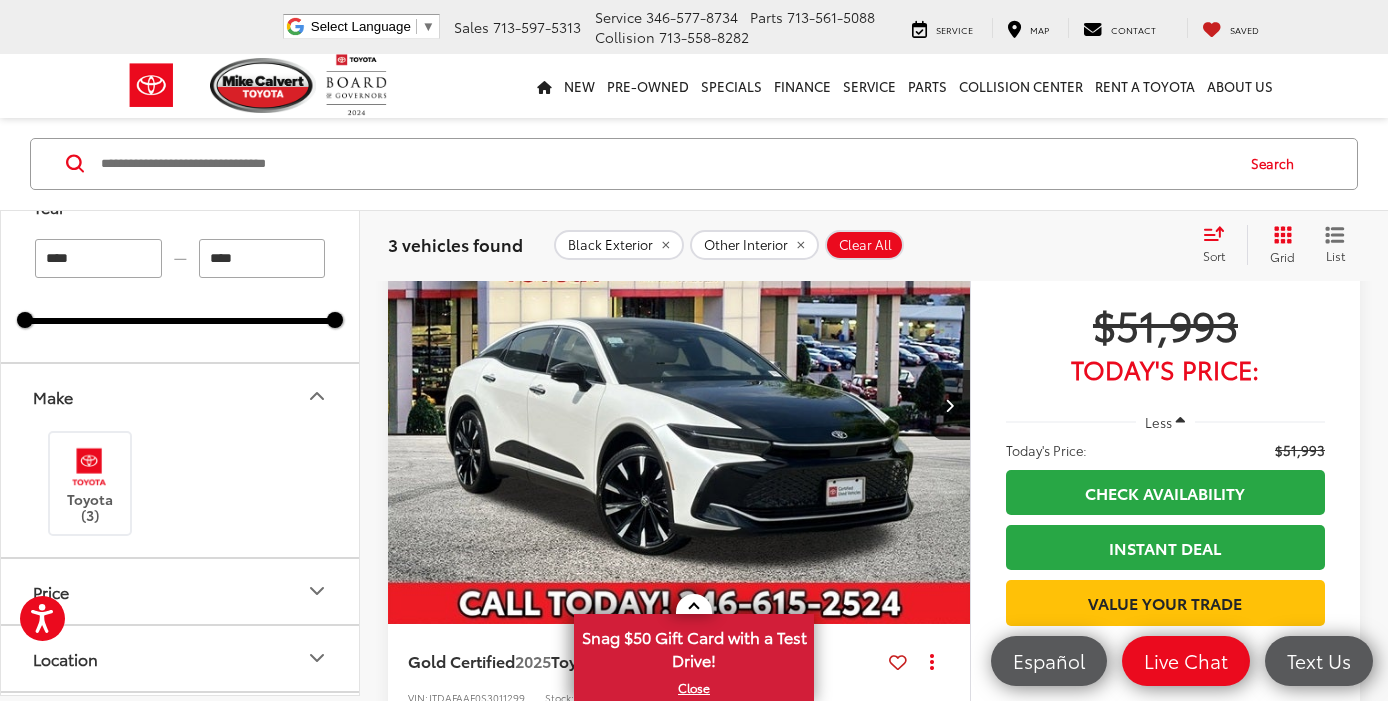 click at bounding box center [180, 321] 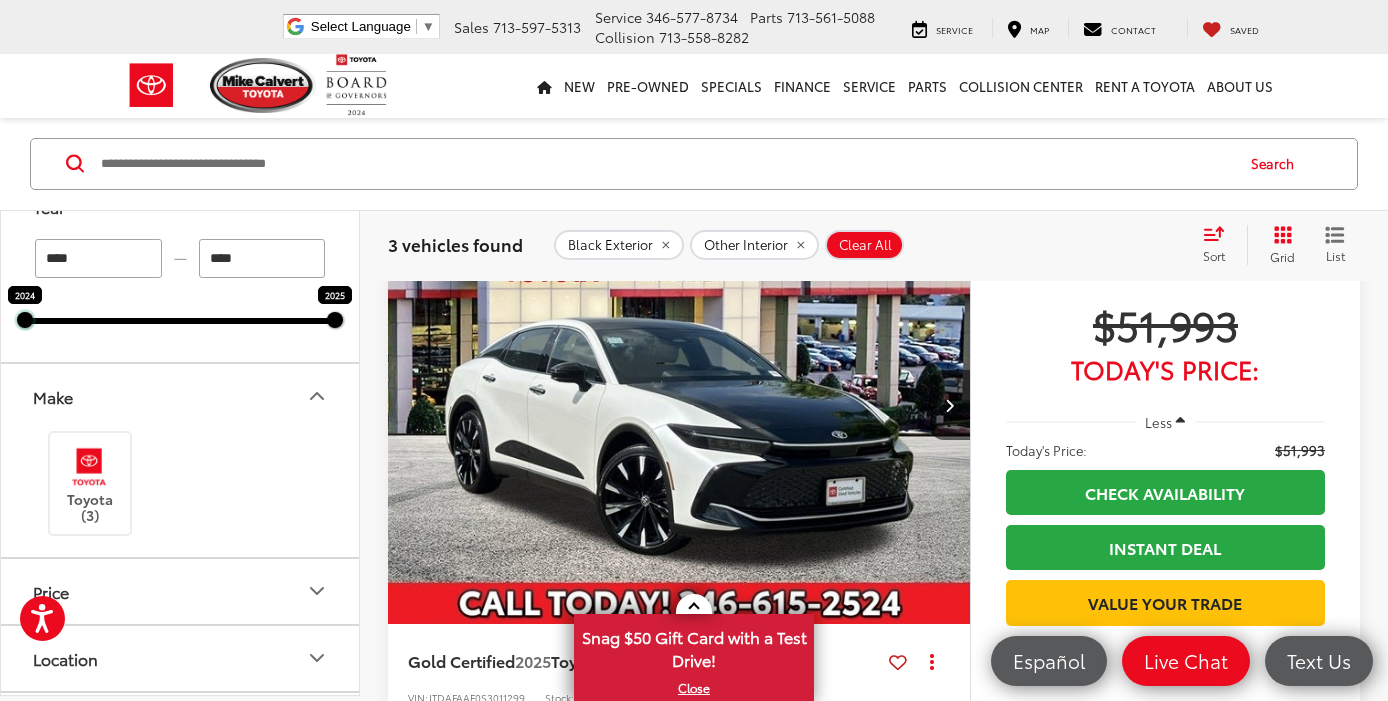 drag, startPoint x: 29, startPoint y: 322, endPoint x: 72, endPoint y: 320, distance: 43.046486 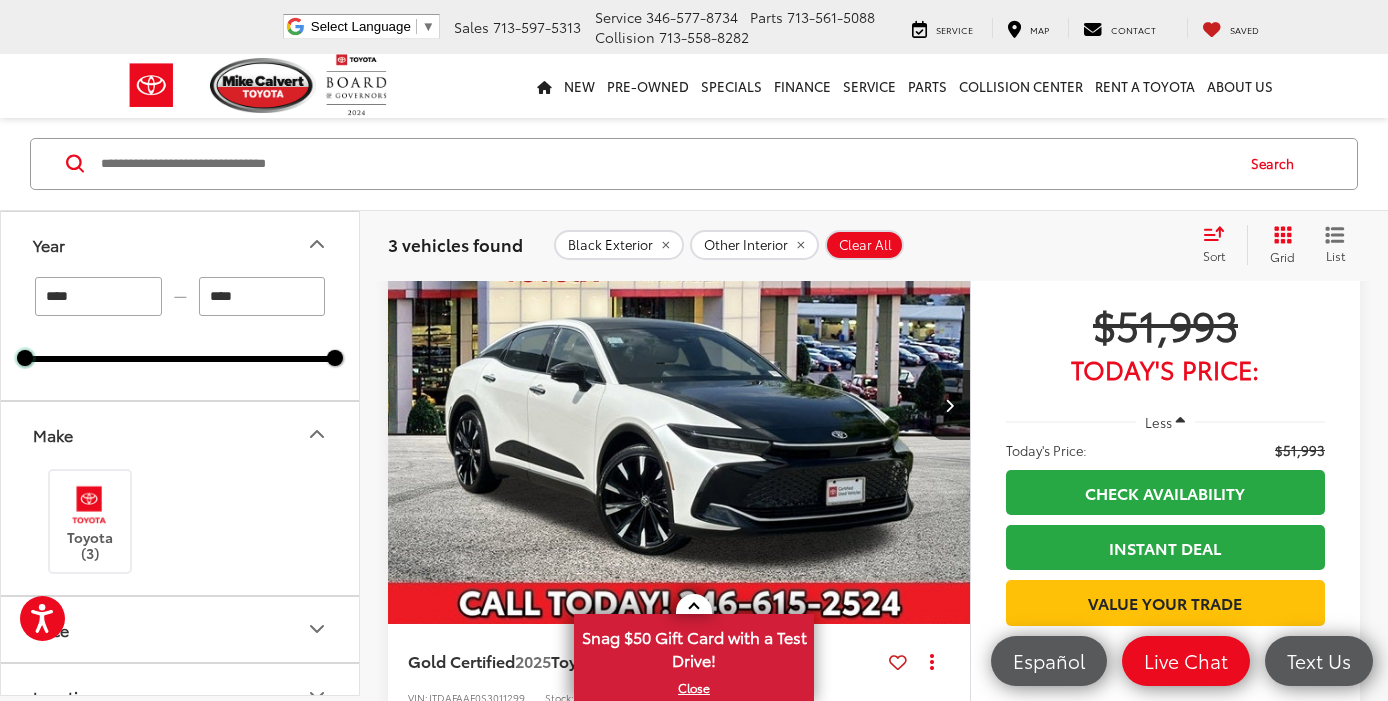 scroll, scrollTop: 0, scrollLeft: 0, axis: both 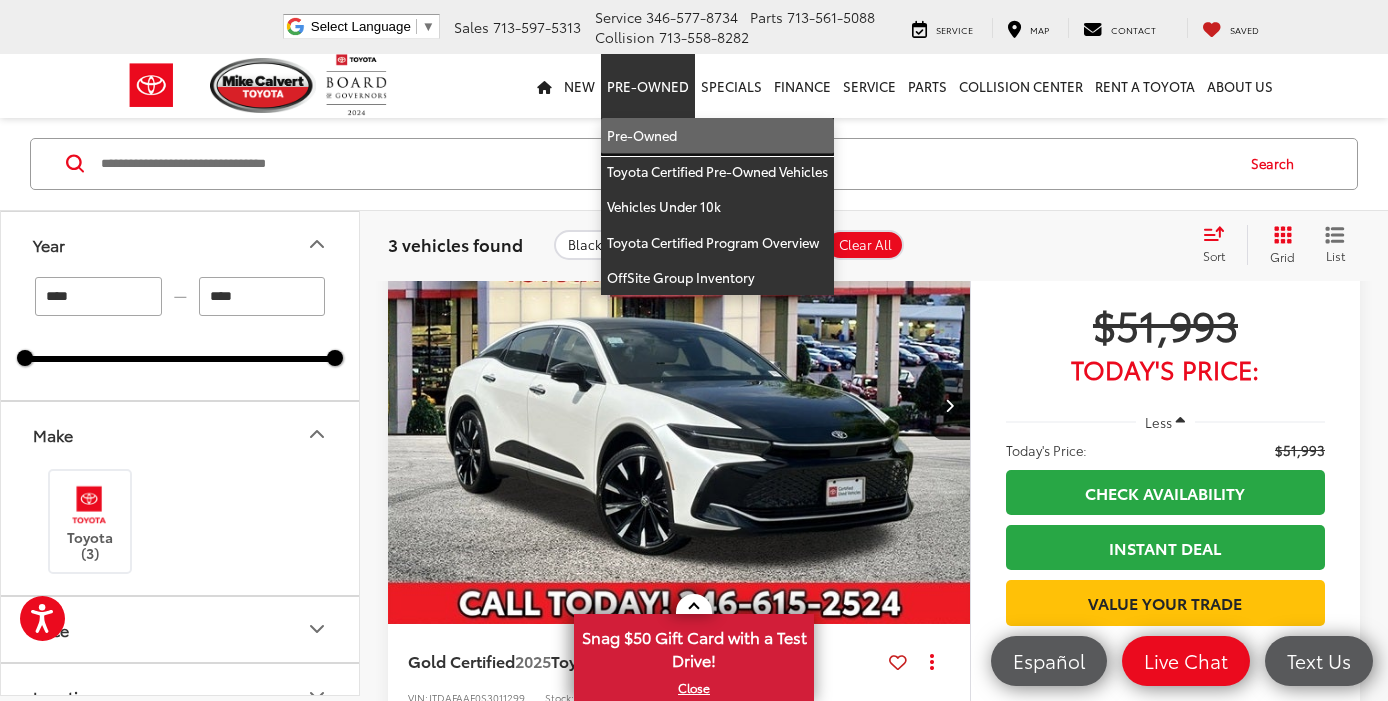 click on "Pre-Owned" at bounding box center (717, 136) 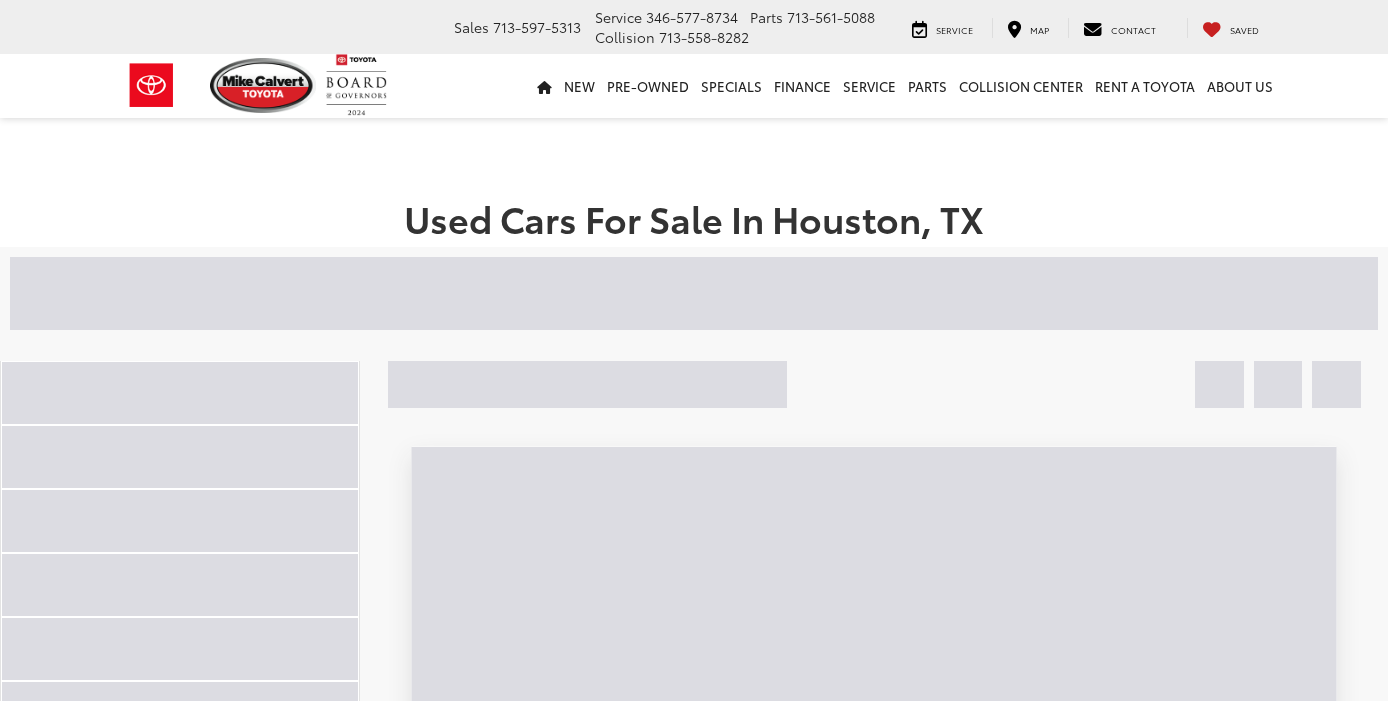 scroll, scrollTop: 0, scrollLeft: 0, axis: both 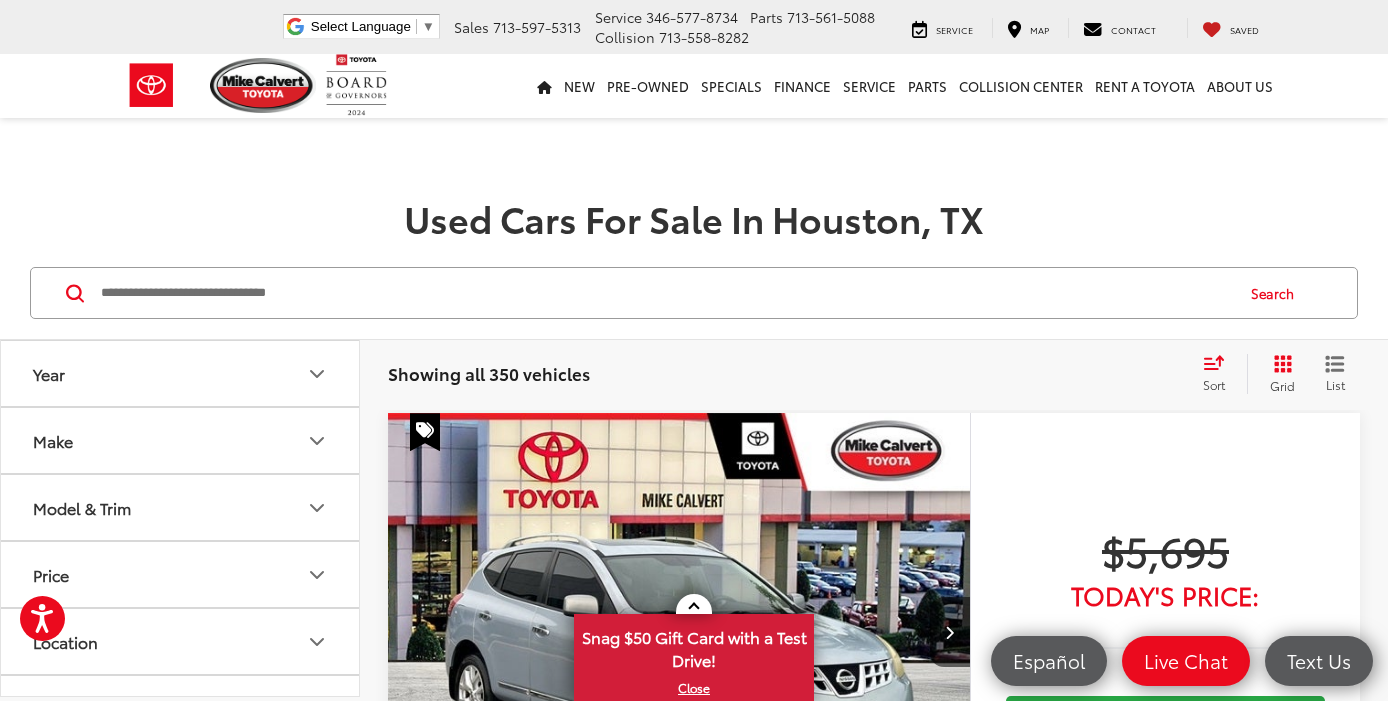 click on "Model & Trim" at bounding box center (181, 507) 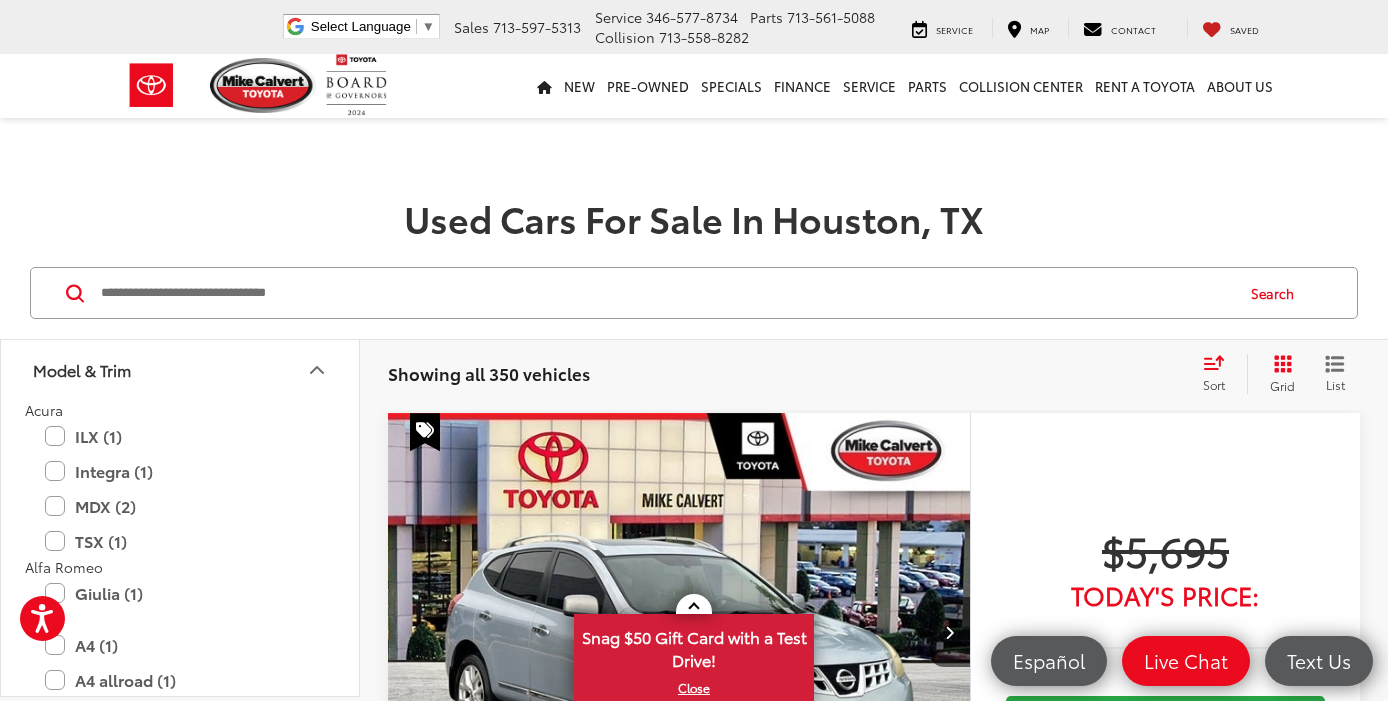scroll, scrollTop: 0, scrollLeft: 0, axis: both 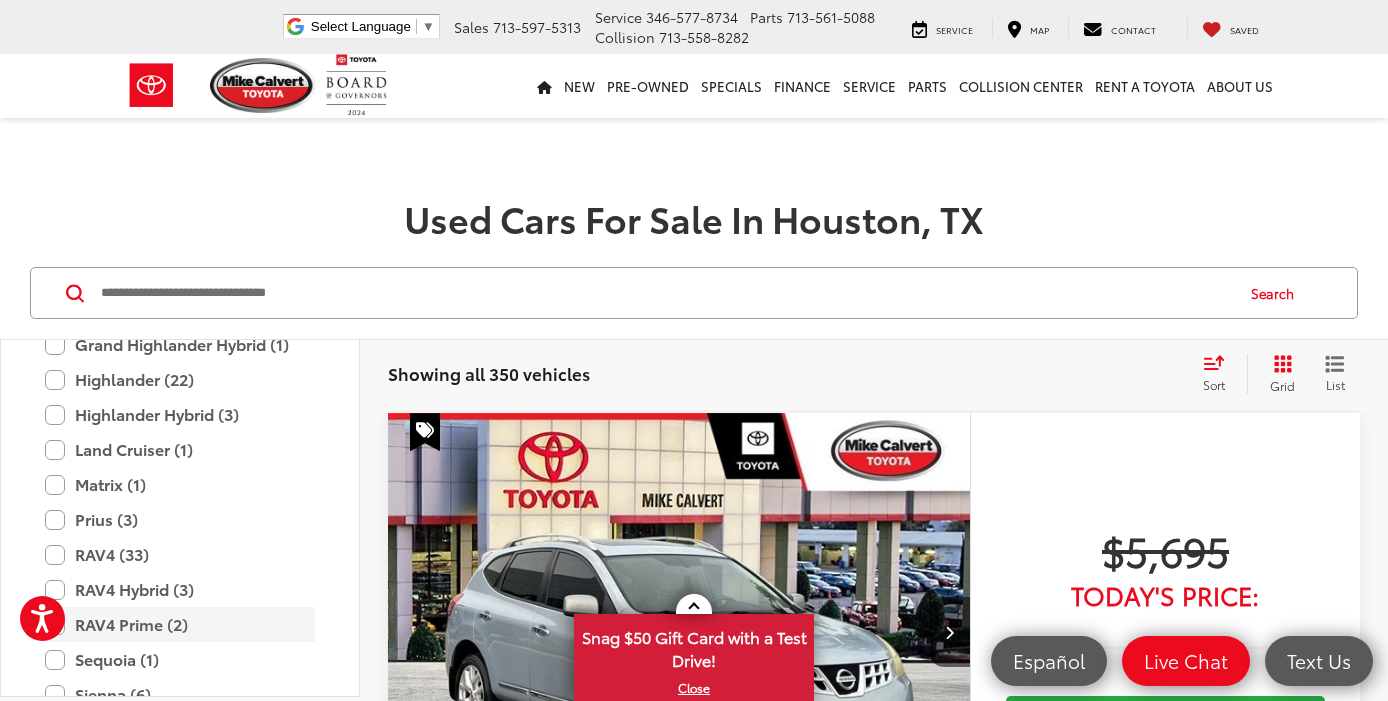 click on "RAV4 Prime (2)" at bounding box center [180, 624] 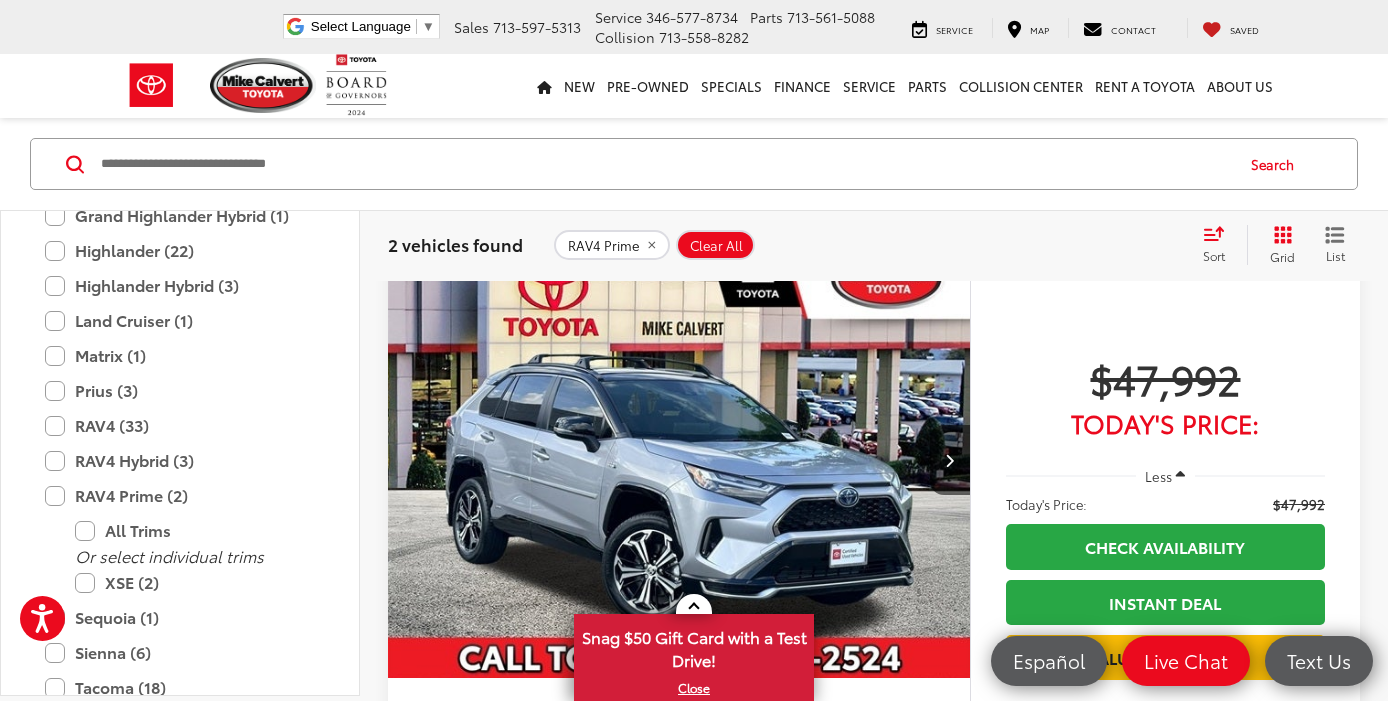 scroll, scrollTop: 932, scrollLeft: 0, axis: vertical 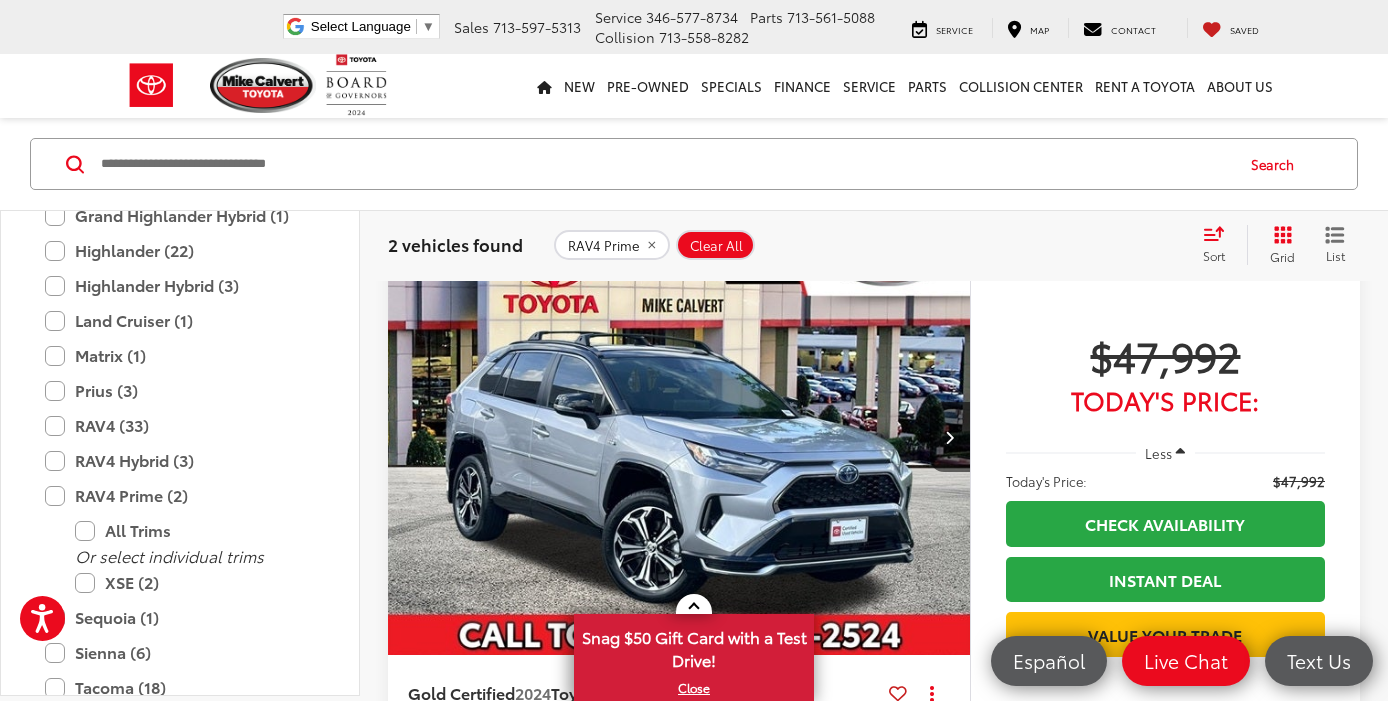 click at bounding box center [679, 437] 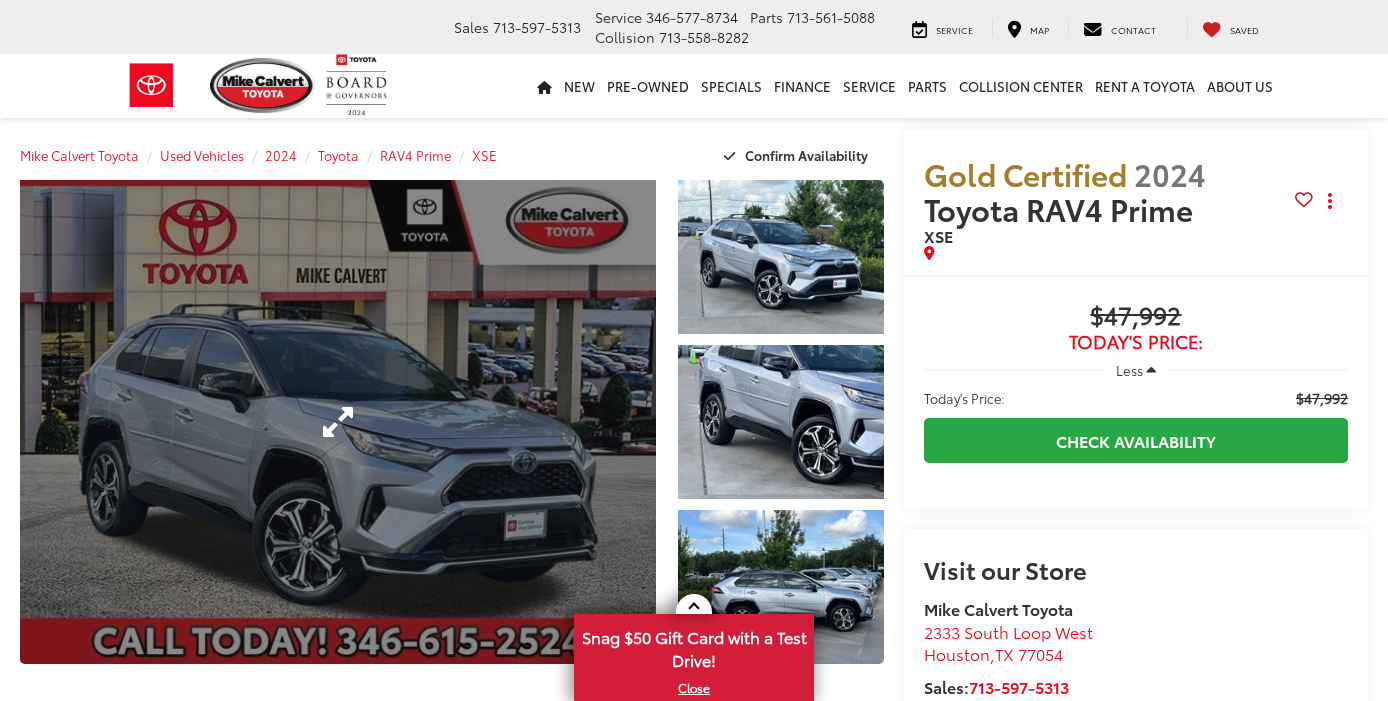 scroll, scrollTop: 0, scrollLeft: 0, axis: both 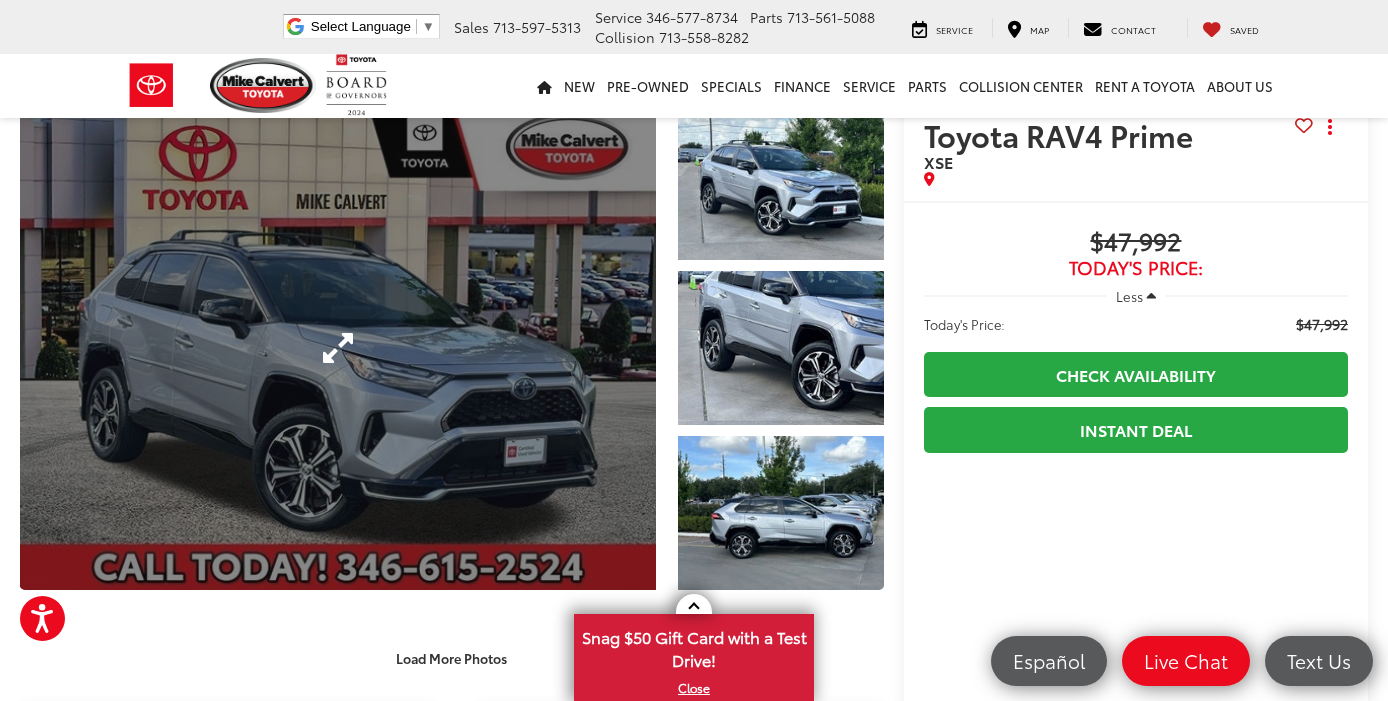 click at bounding box center (338, 348) 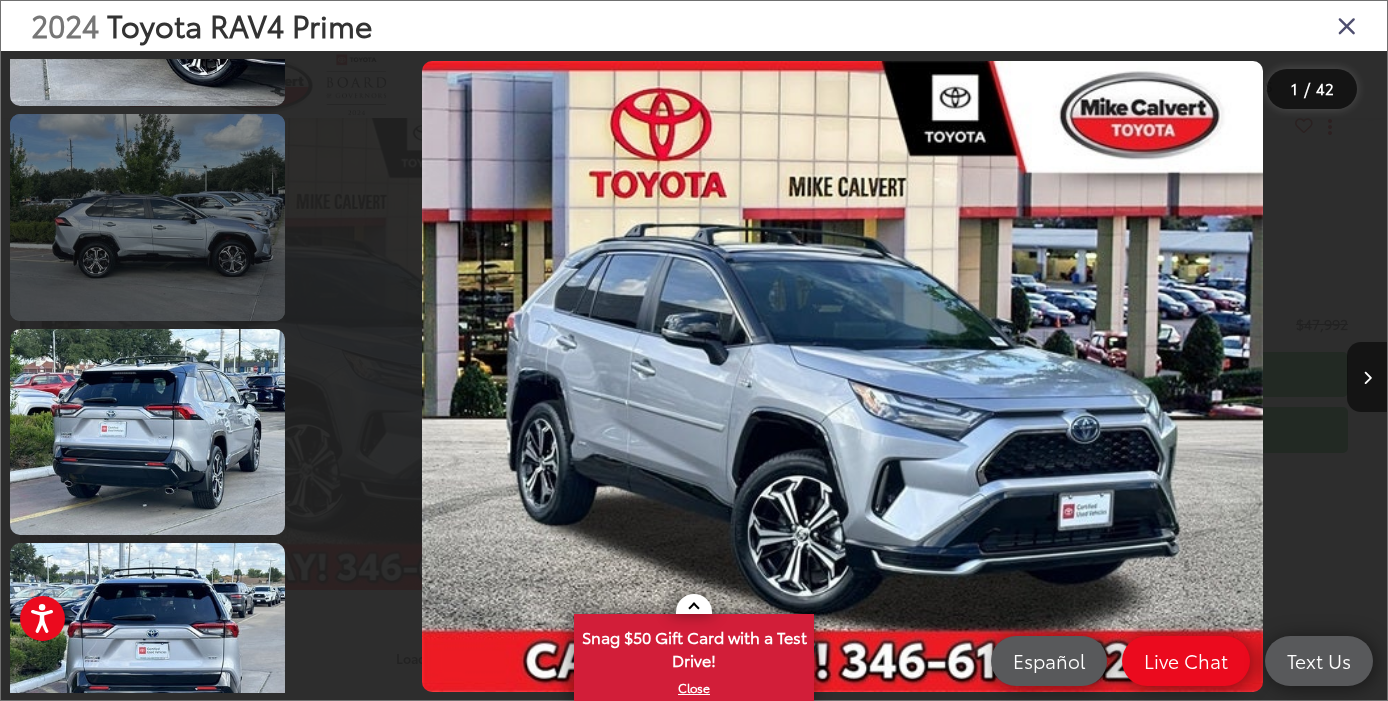 scroll, scrollTop: 602, scrollLeft: 0, axis: vertical 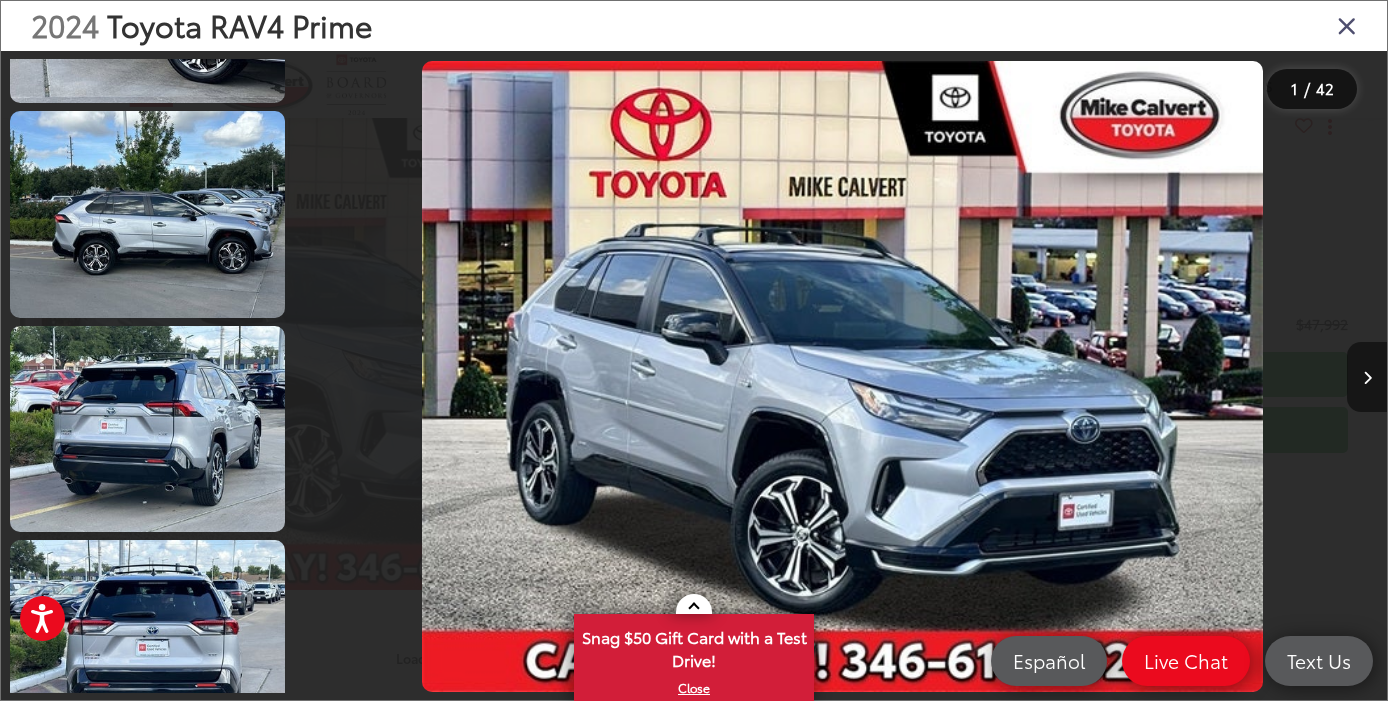 click at bounding box center (1367, 378) 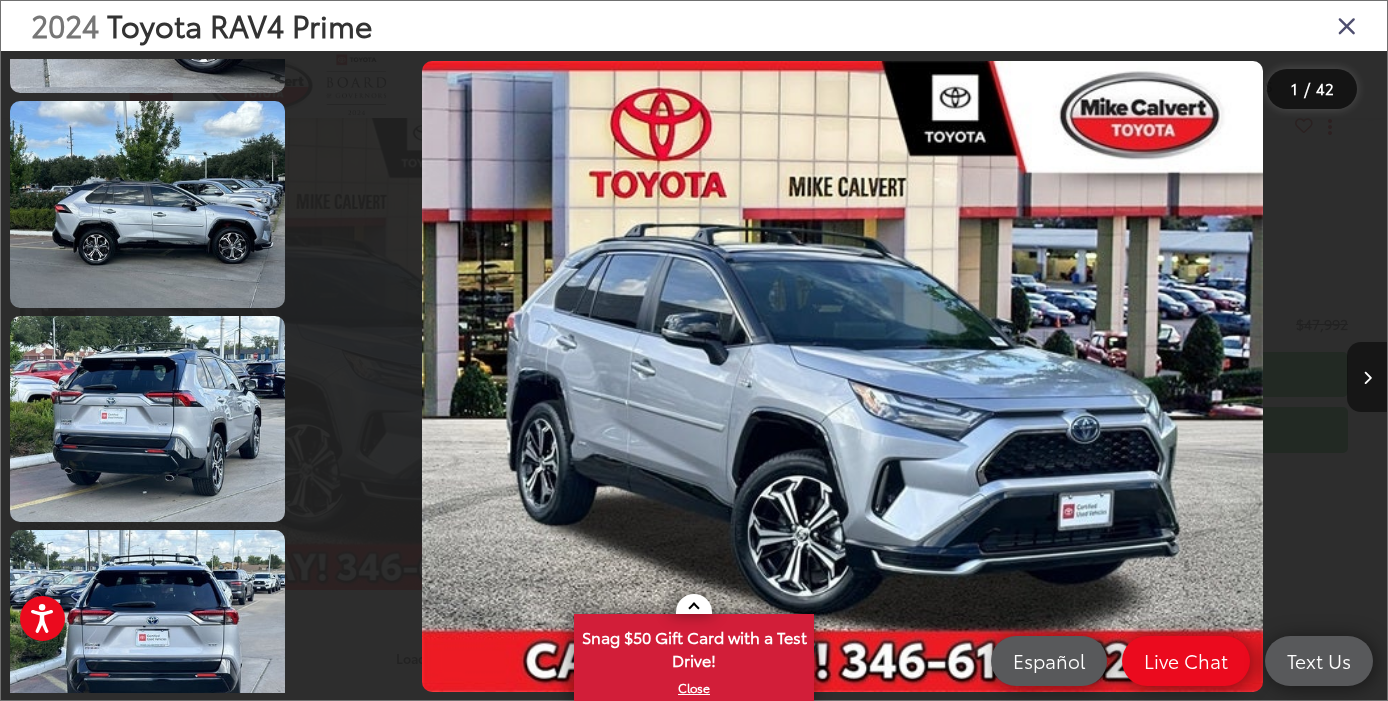 scroll, scrollTop: 70, scrollLeft: 0, axis: vertical 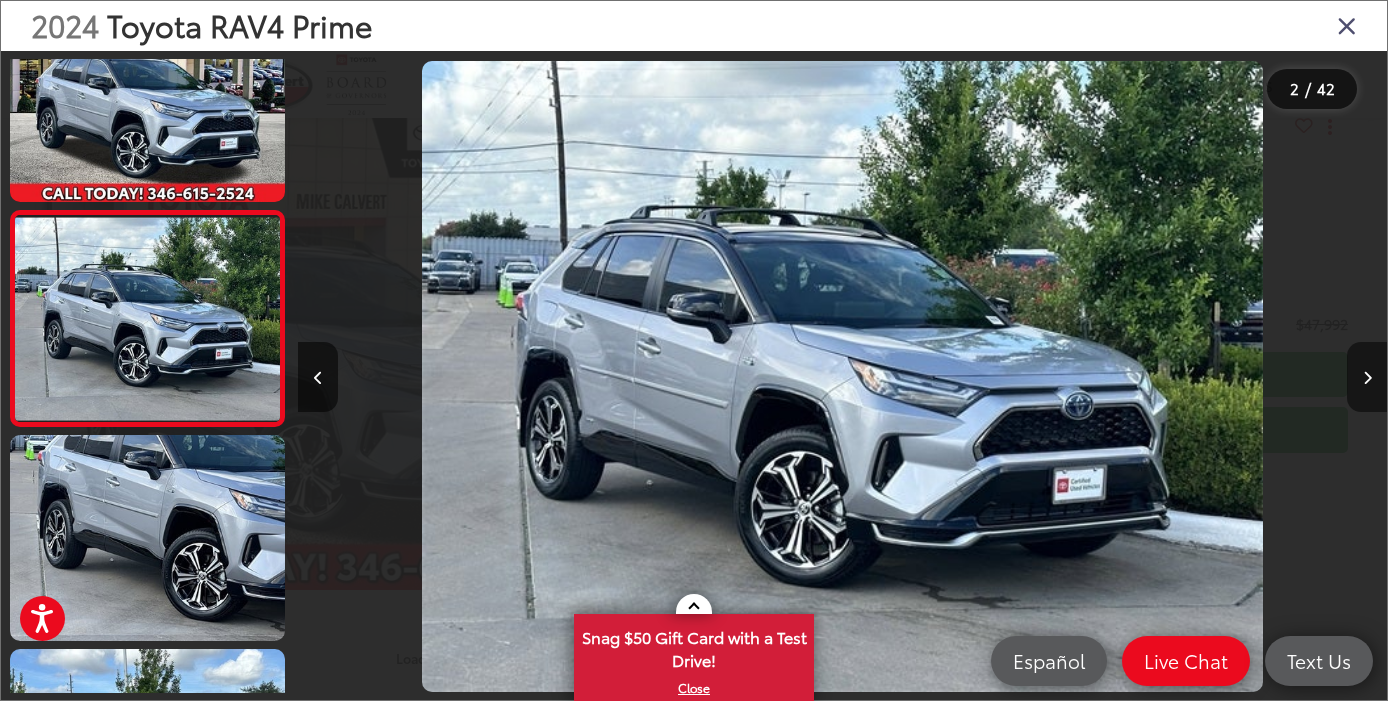 click at bounding box center [1367, 378] 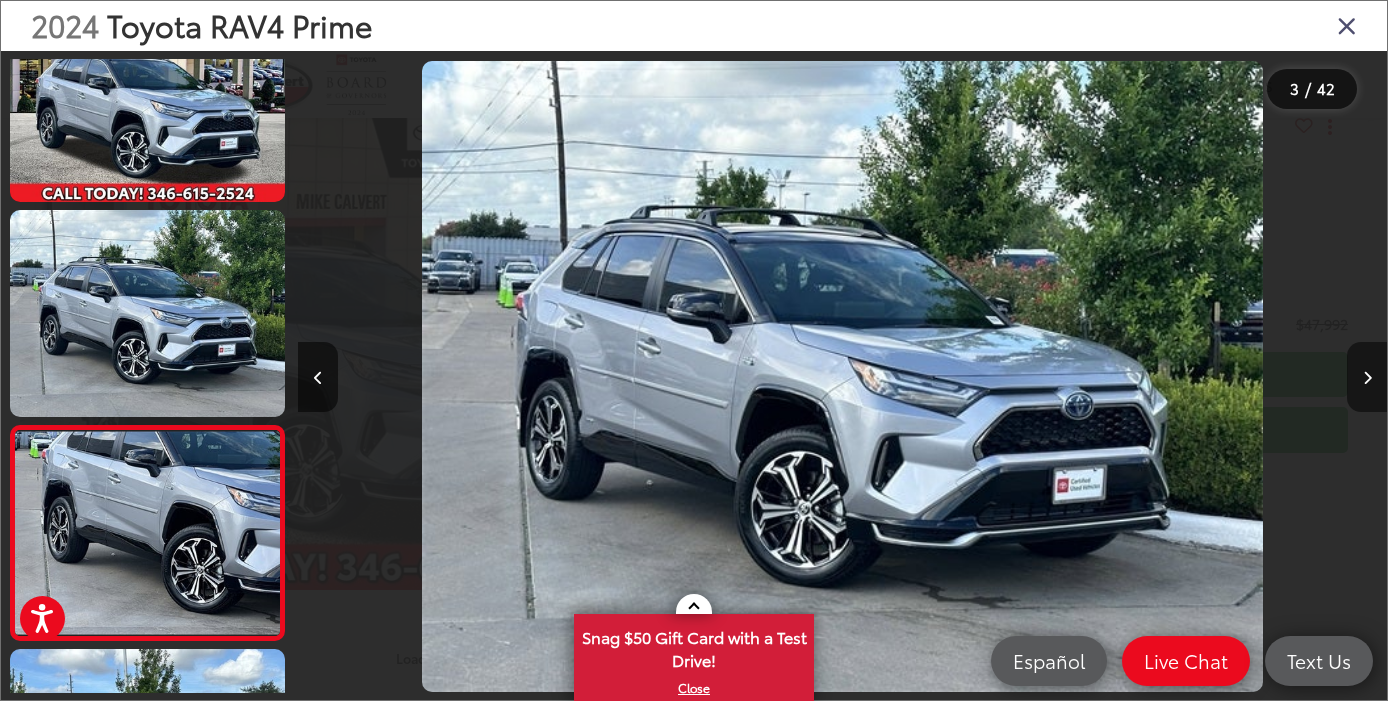 scroll, scrollTop: 0, scrollLeft: 2178, axis: horizontal 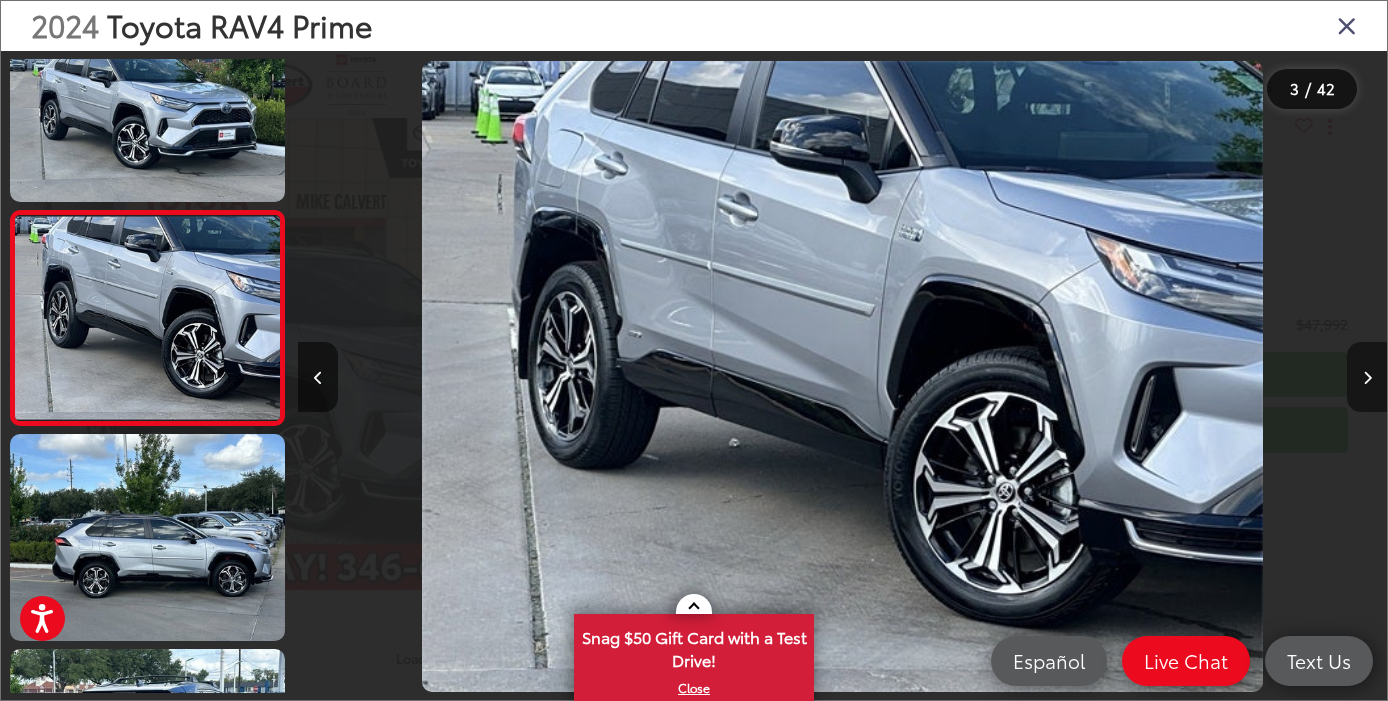 click at bounding box center [1367, 378] 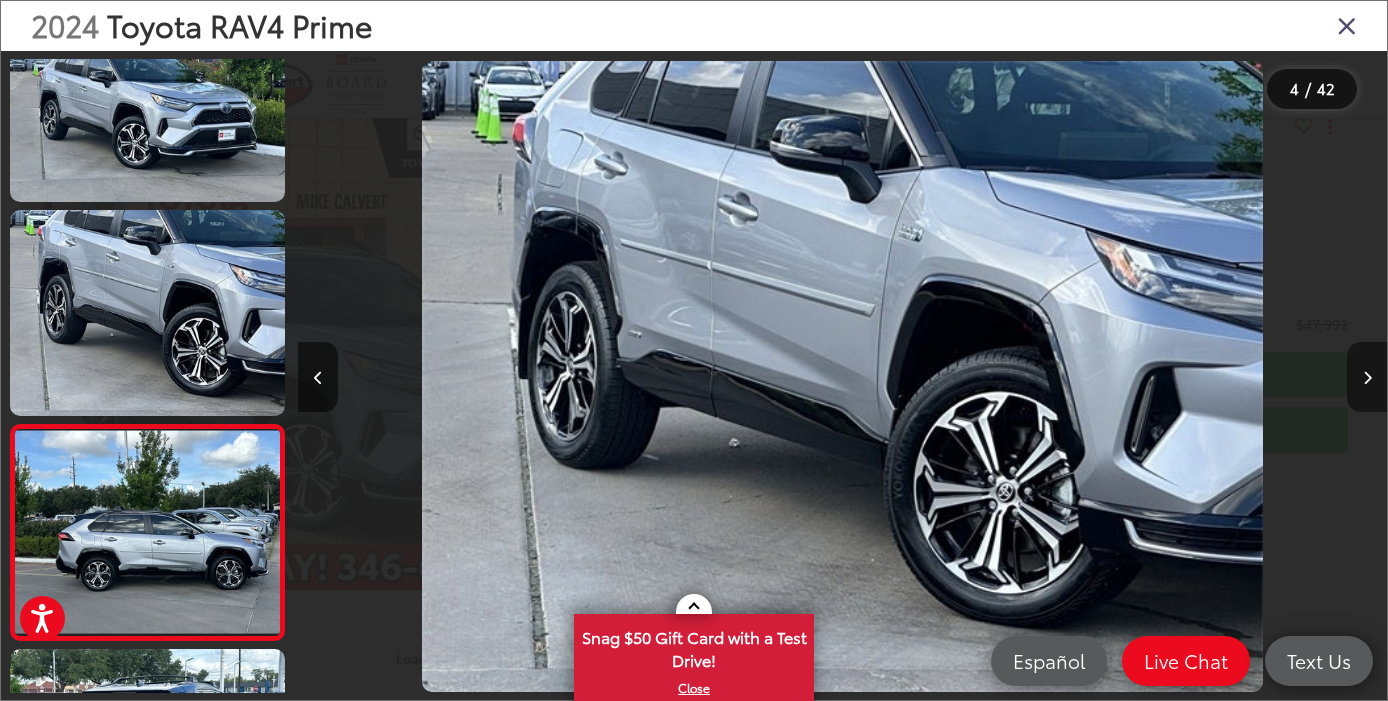 scroll, scrollTop: 0, scrollLeft: 3266, axis: horizontal 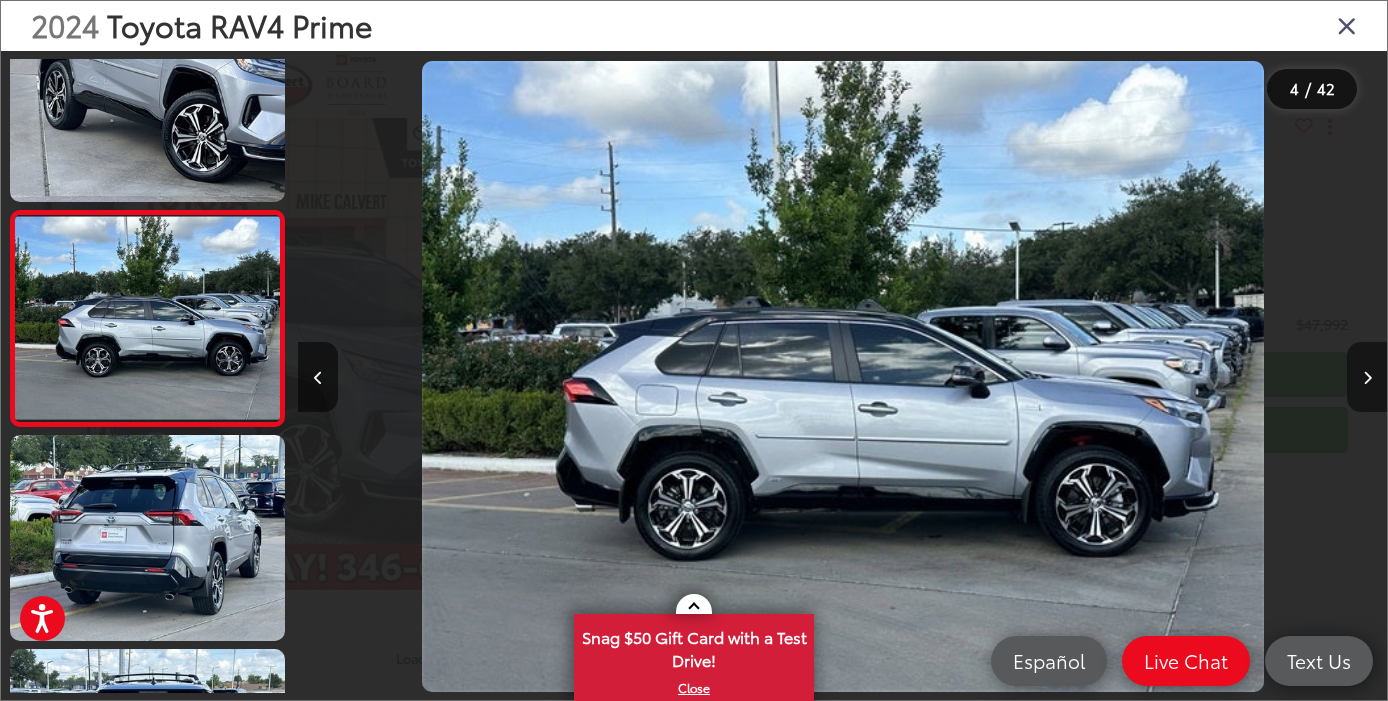 click at bounding box center [1367, 378] 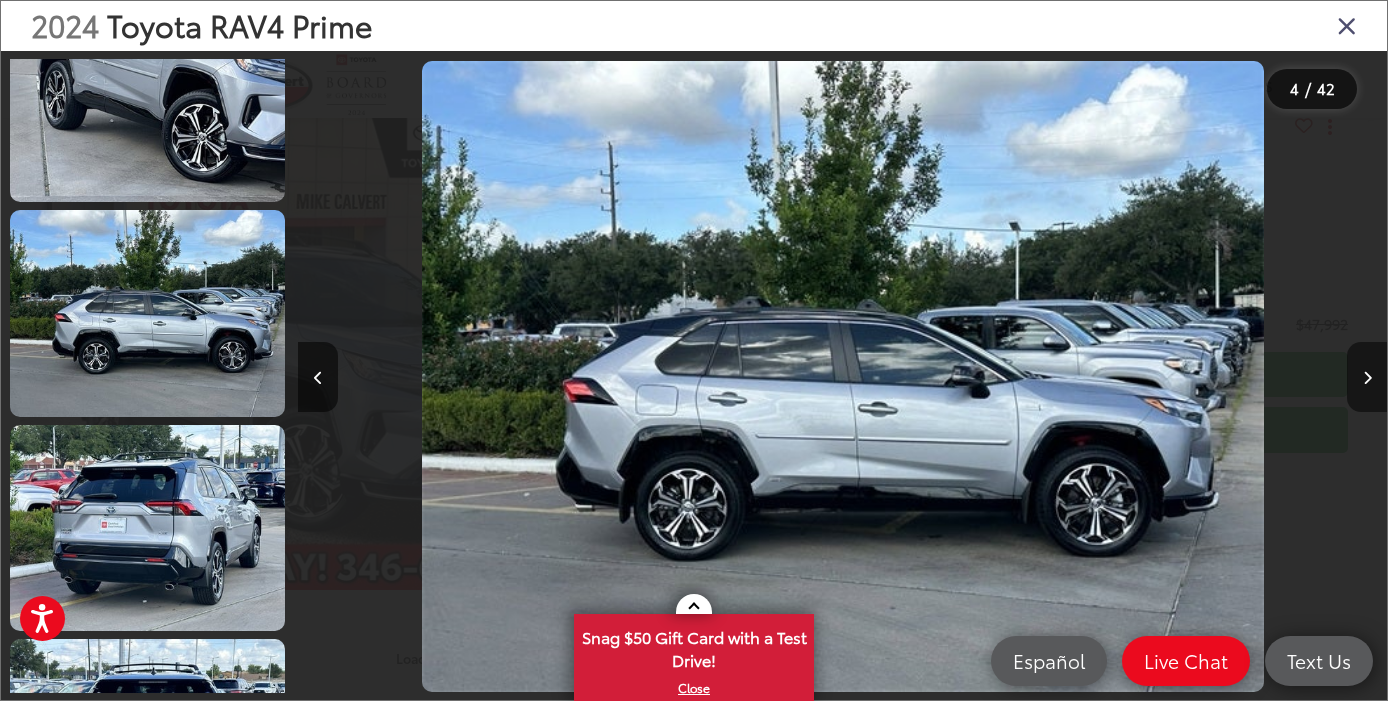 scroll, scrollTop: 0, scrollLeft: 4353, axis: horizontal 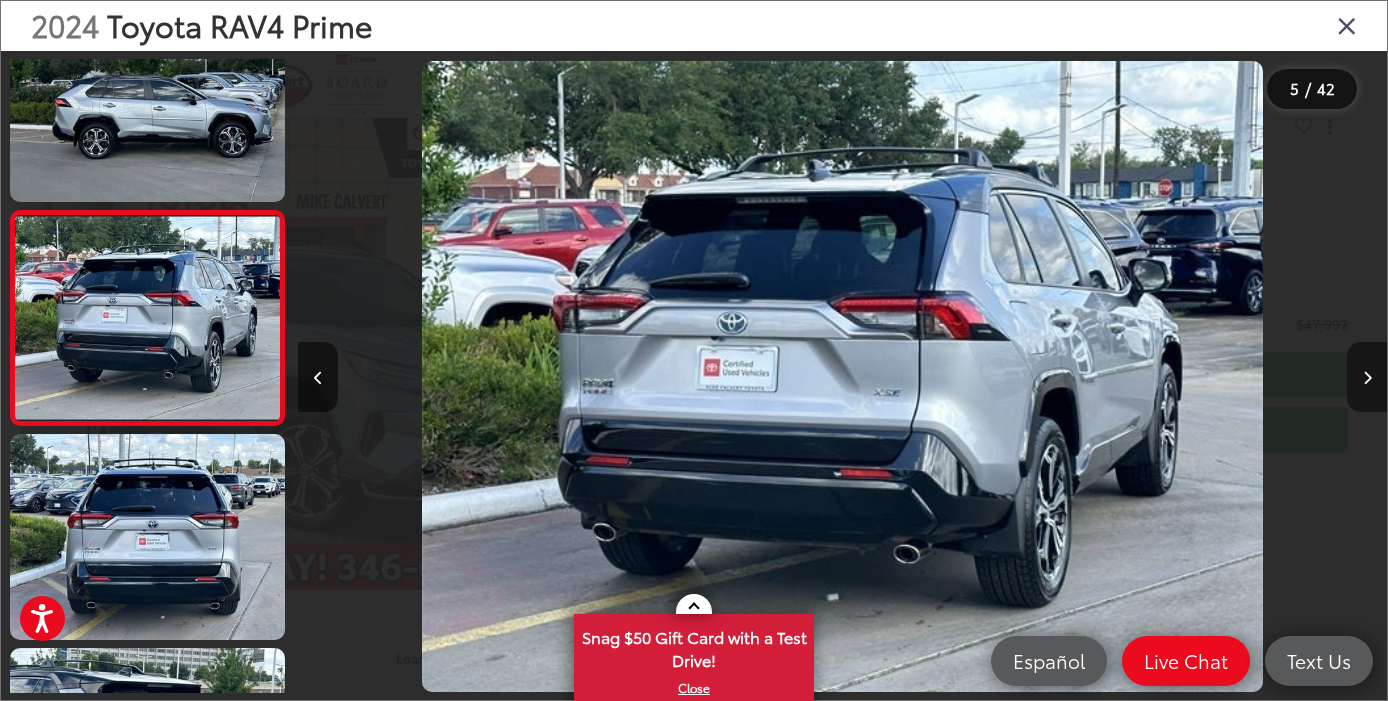 click at bounding box center [1367, 378] 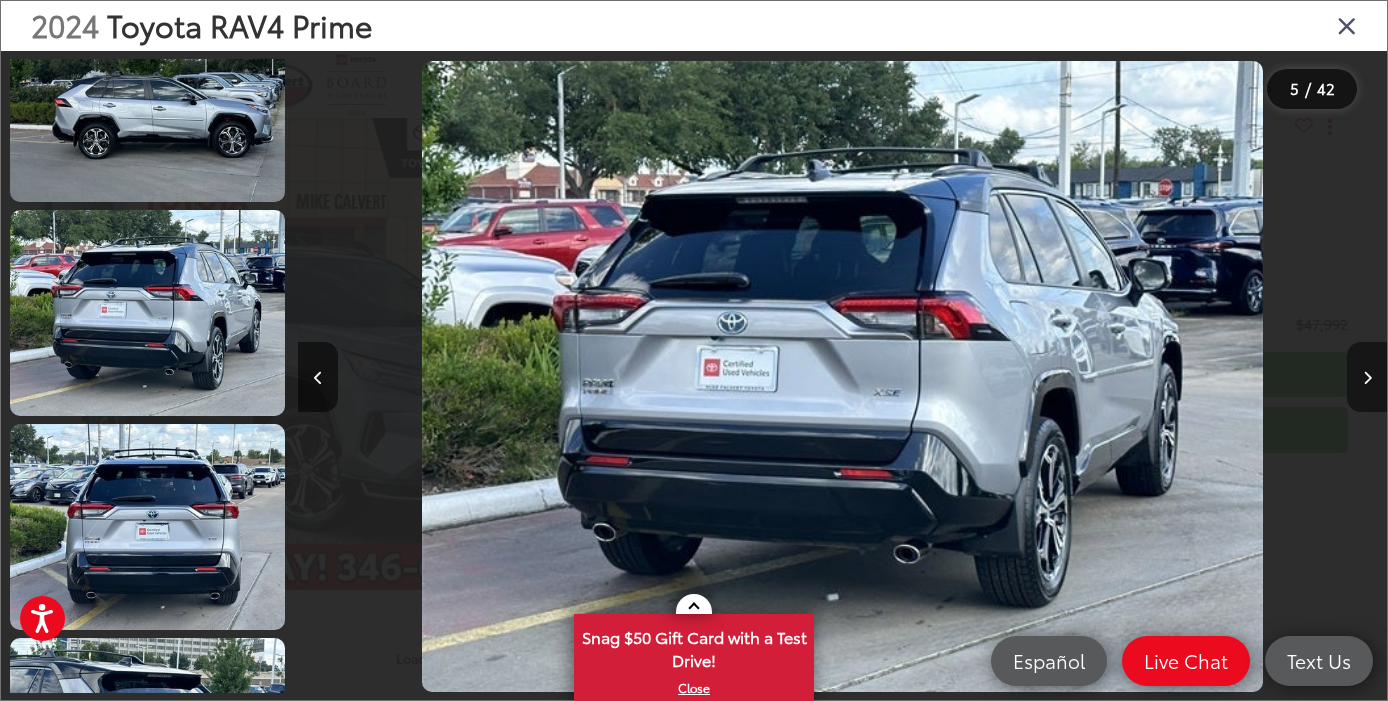 scroll, scrollTop: 0, scrollLeft: 5444, axis: horizontal 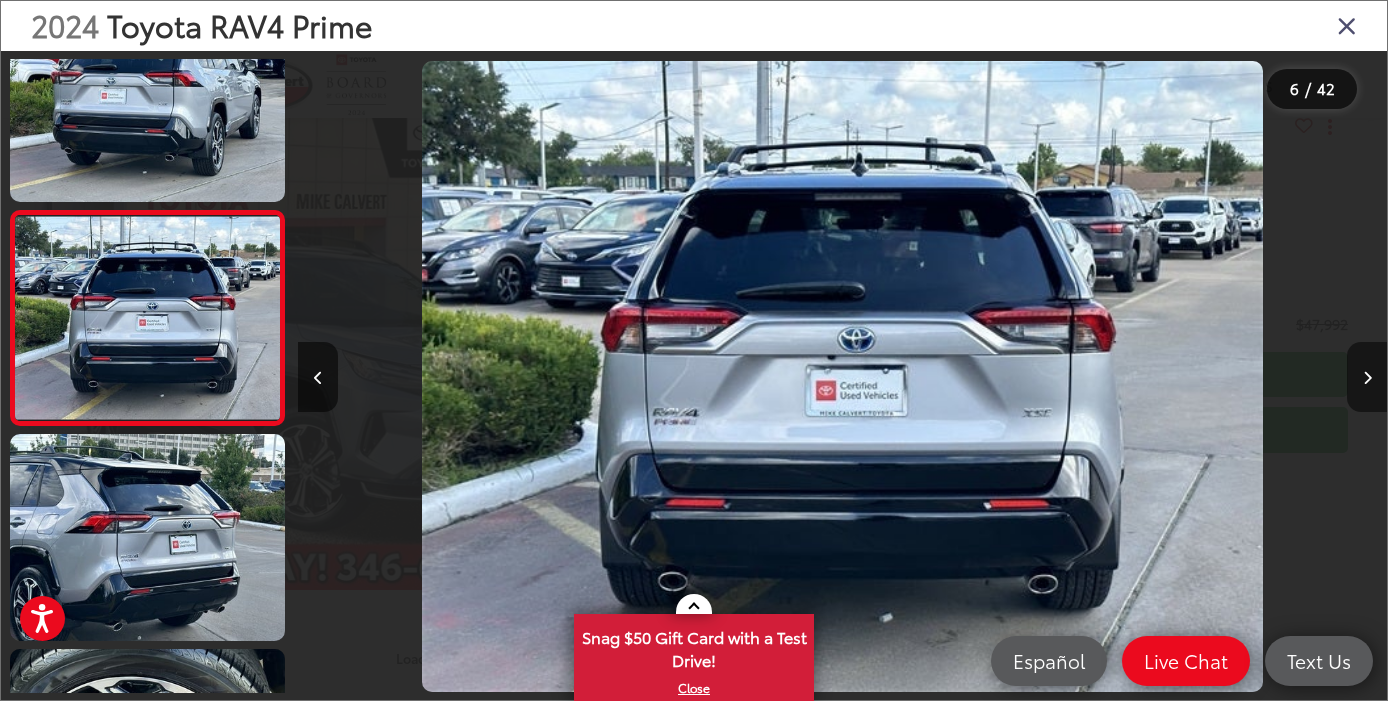 click at bounding box center (1367, 378) 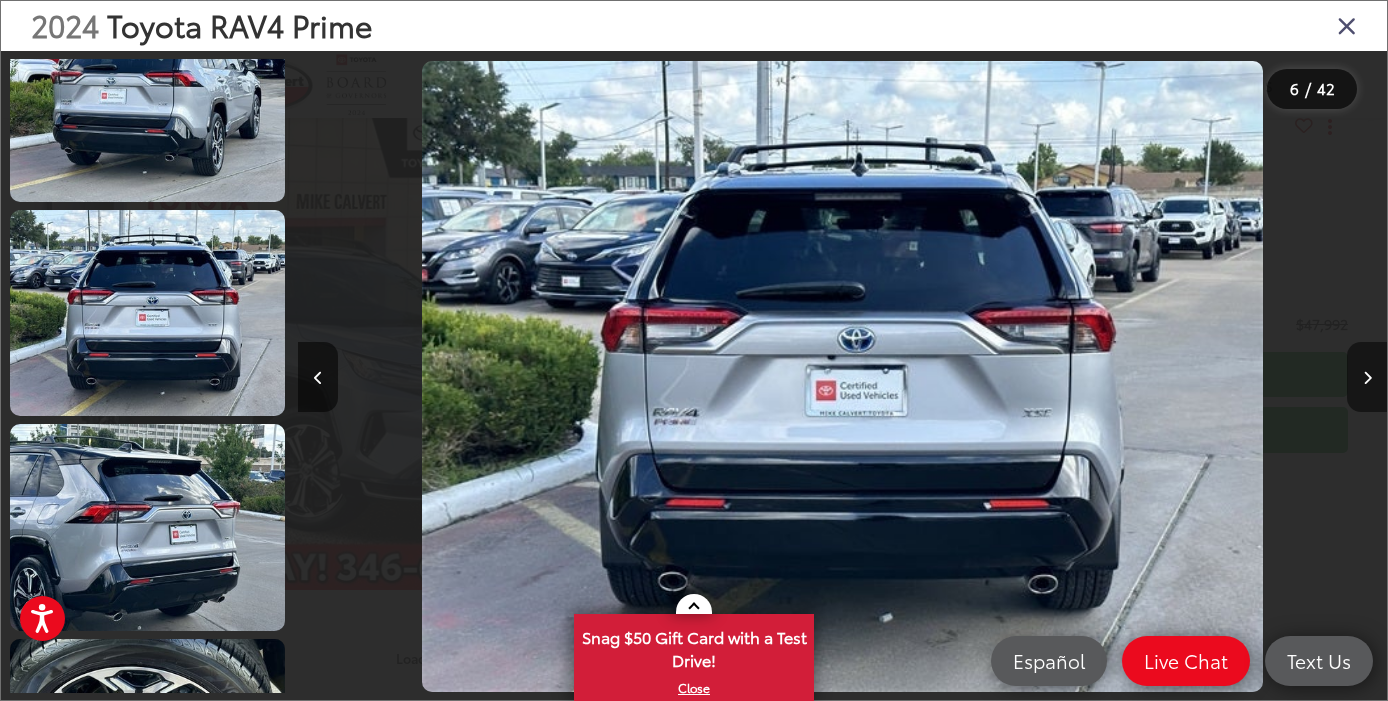 scroll, scrollTop: 0, scrollLeft: 6490, axis: horizontal 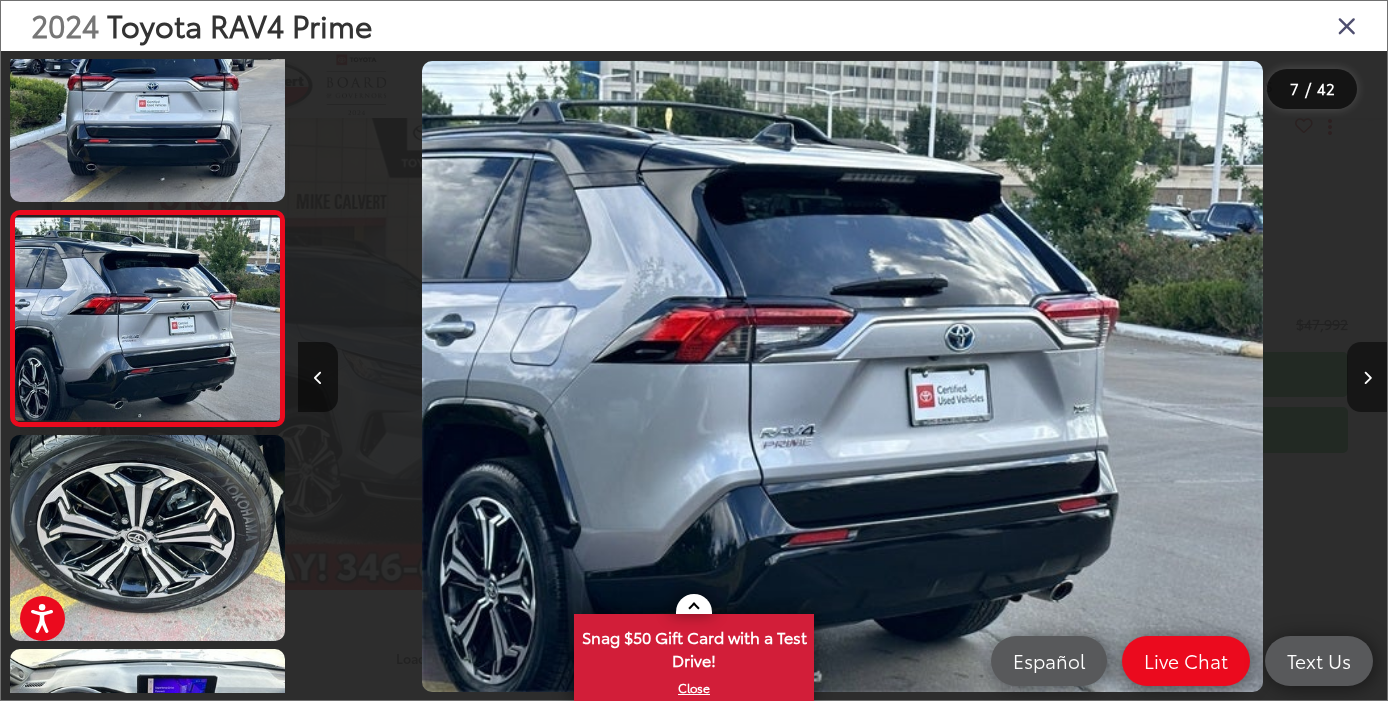 click at bounding box center (1367, 378) 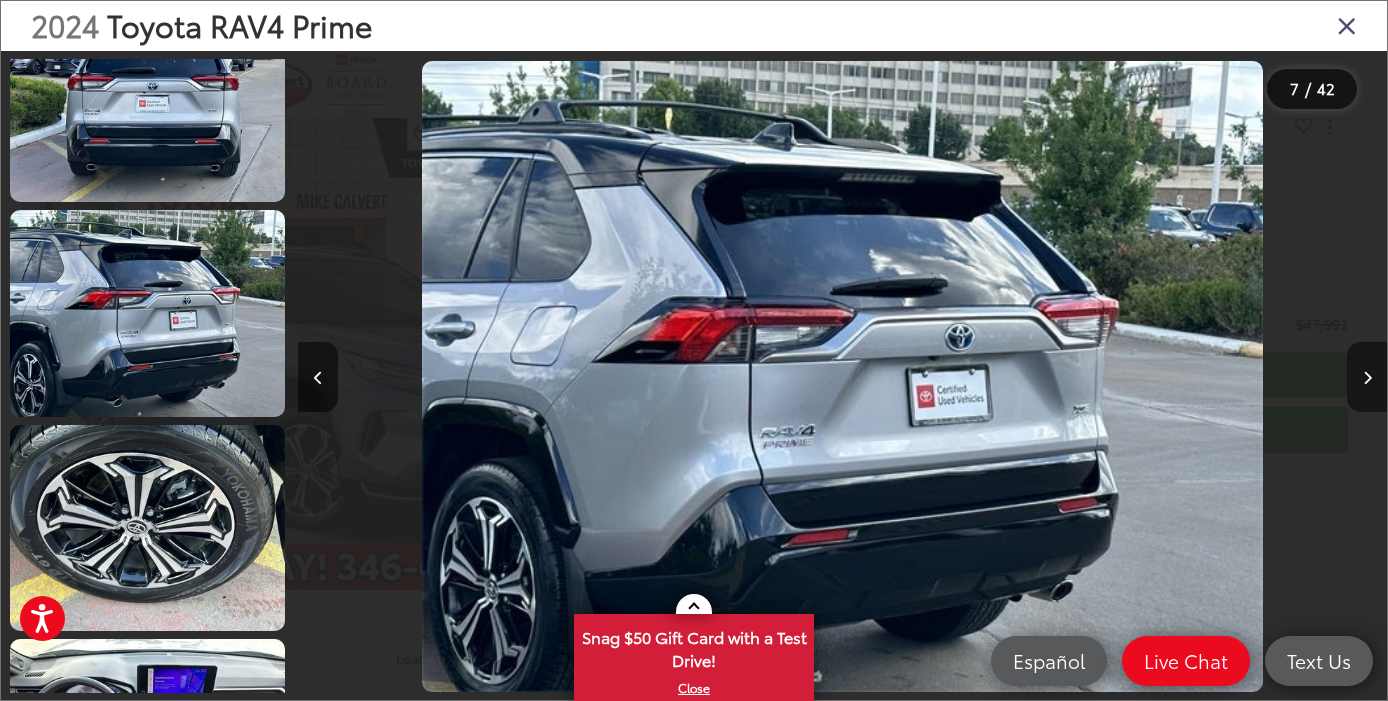 scroll, scrollTop: 0, scrollLeft: 7622, axis: horizontal 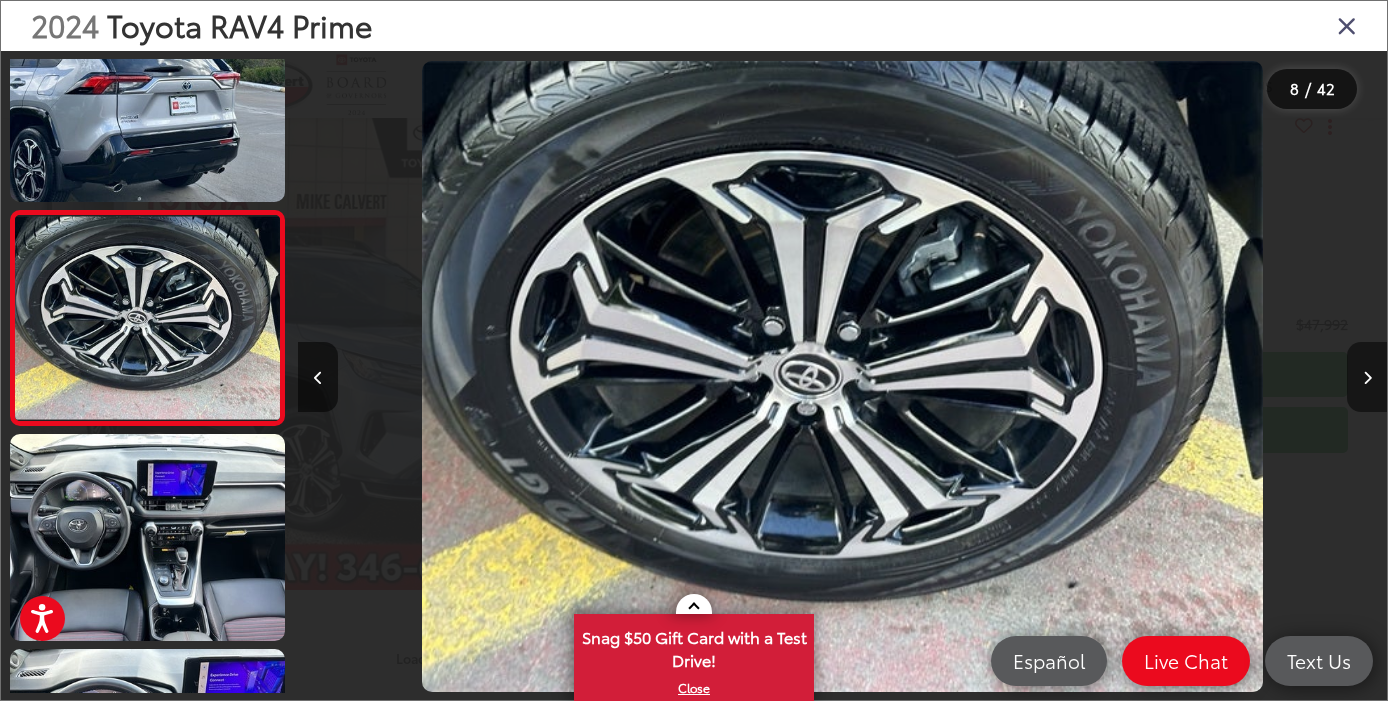 click at bounding box center (1367, 378) 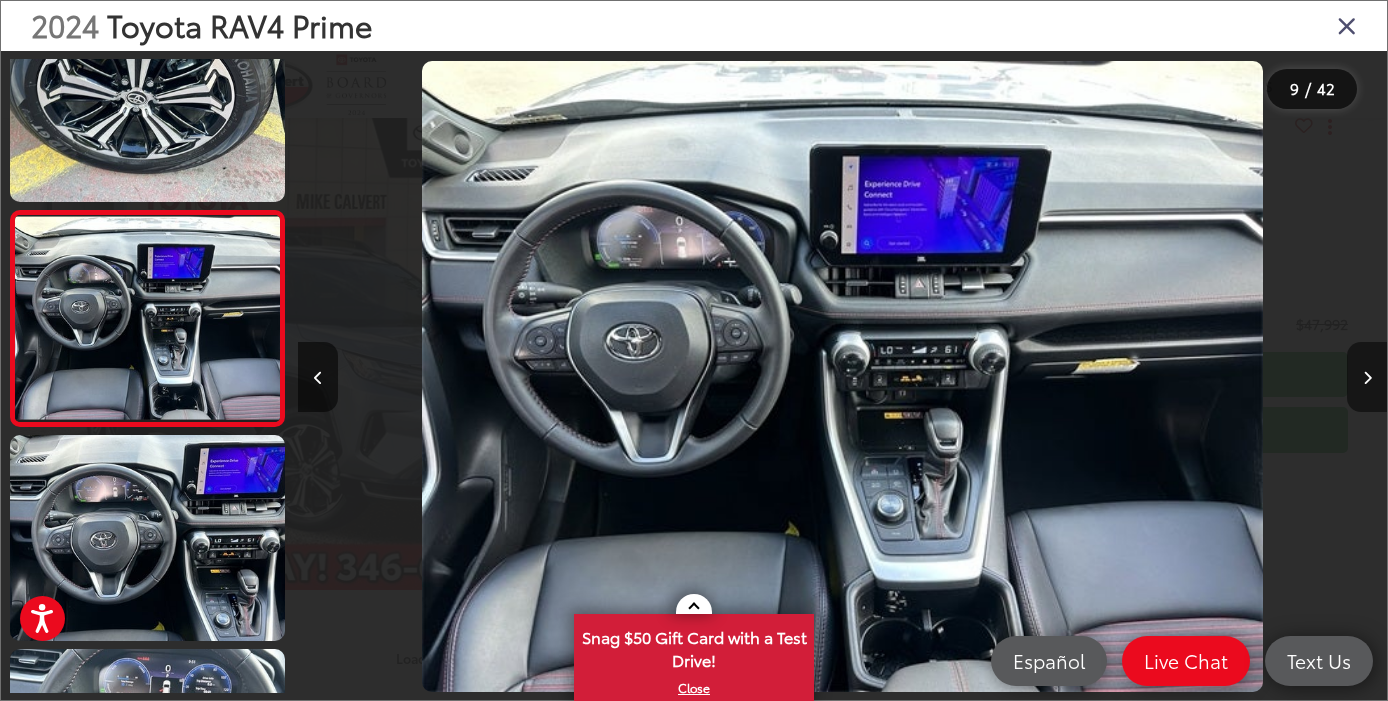 click at bounding box center [1367, 378] 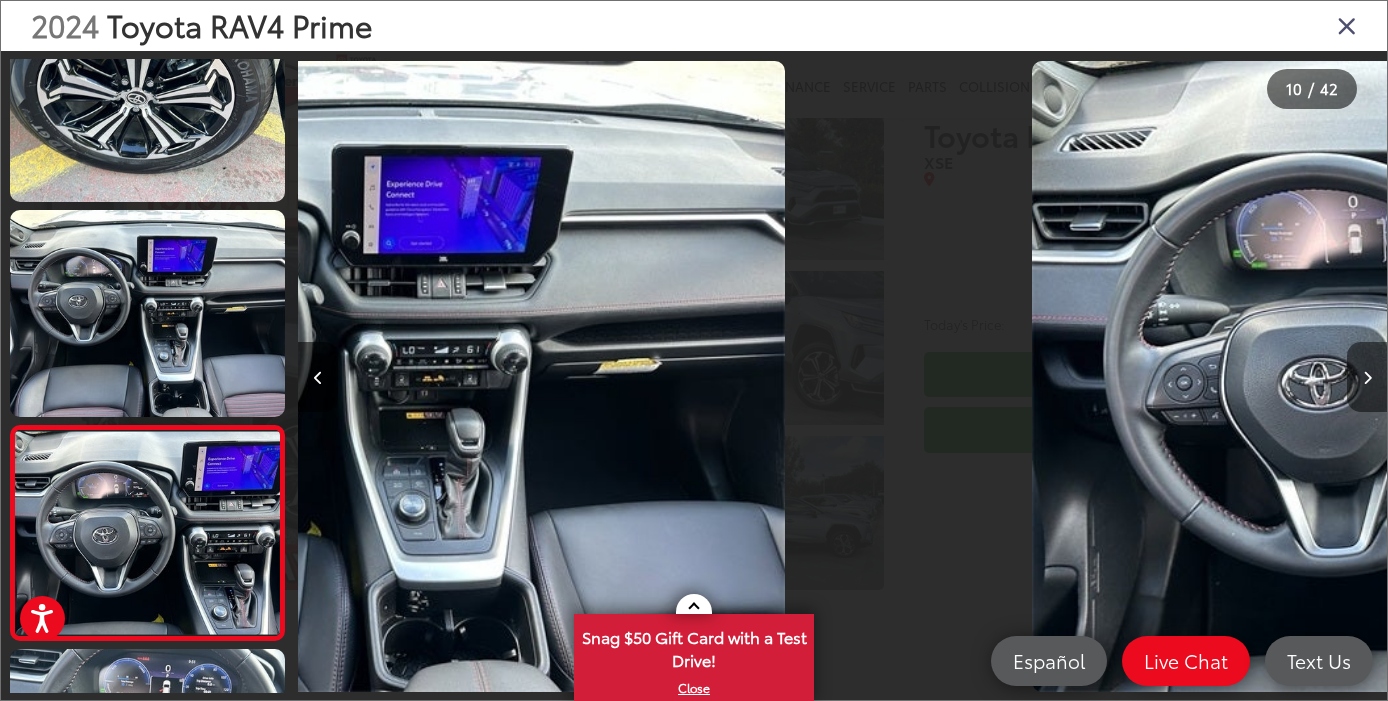 scroll, scrollTop: 1758, scrollLeft: 0, axis: vertical 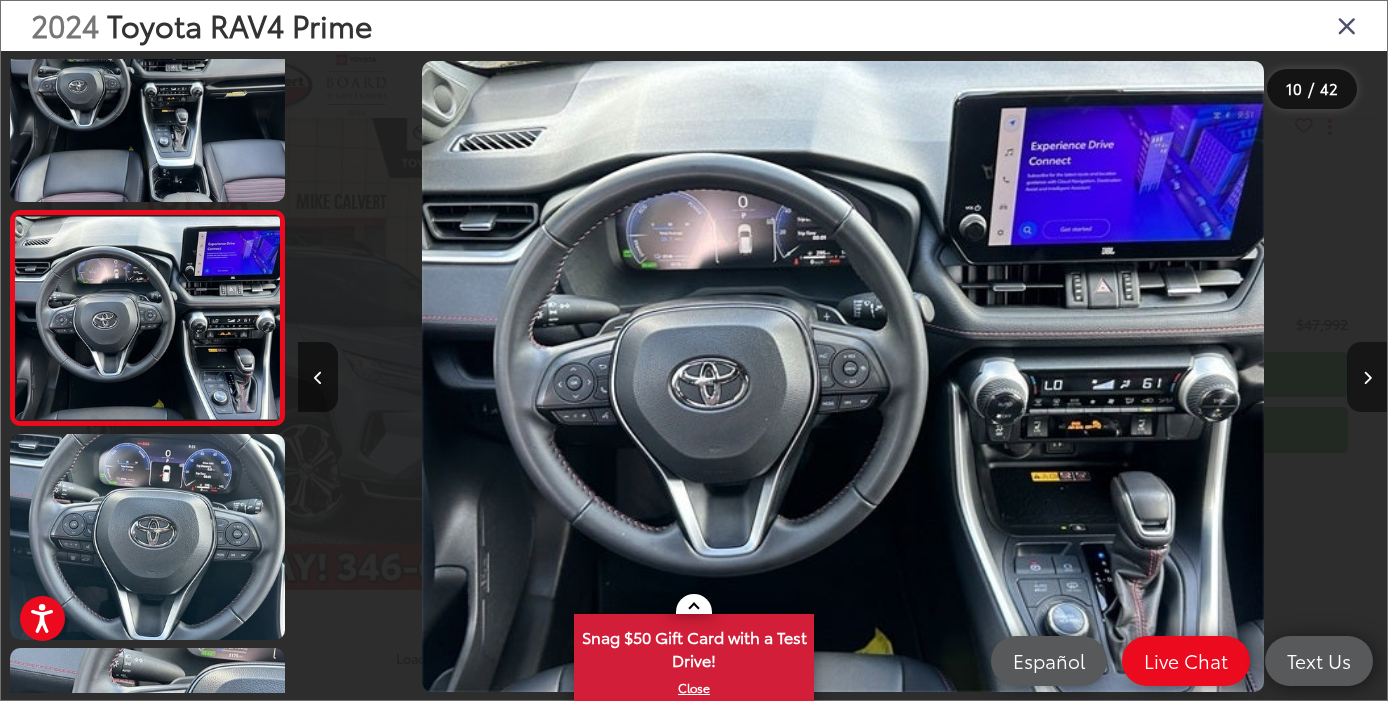 click at bounding box center [1367, 378] 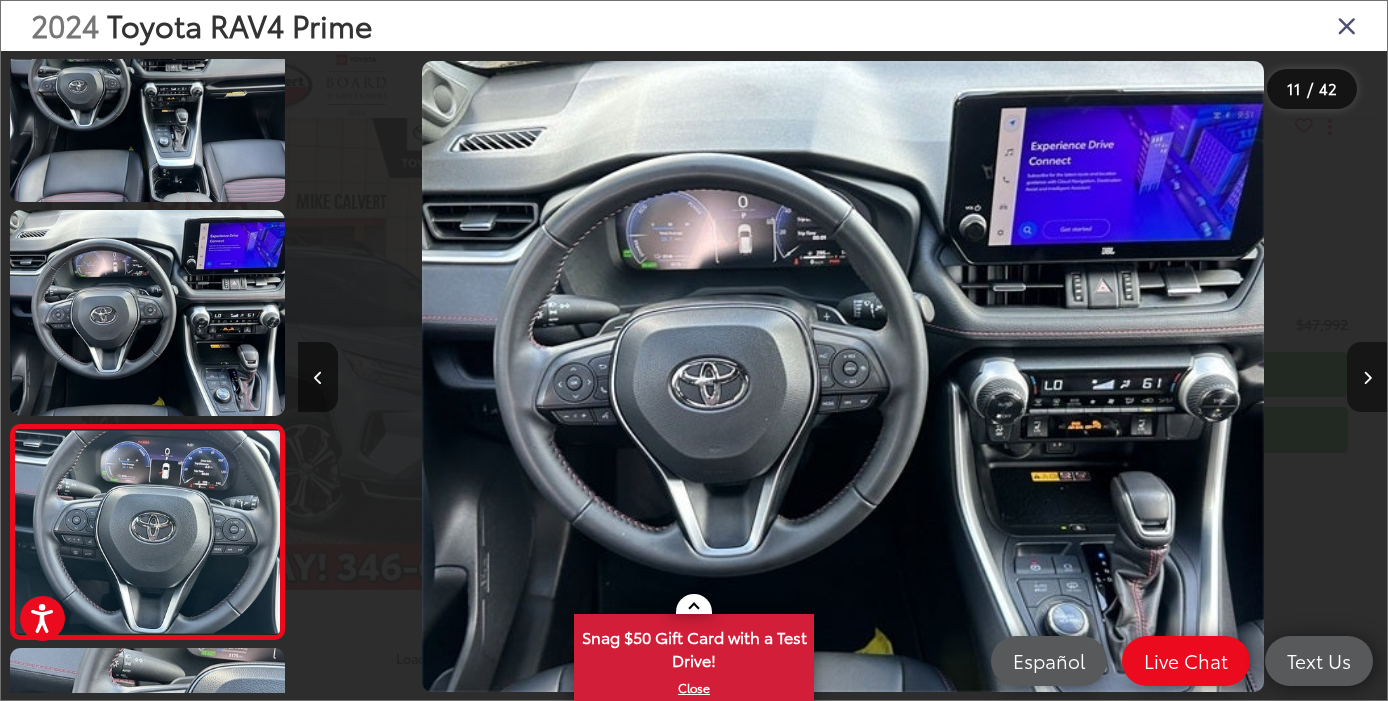 scroll 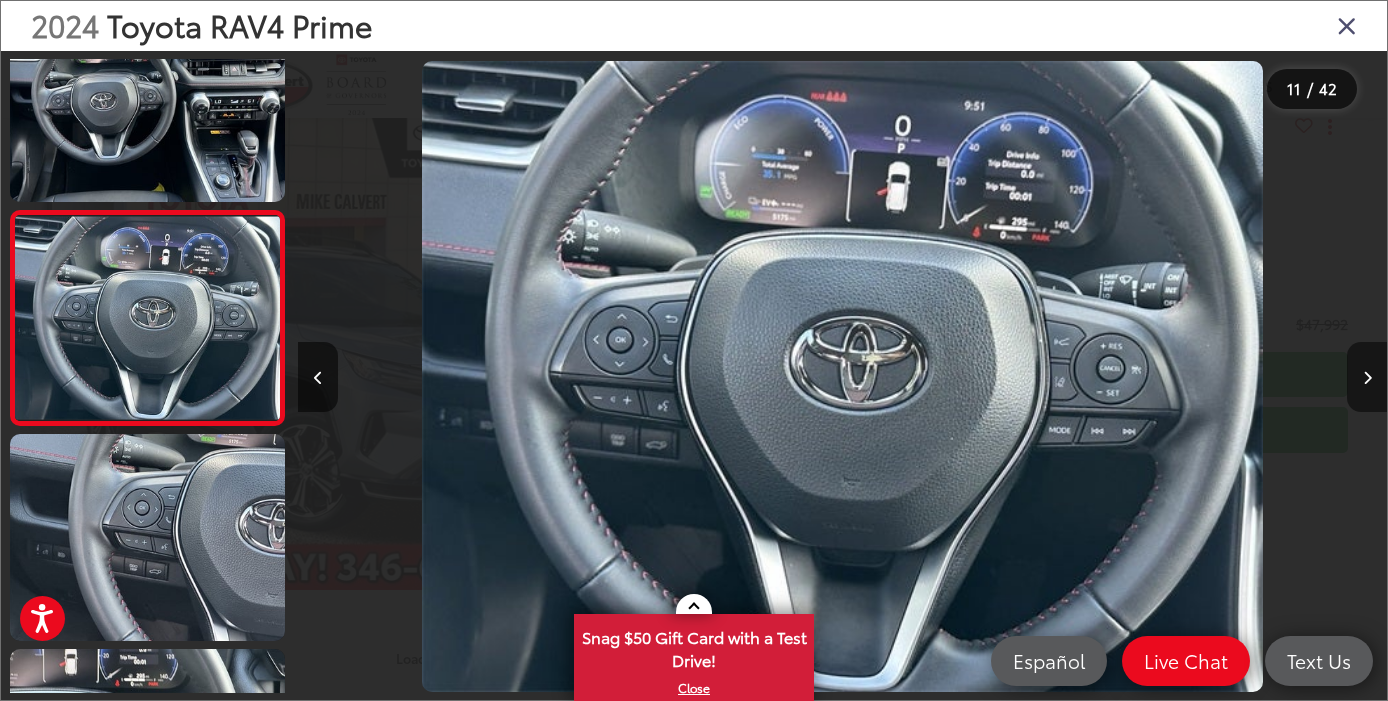 click at bounding box center (1367, 378) 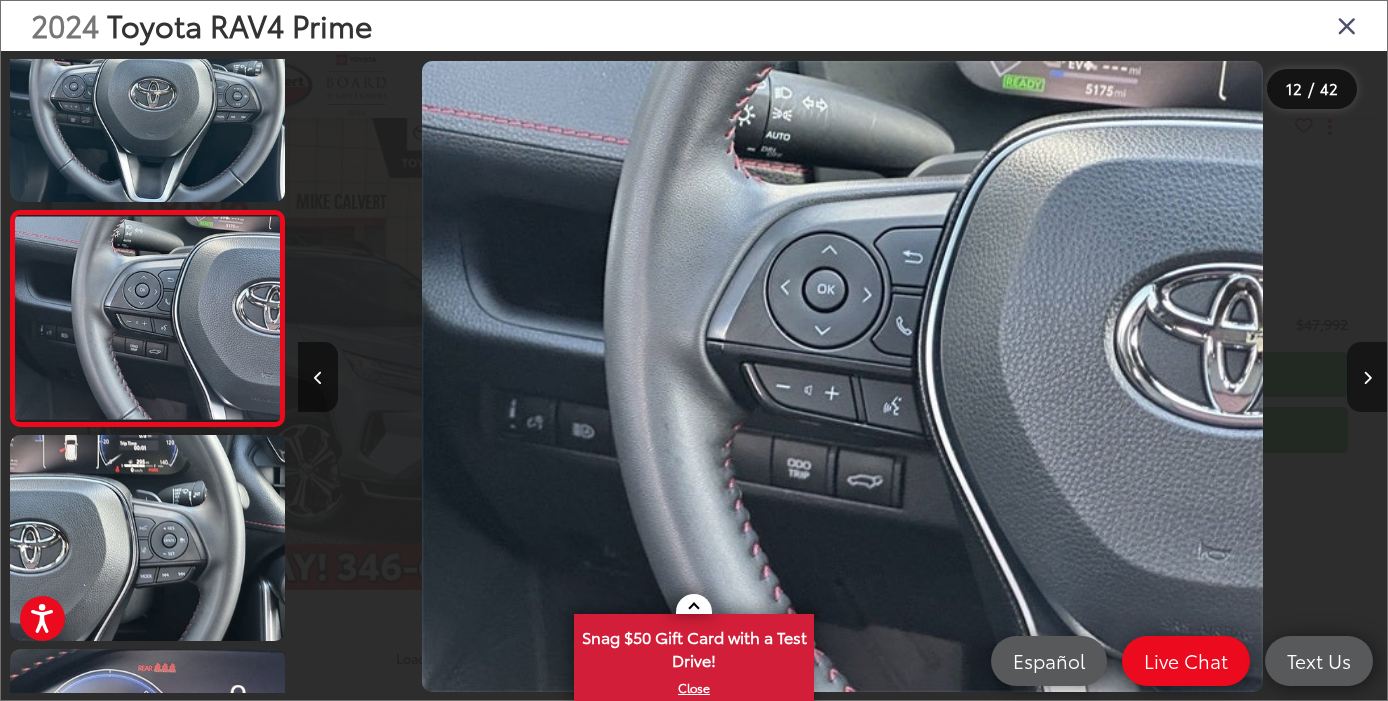 click at bounding box center (1367, 377) 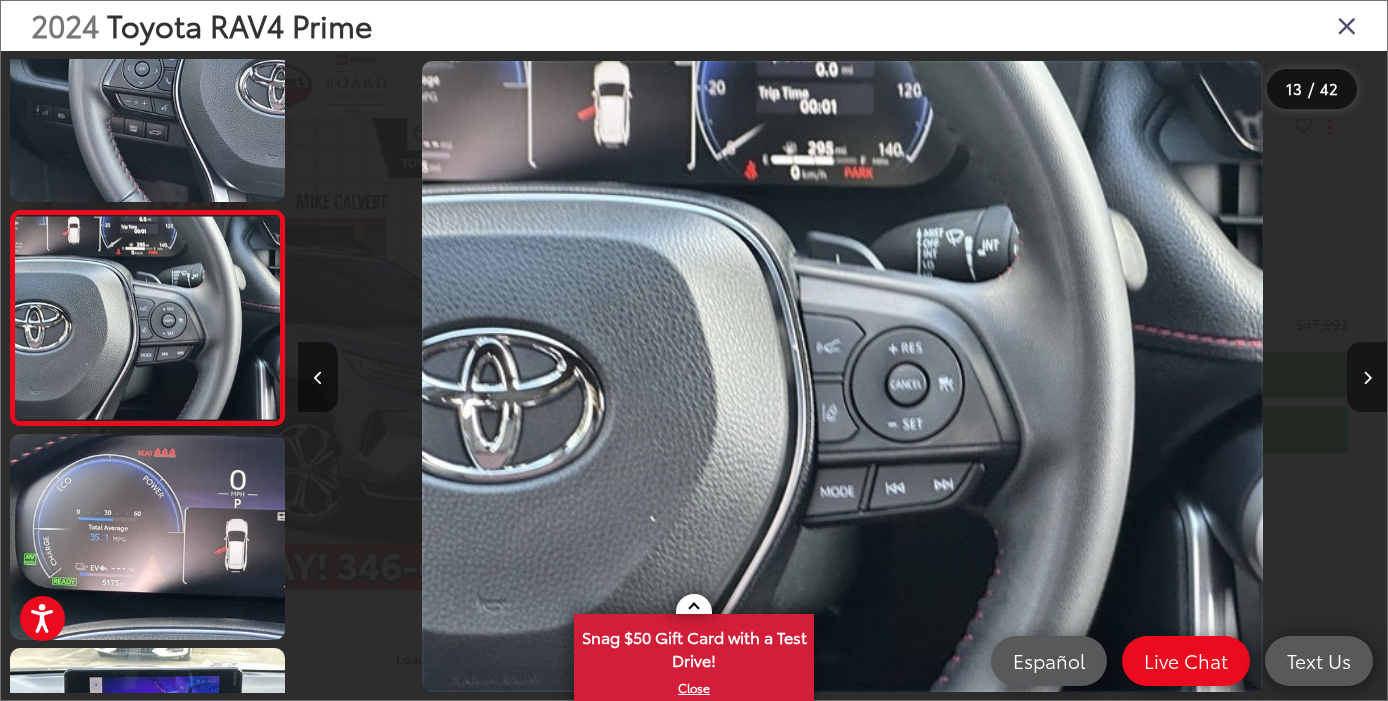click at bounding box center [1367, 377] 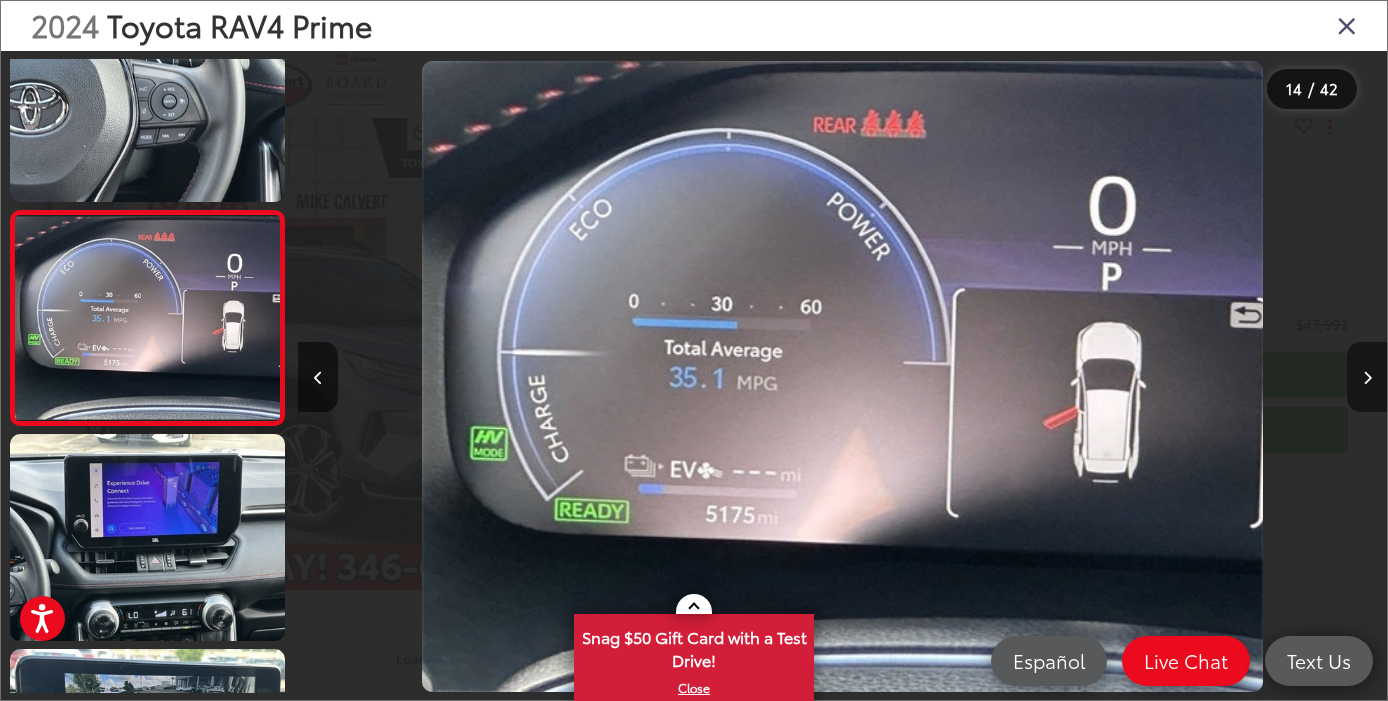 click at bounding box center (1367, 377) 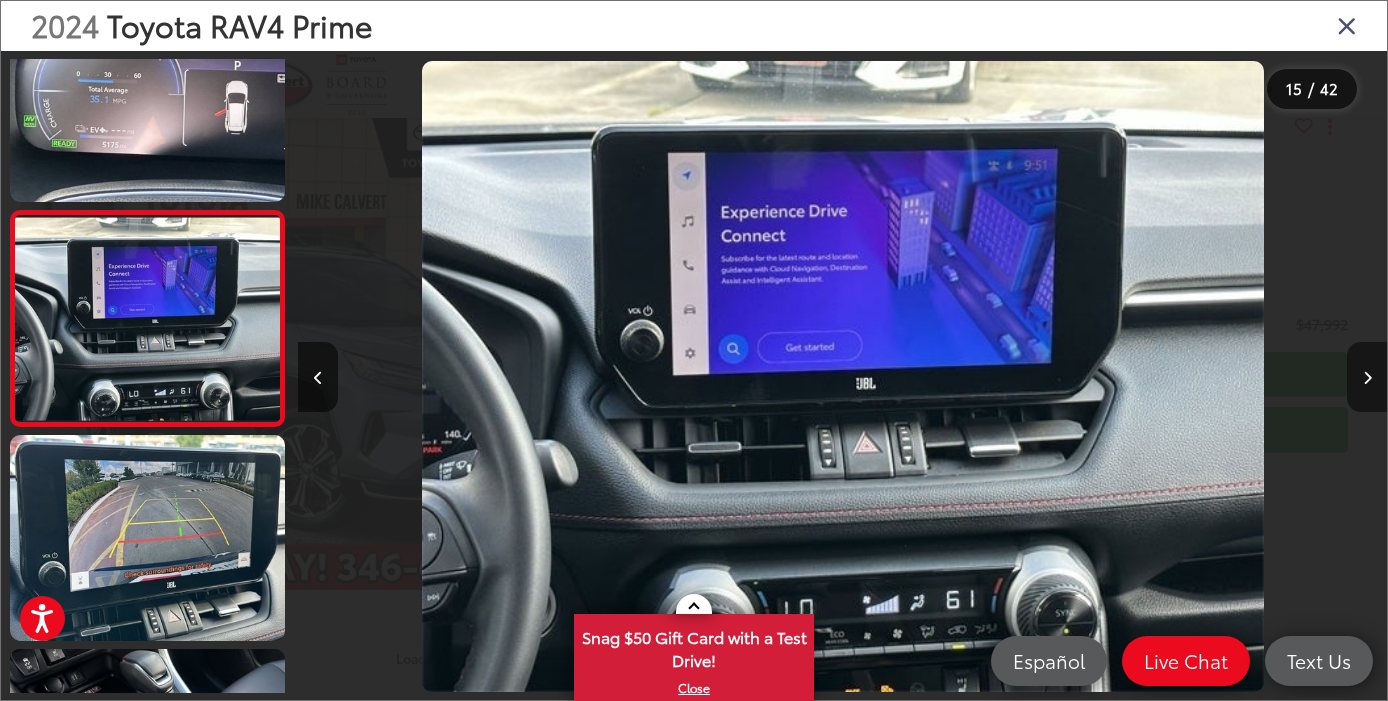 click at bounding box center [1367, 378] 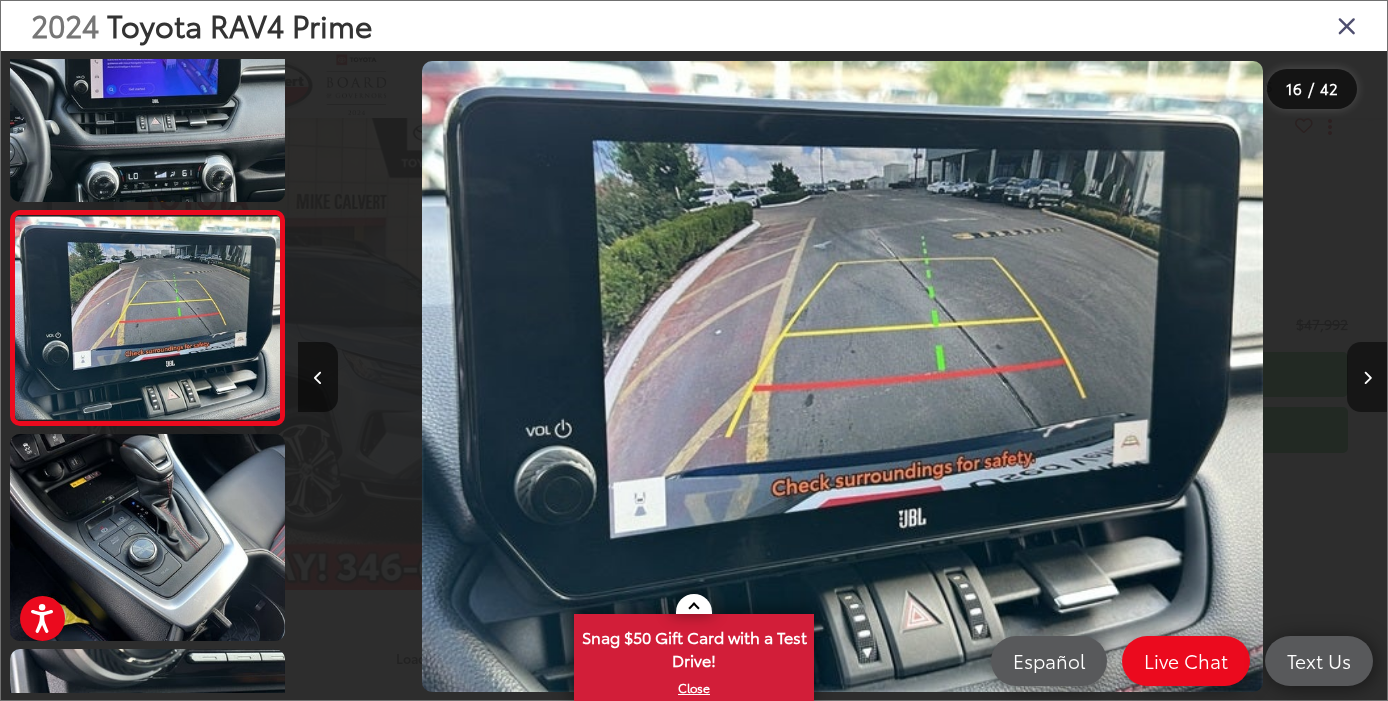 click at bounding box center (1367, 378) 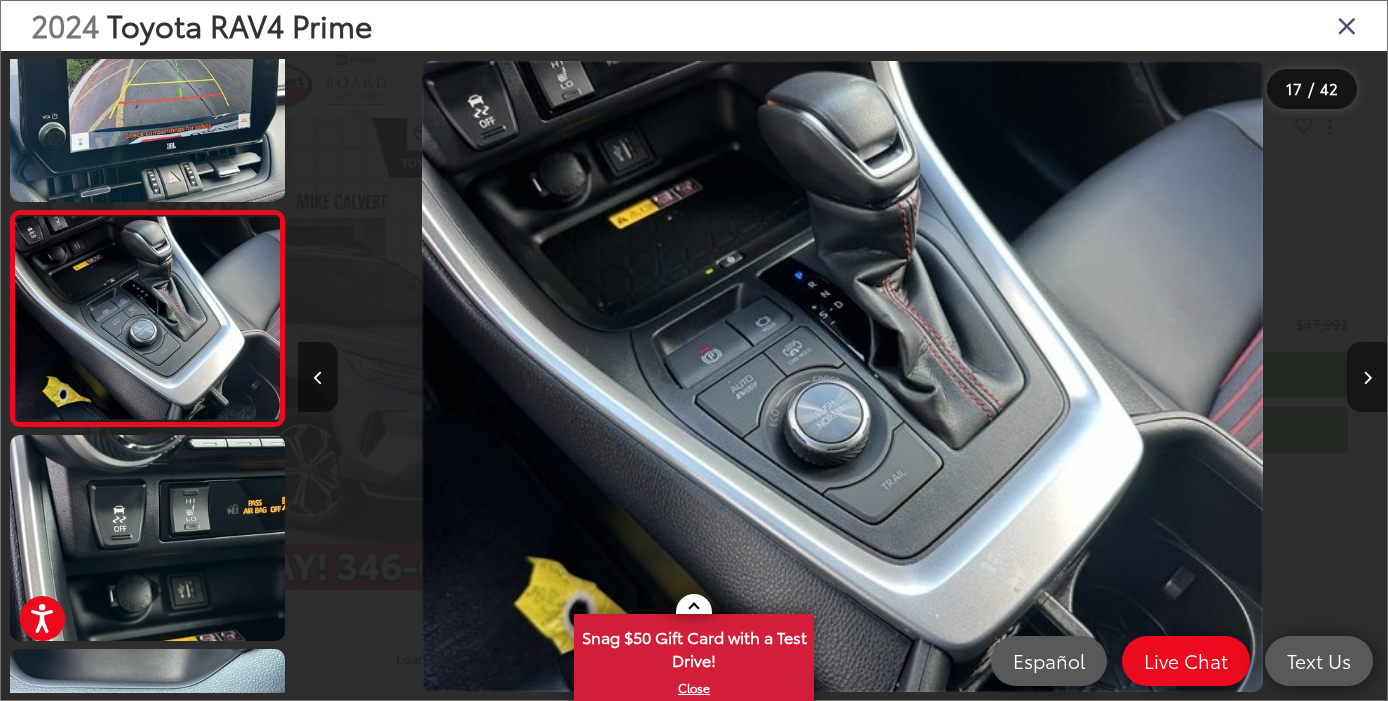 click at bounding box center (1367, 378) 